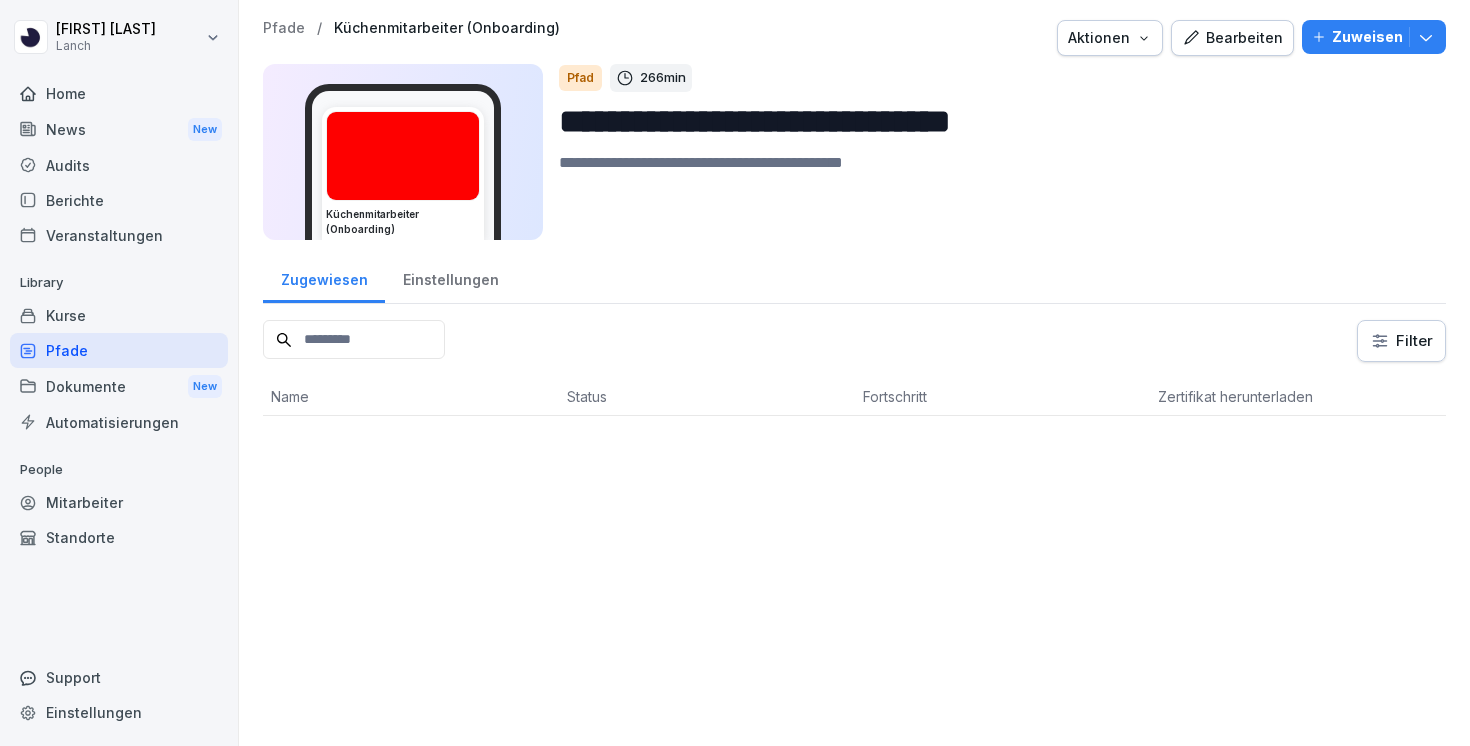 scroll, scrollTop: 0, scrollLeft: 0, axis: both 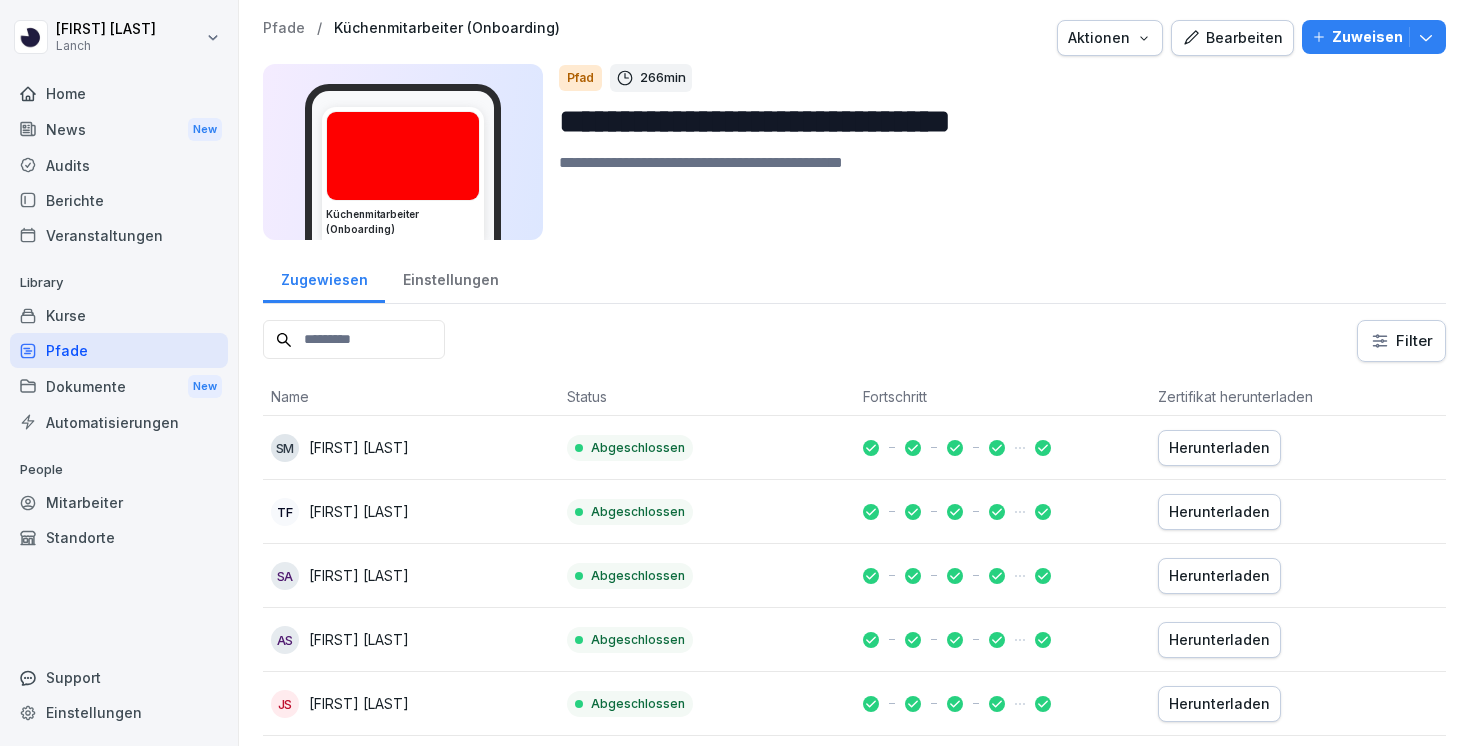 click on "Bearbeiten" at bounding box center [1232, 38] 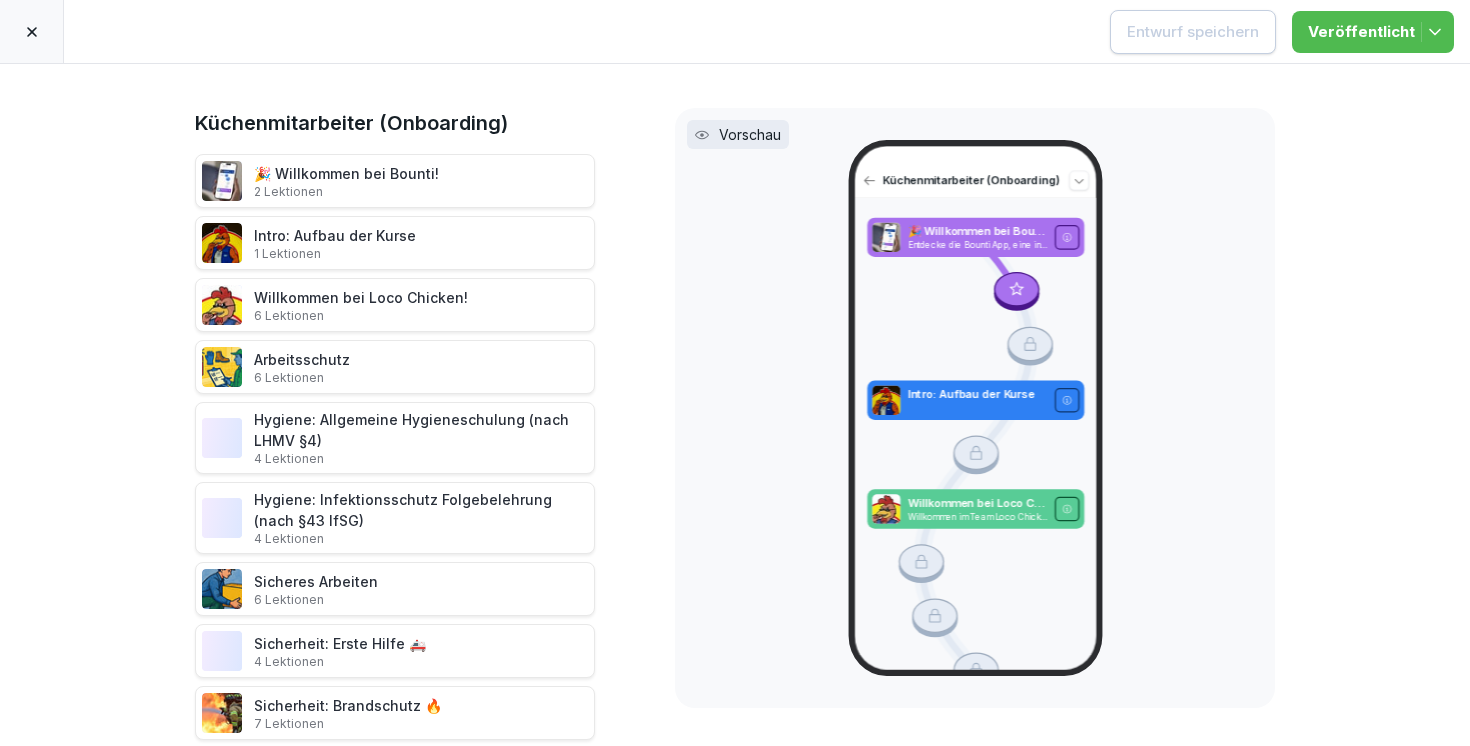 click on "🎉 Willkommen bei Bounti! 2 Lektionen" at bounding box center [346, 181] 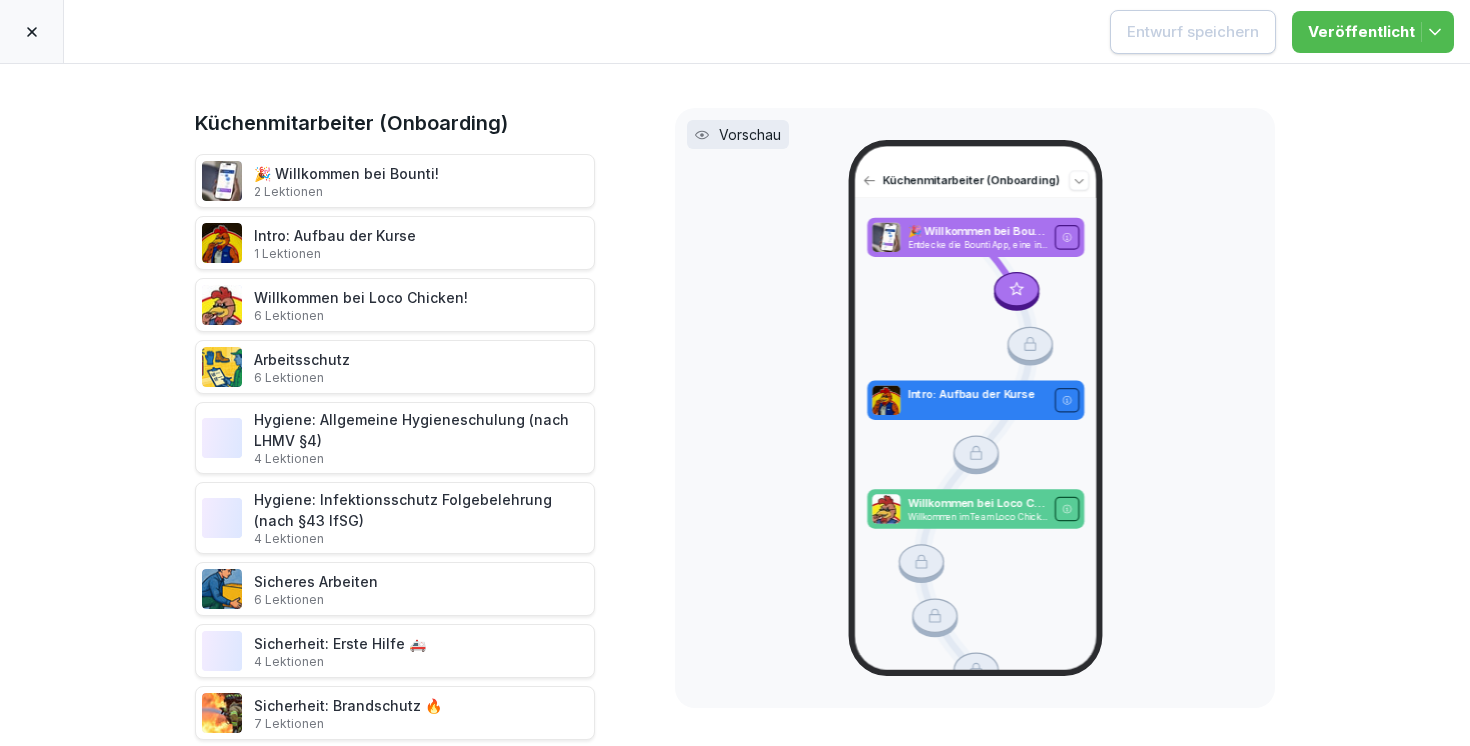 click at bounding box center [32, 31] 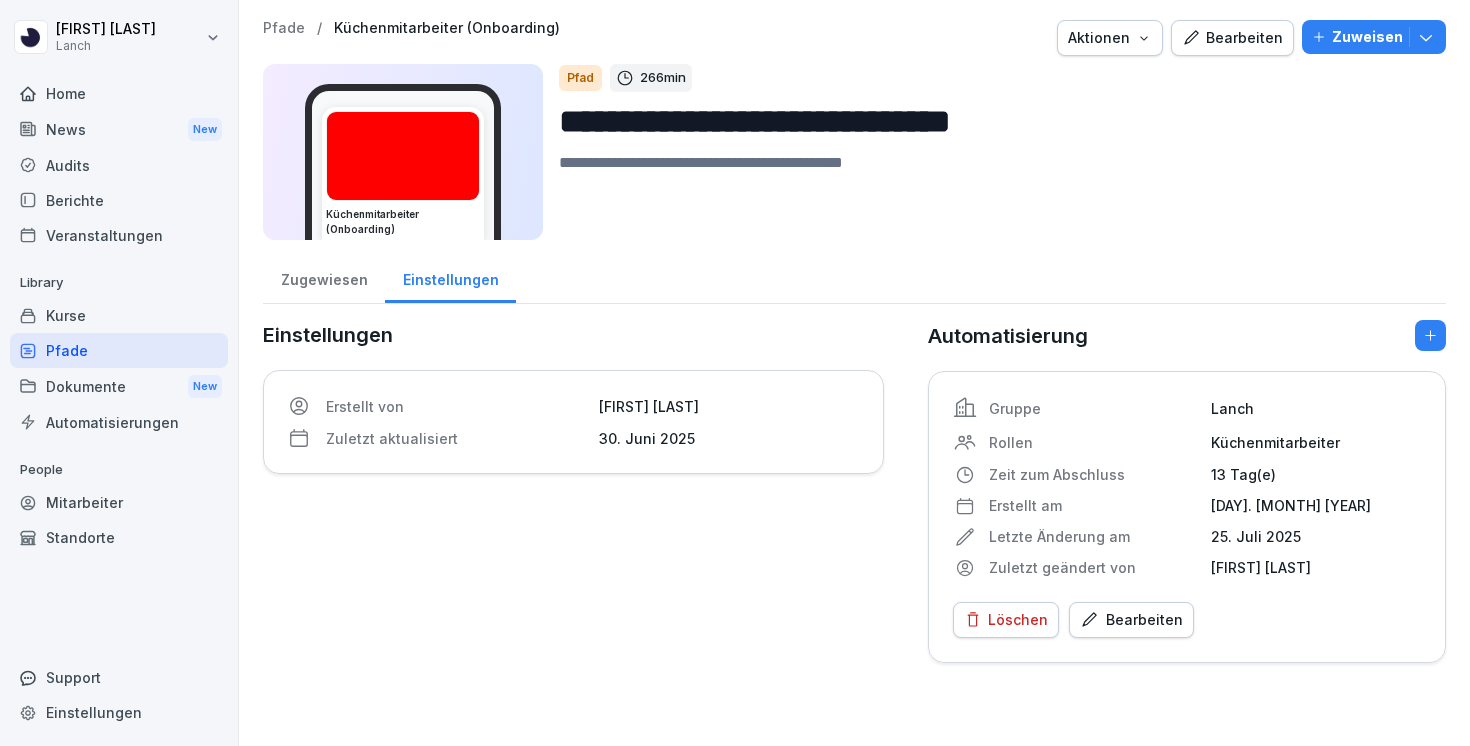 click on "Kurse" at bounding box center (119, 315) 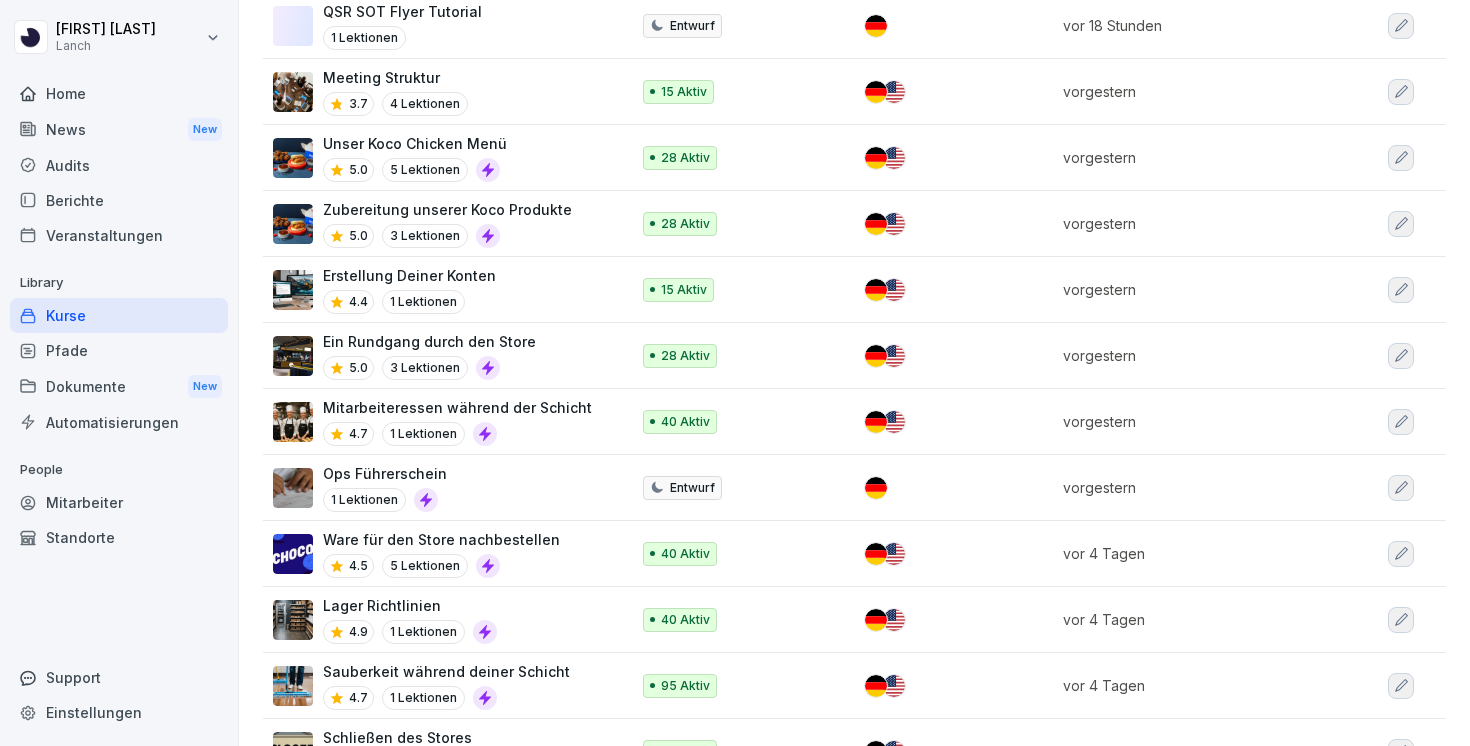 scroll, scrollTop: 0, scrollLeft: 0, axis: both 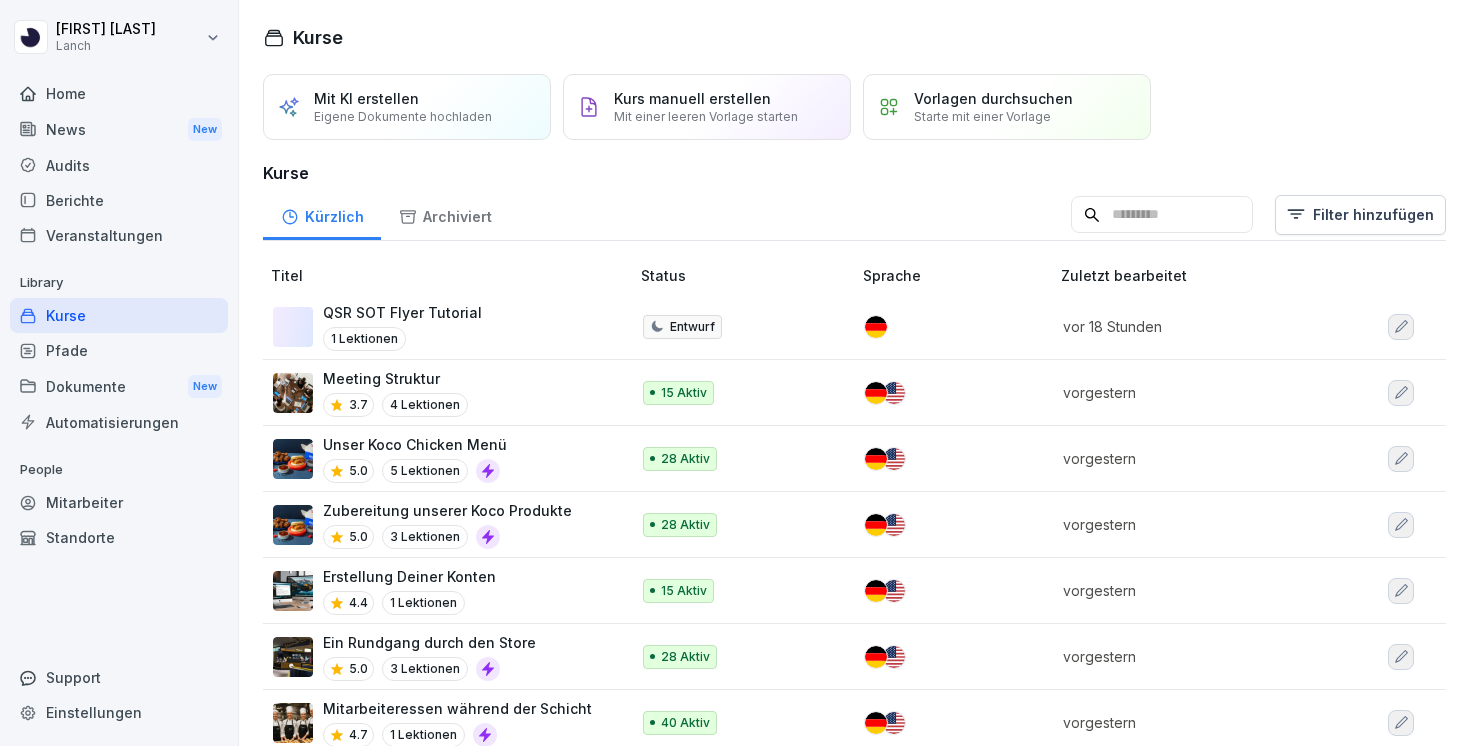 click at bounding box center [1162, 215] 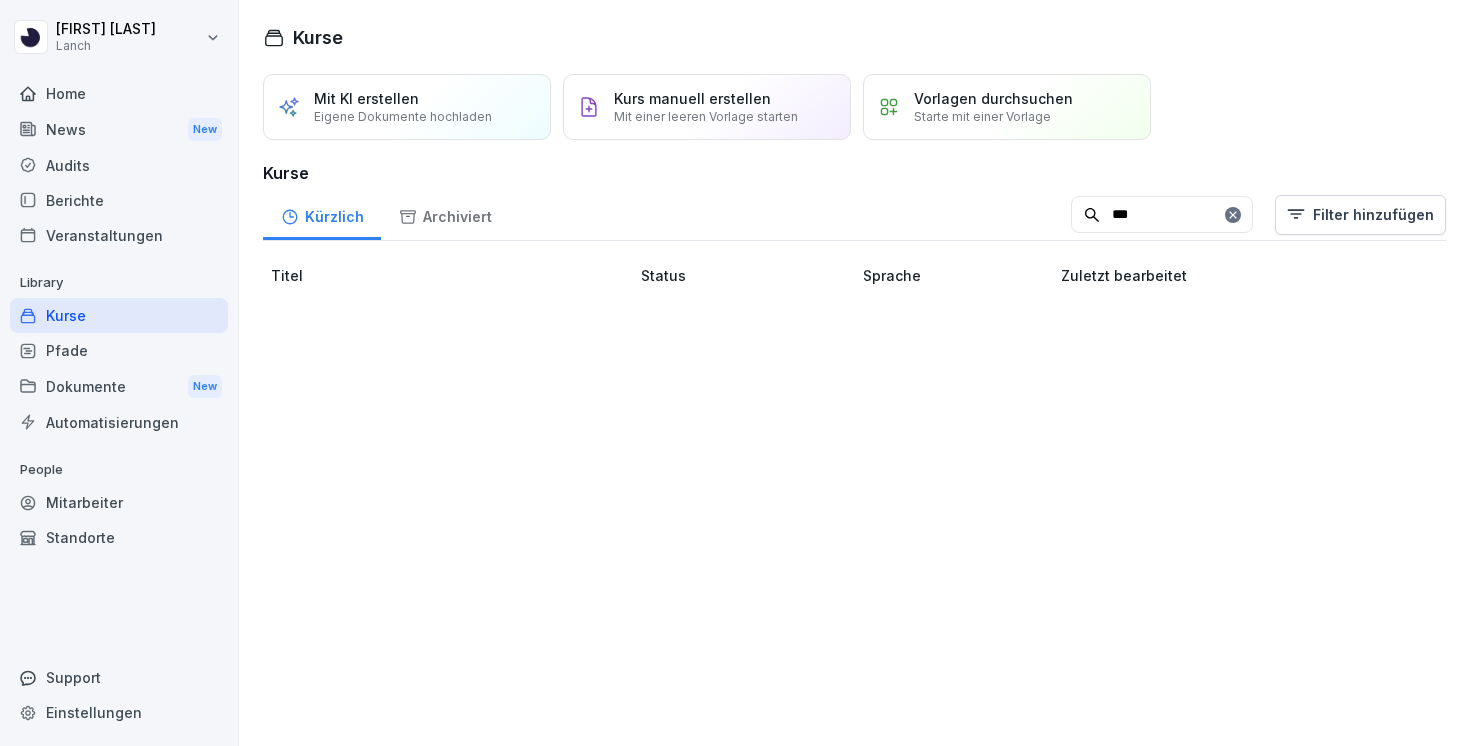 type on "****" 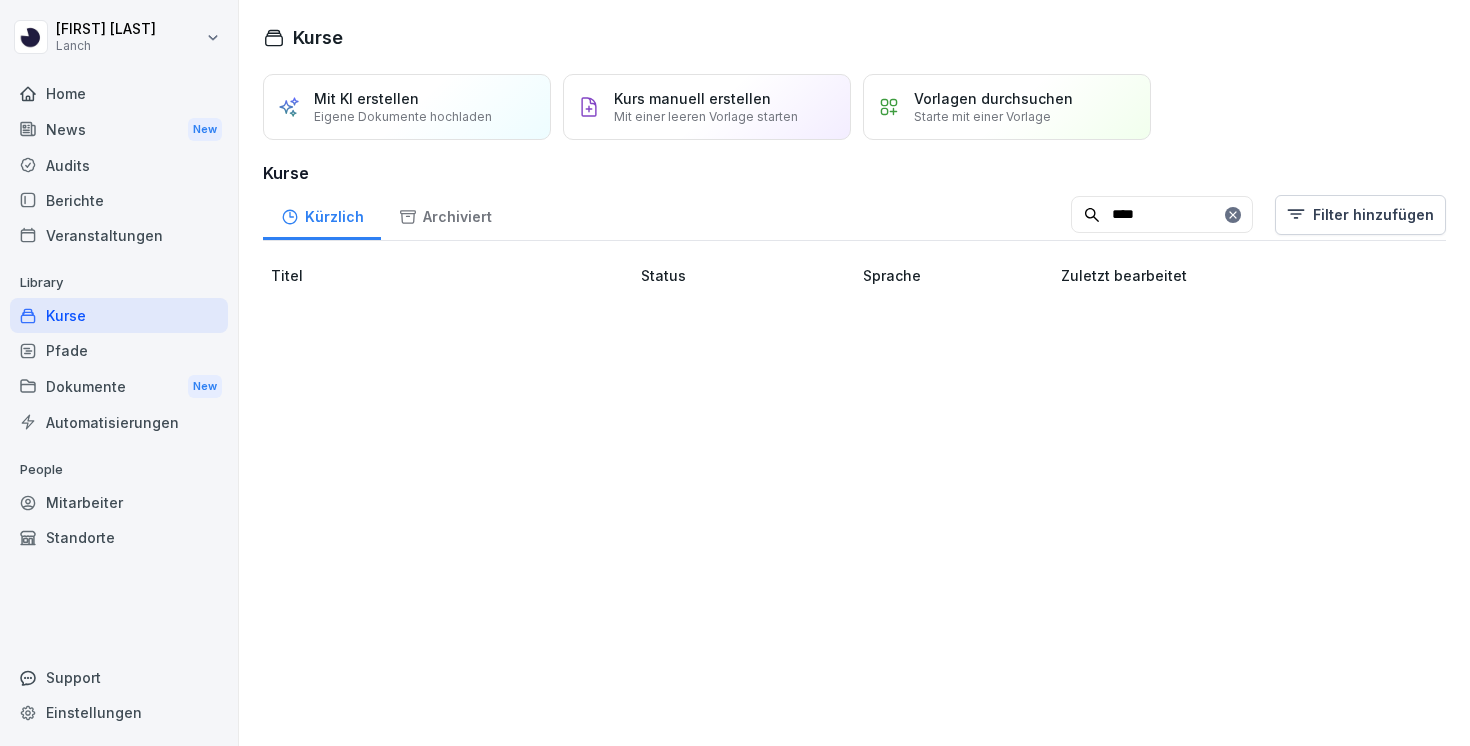 type 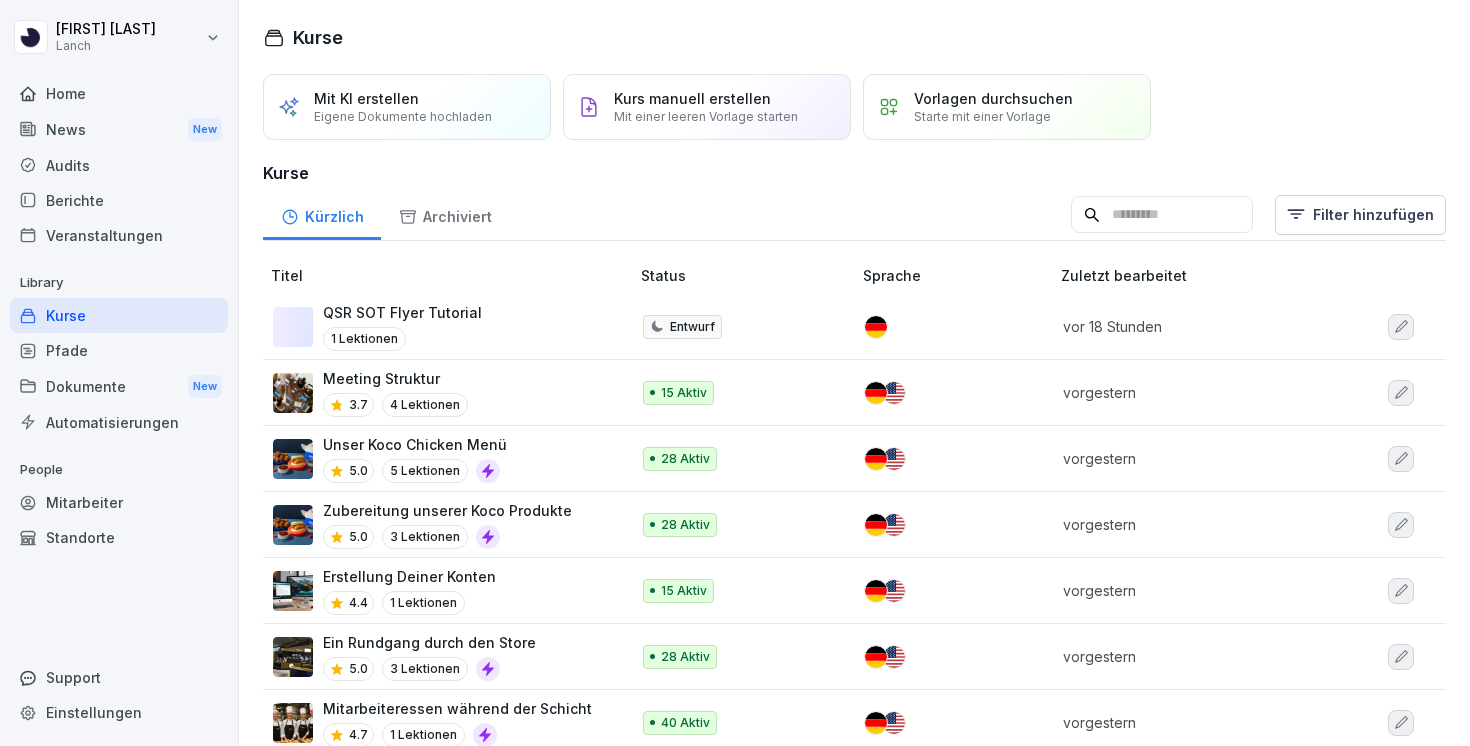 click on "Pfade" at bounding box center [119, 350] 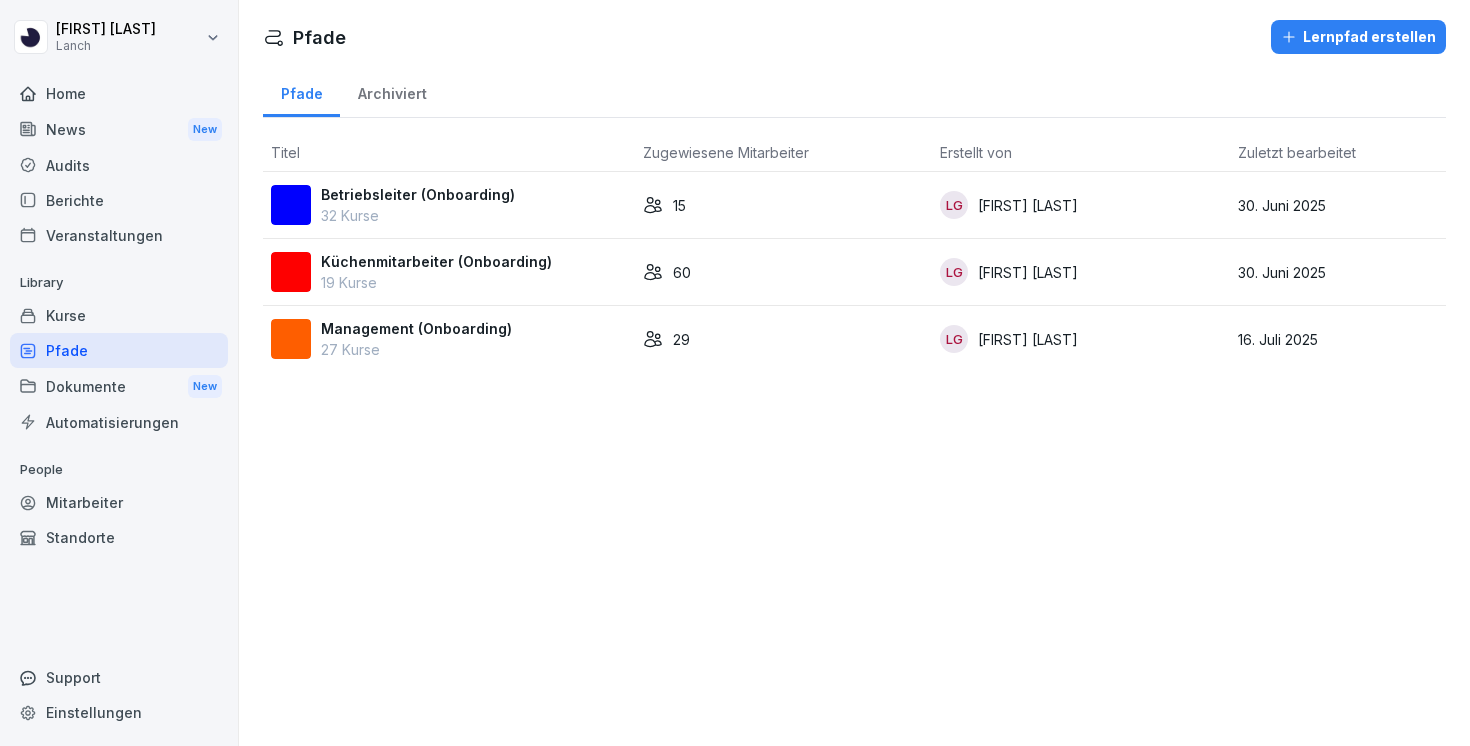 click on "Küchenmitarbeiter (Onboarding)" at bounding box center (436, 261) 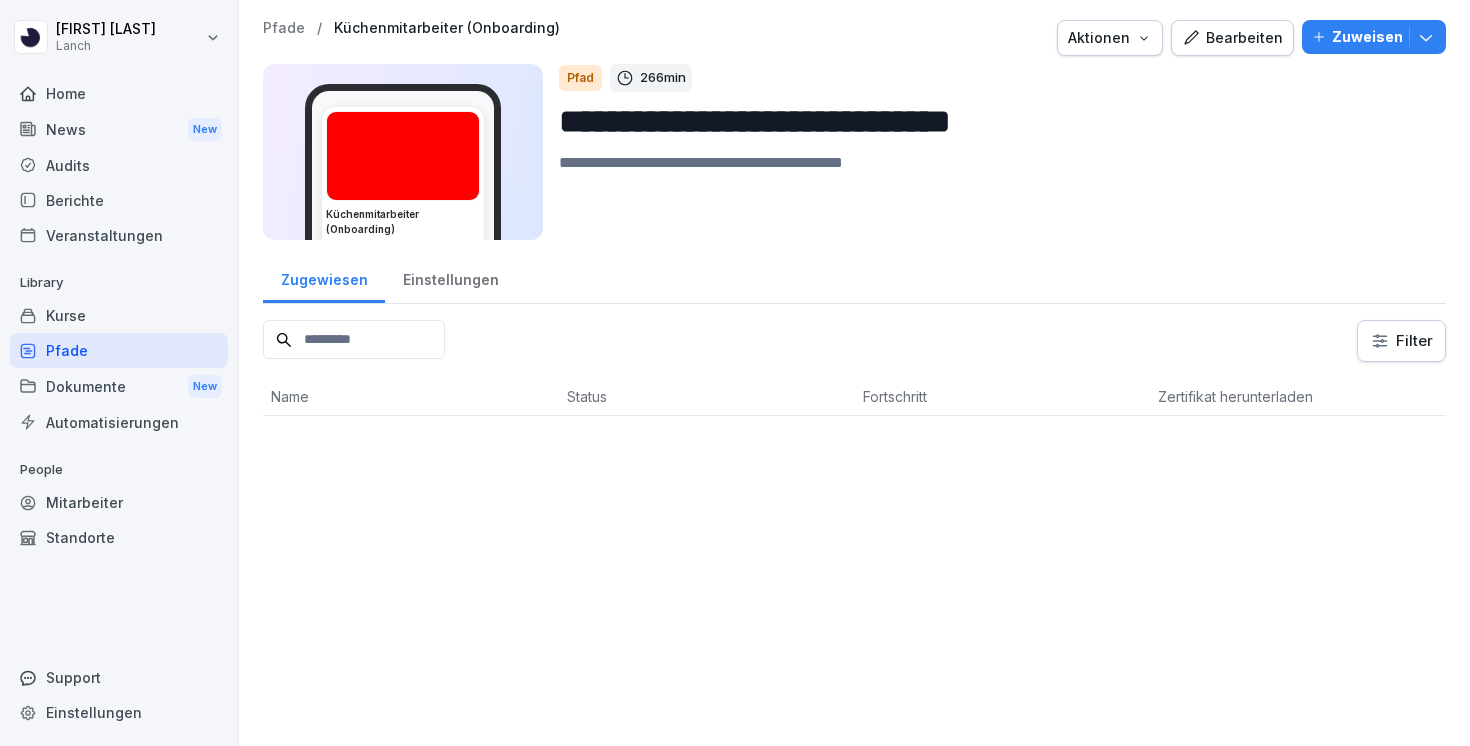 scroll, scrollTop: 0, scrollLeft: 0, axis: both 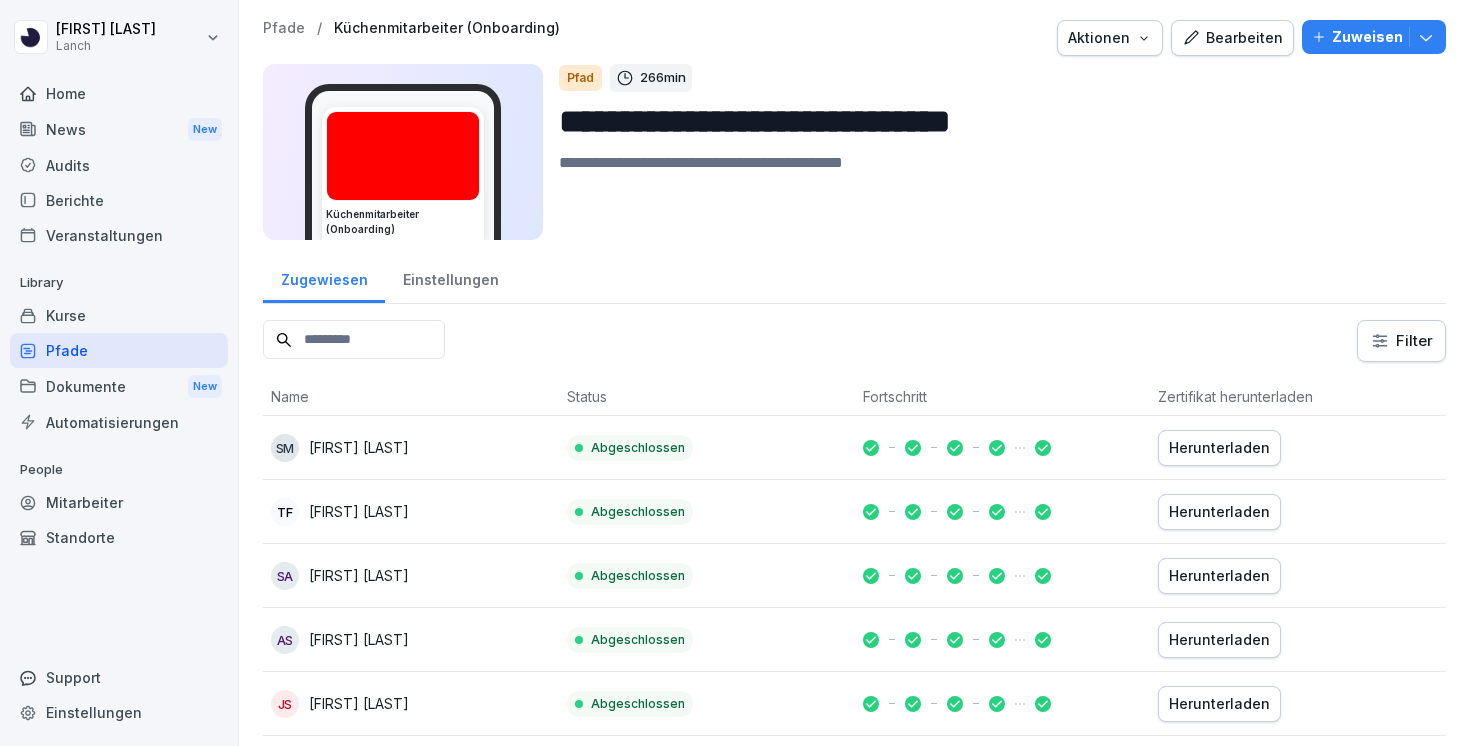 click on "Aktionen" at bounding box center (1110, 38) 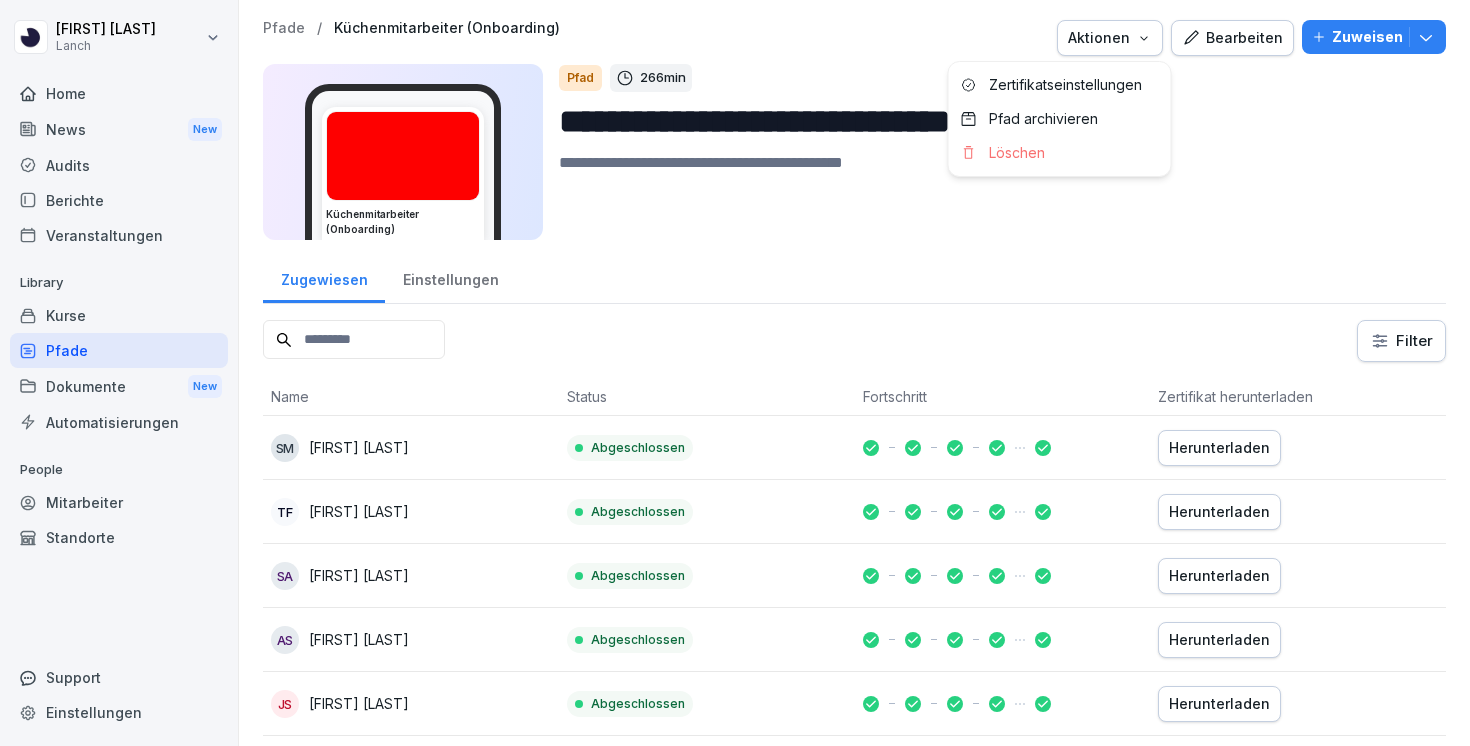 click on "Bearbeiten" at bounding box center [1232, 38] 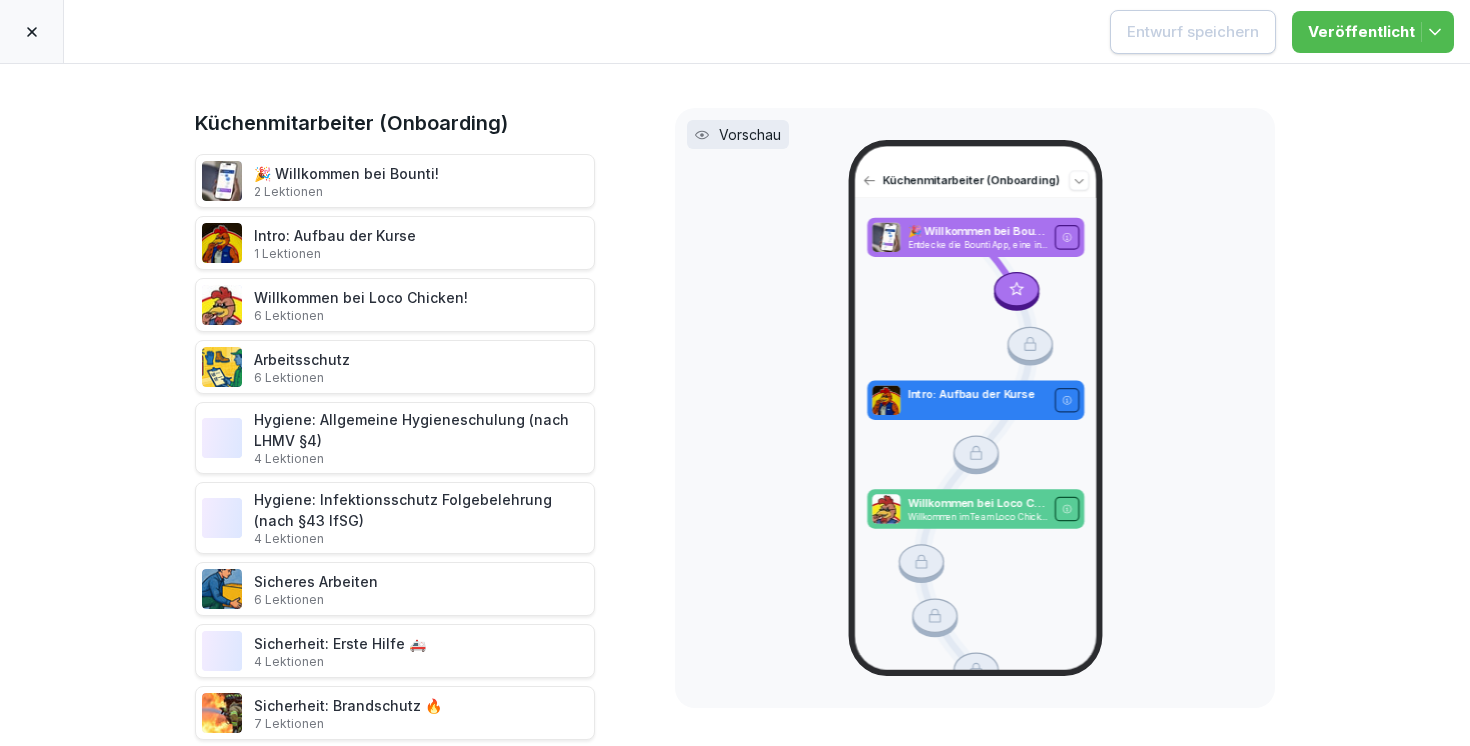click on "🎉 Willkommen bei Bounti! 2 Lektionen" at bounding box center (395, 181) 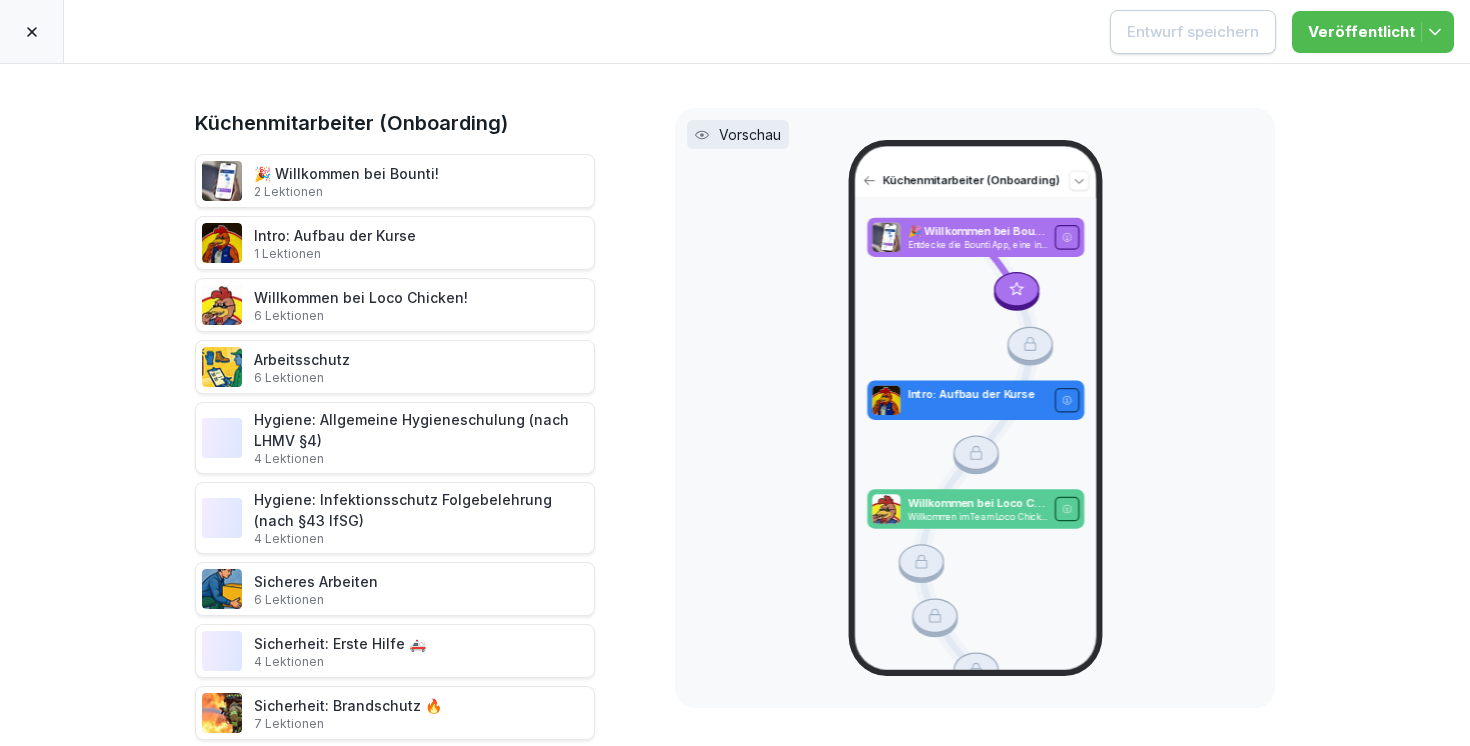 click on "🎉 Willkommen bei Bounti! 2 Lektionen" at bounding box center (395, 181) 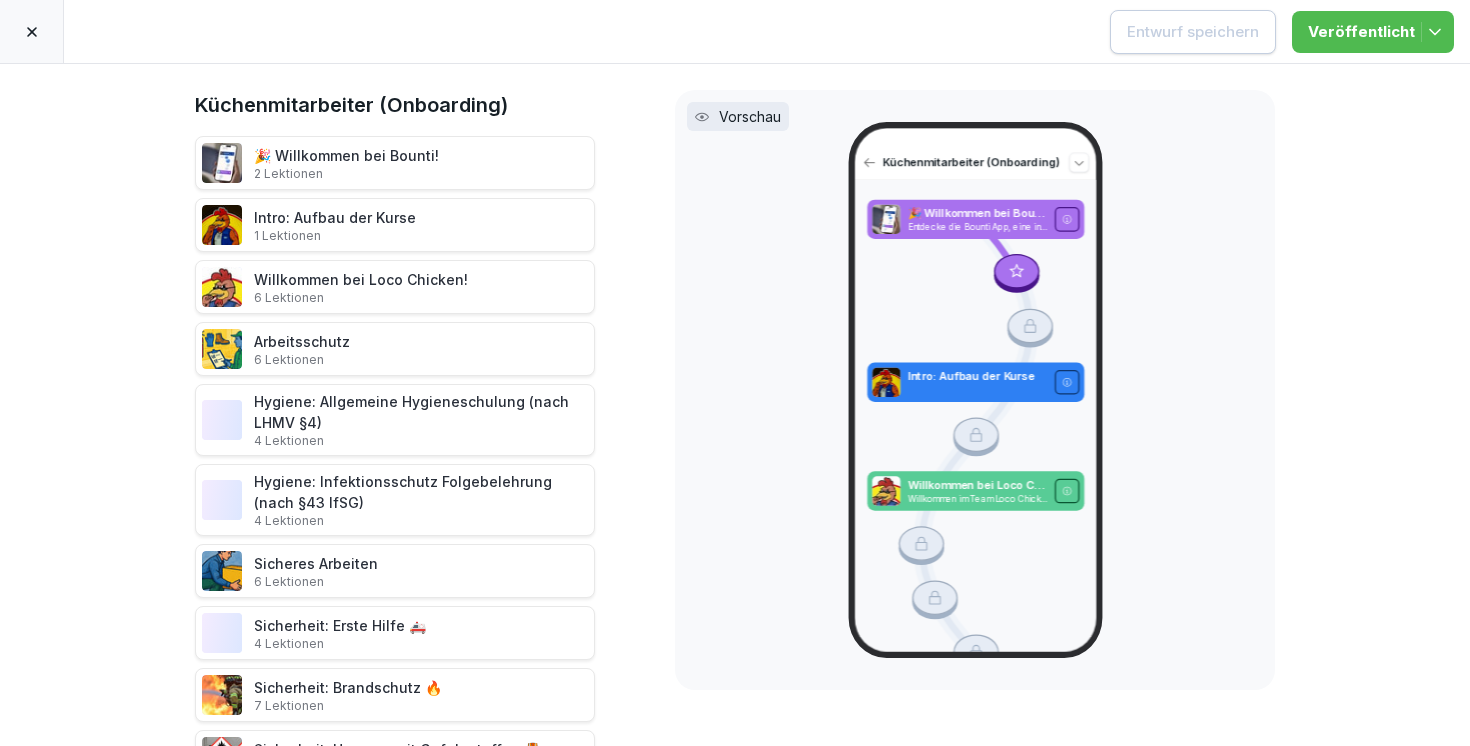 click at bounding box center (1015, 274) 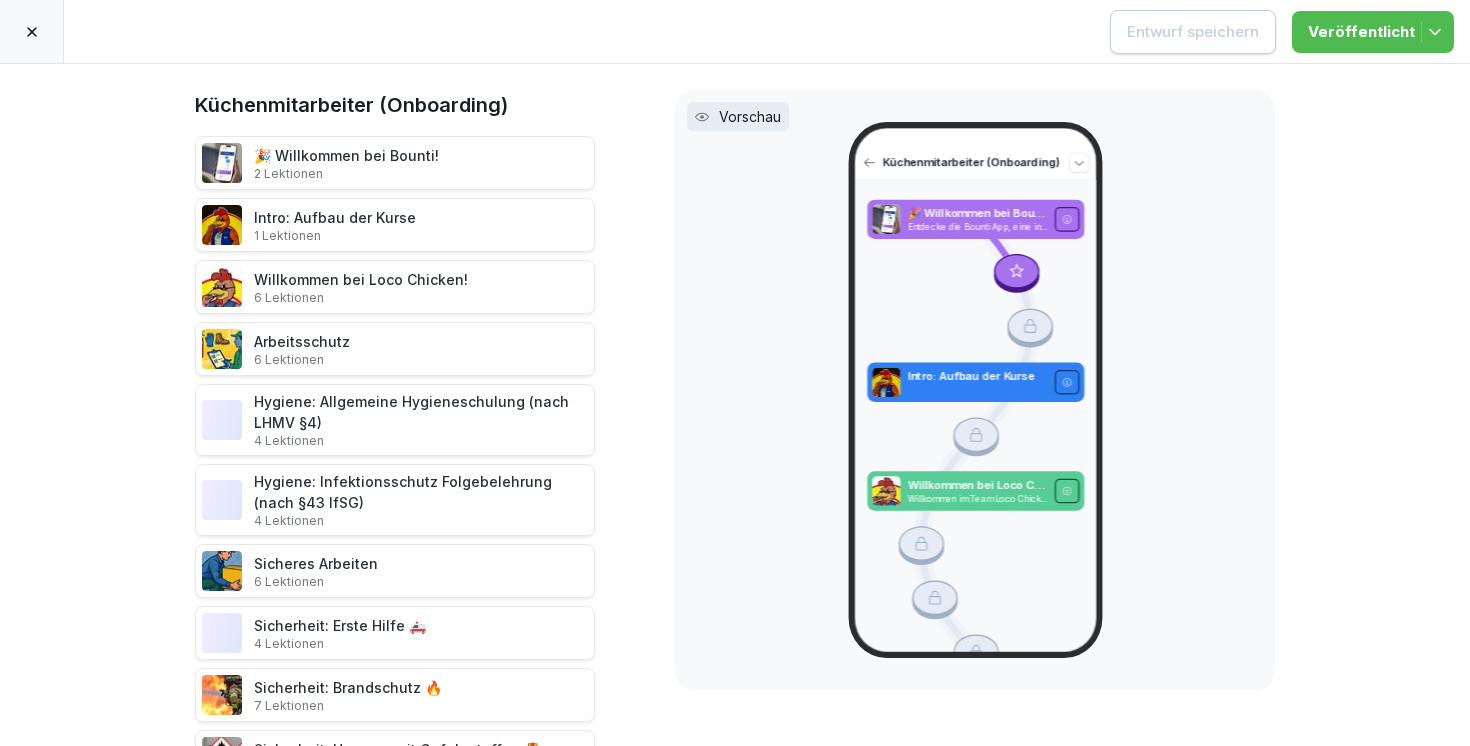 scroll, scrollTop: 0, scrollLeft: 0, axis: both 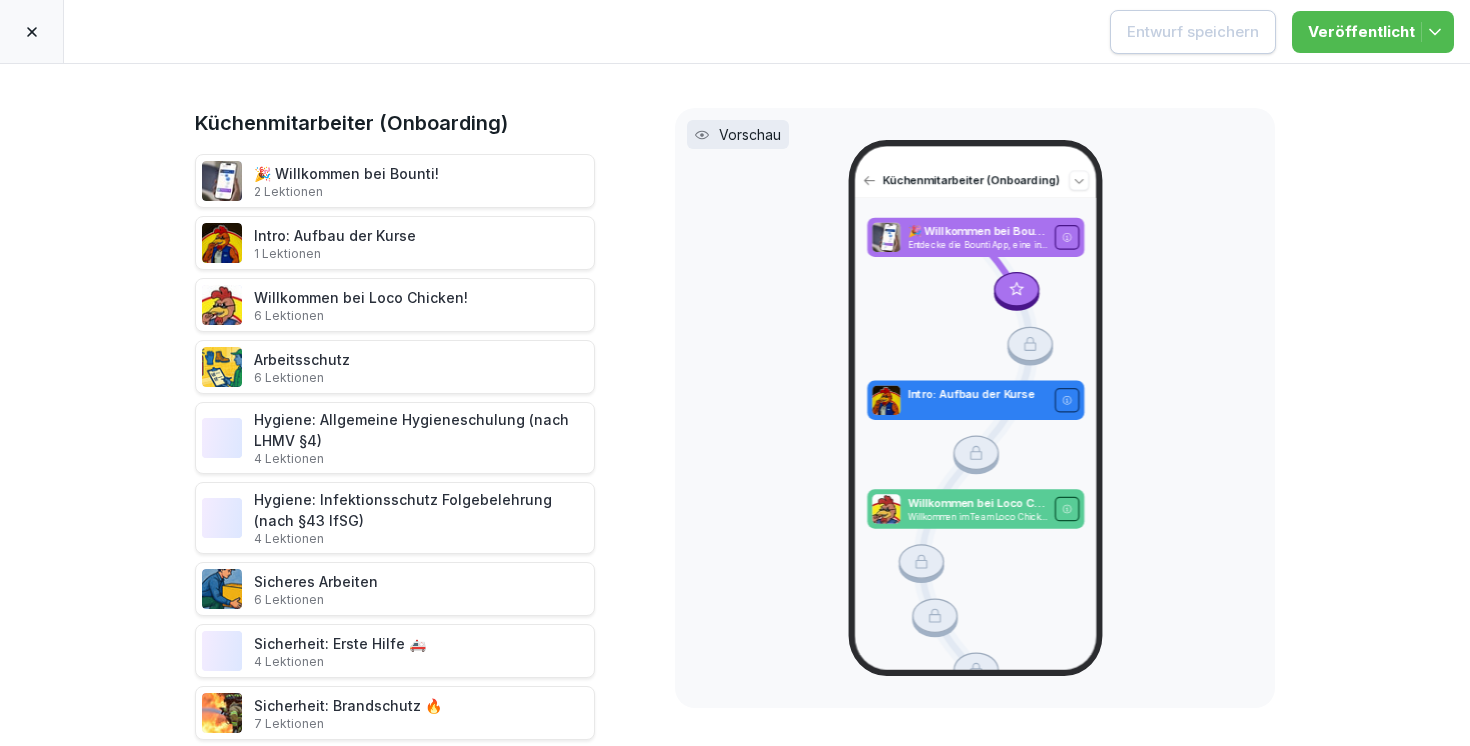 click on "🎉 Willkommen bei Bounti! 2 Lektionen" at bounding box center (395, 181) 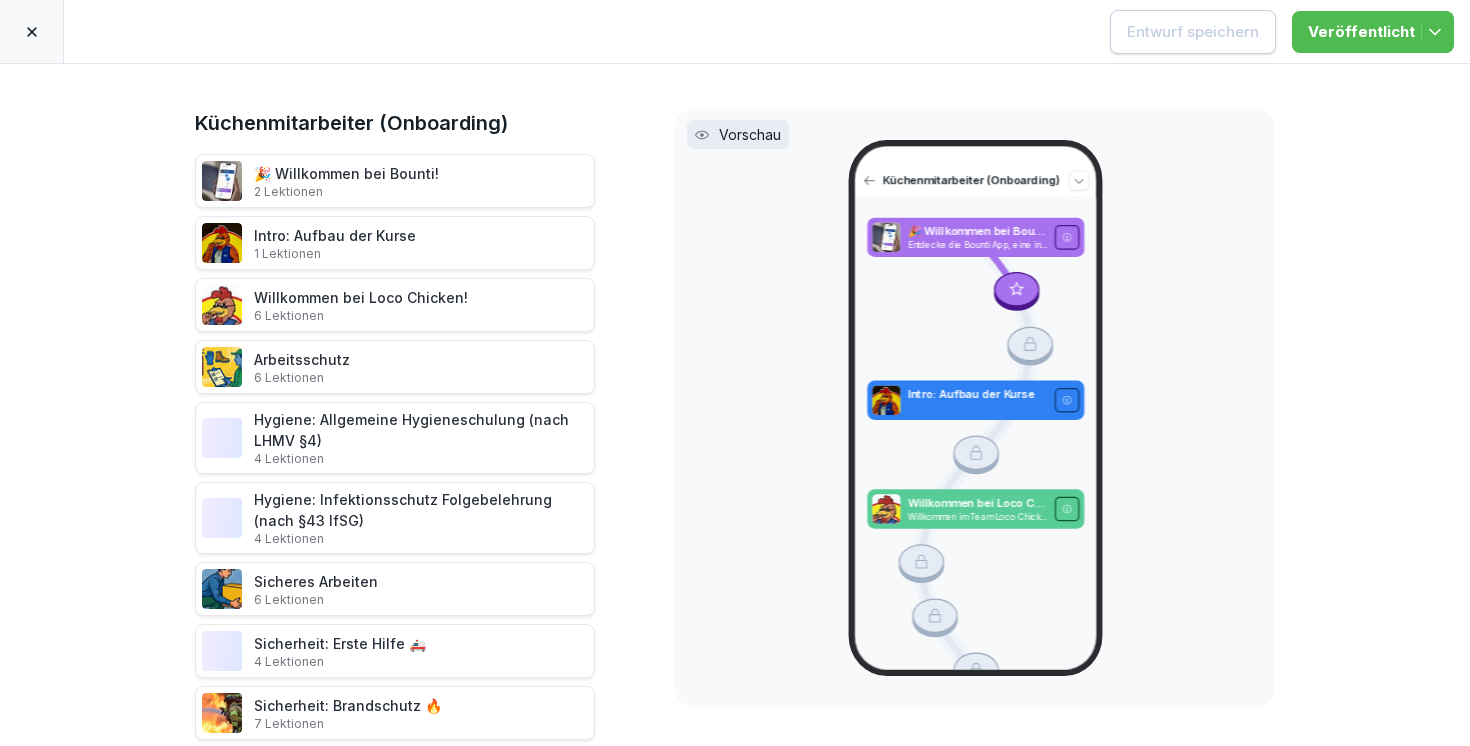 click on "Vorschau Küchenmitarbeiter (Onboarding) 🎉 Willkommen bei Bounti! Entdecke die Bounti App, eine innovative Lernplattform, die dir flexibles und unterhaltsames Lernen ermöglicht.    Intro: Aufbau der Kurse   Willkommen bei Loco Chicken! Willkommen im Team Loco Chicken! Dieser kurze Kurs wird Dir zeigen, wer wir sind, was uns ausmacht und wie wir arbeiten!   Arbeitsschutz In Gastronomie und Catering passieren schnell Unfälle – ob Schnitt, Verbrennung oder Sturz. In dieser Schulung lernst du typische Gefahren kennen und wie du dich schützt. So sorgst du für mehr Sicherheit im Team und weißt, was im Ernstfall zu tun ist.   Hygiene: Allgemeine Hygieneschulung (nach LHMV §4) Basierend auf VO (EG) Nr. 852/2004, LMHV, DIN10514 und IFSG. Jährliche Wiederholung empfohlen. Mit dieser Schulung lernst du, wie du Keime, Schadstoffe und Verunreinigungen vermeidest und für eine sichere Umgebung sorgst – für dich, dein Team und eure Gäste.   Hygiene: Infektionsschutz Folgebelehrung (nach §43 IfSG)" at bounding box center (975, 408) 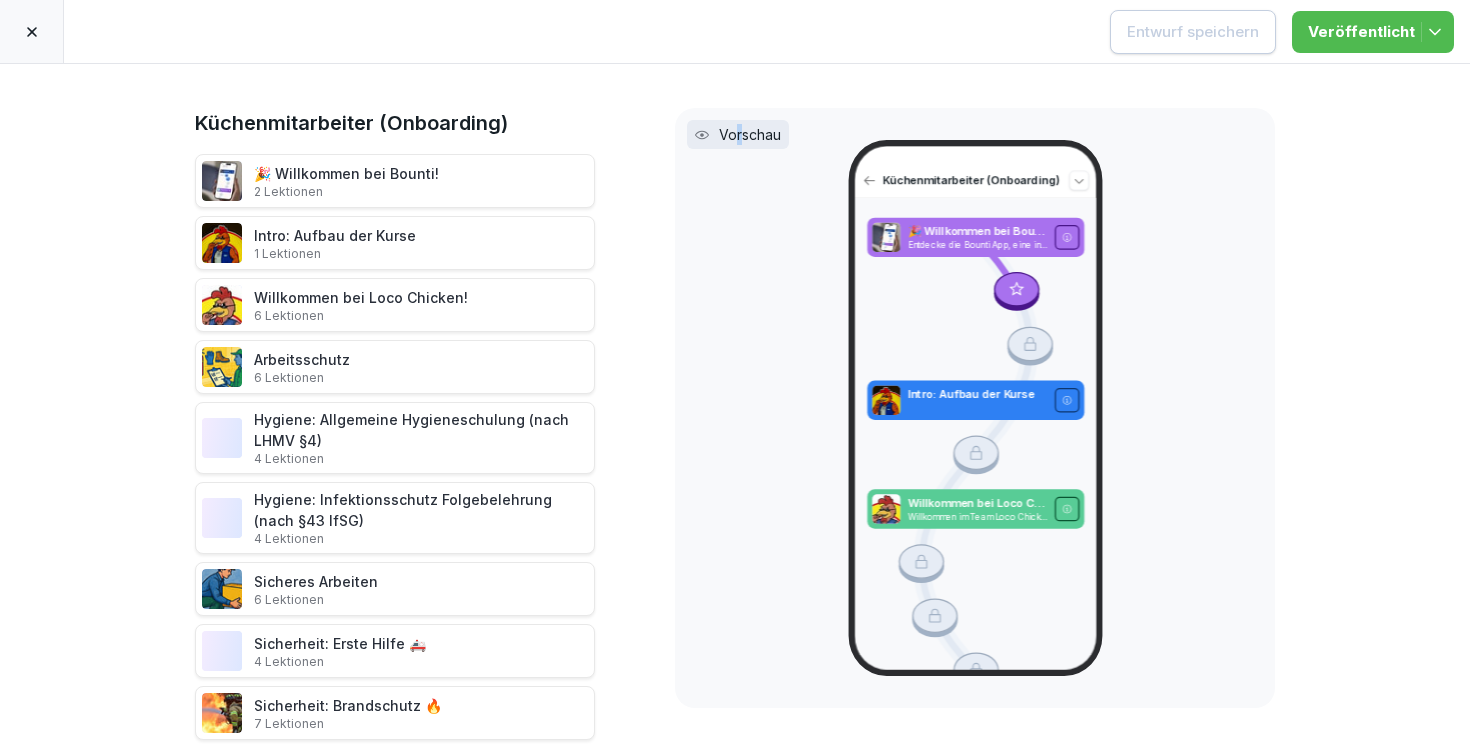 click on "Vorschau" at bounding box center [750, 134] 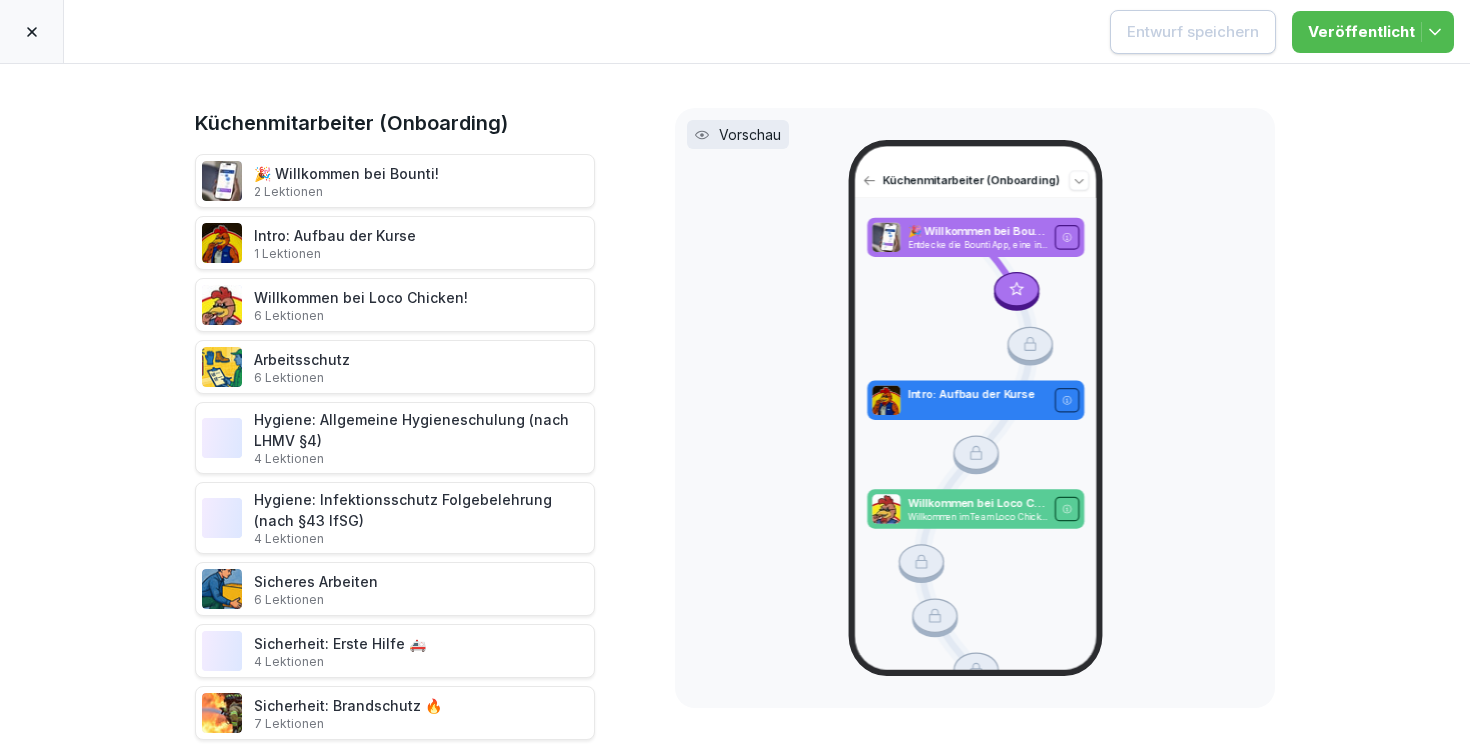 click on "Küchenmitarbeiter (Onboarding) 🎉 Willkommen bei Bounti! 2 Lektionen Intro: Aufbau der Kurse 1 Lektionen Willkommen bei Loco Chicken! 6 Lektionen Arbeitsschutz 6 Lektionen Hygiene: Allgemeine Hygieneschulung (nach LHMV §4) 4 Lektionen Hygiene: Infektionsschutz Folgebelehrung (nach §43 IfSG) 4 Lektionen Sicheres Arbeiten 6 Lektionen Sicherheit: Erste Hilfe 🚑 4 Lektionen Sicherheit: Brandschutz 🔥 7 Lektionen Sicherheit: Umgang mit Gefahrstoffen 🦺 3 Lektionen Datenschutz  6 Lektionen 1 Tage Pause Ein Rundgang durch den Store 3 Lektionen Unser Loco Chicken Menü 7 Lektionen Deine erste Bestellung zubereiten 3 Lektionen Zubereitung unserer Loco Produkte 5 Lektionen Unser Koco Chicken Menü 5 Lektionen Zubereitung unserer Koco Produkte 3 Lektionen Der richtige Umgang mit Gästen 1 Lektionen Sauberkeit während deiner Schicht 1 Lektionen Draggable item d4116ba5-7112-497c-a6aa-648ca6a7e4e6 was dropped over droppable area d4116ba5-7112-497c-a6aa-648ca6a7e4e6 Inhalt hinzufügen Pause Vorschau" at bounding box center (735, 405) 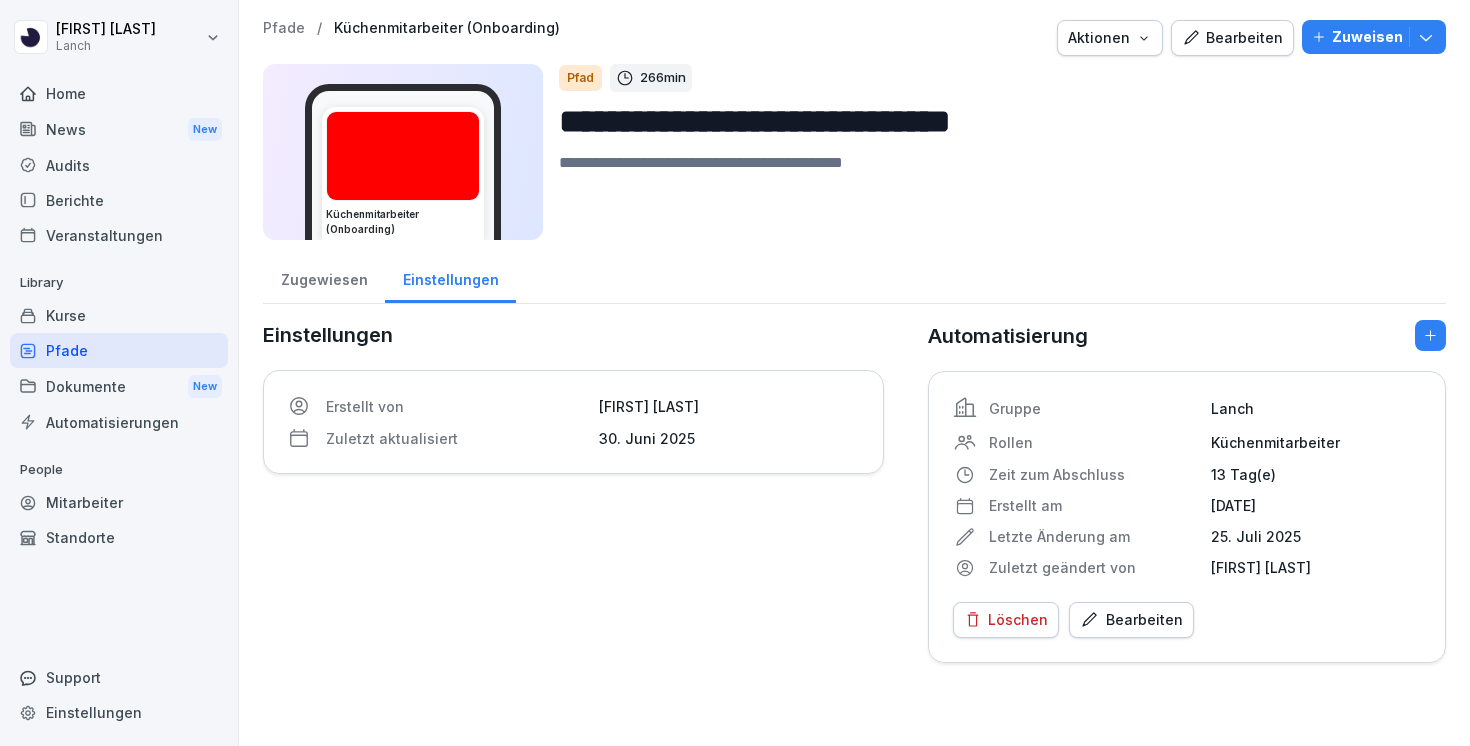 click on "Zugewiesen" at bounding box center [324, 277] 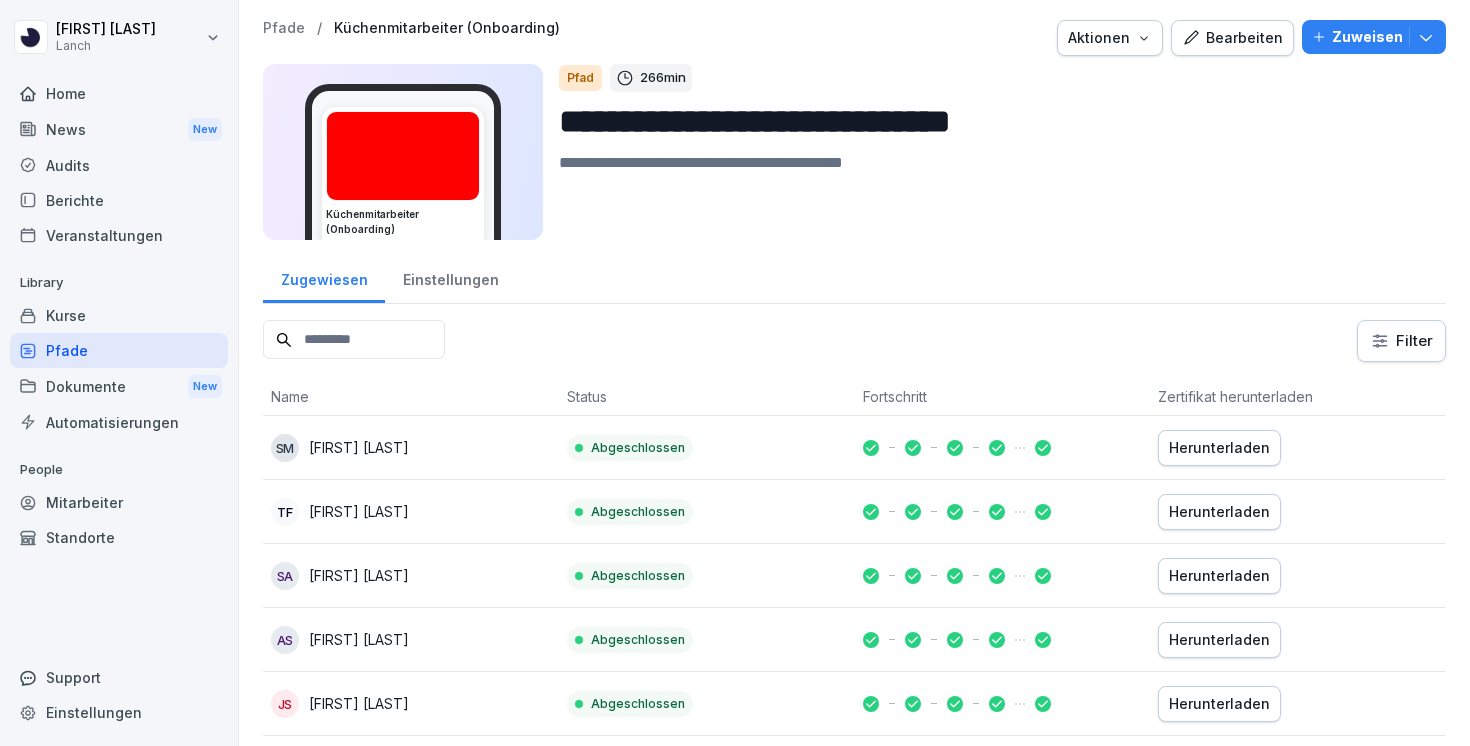 click on "Herunterladen" at bounding box center (1219, 448) 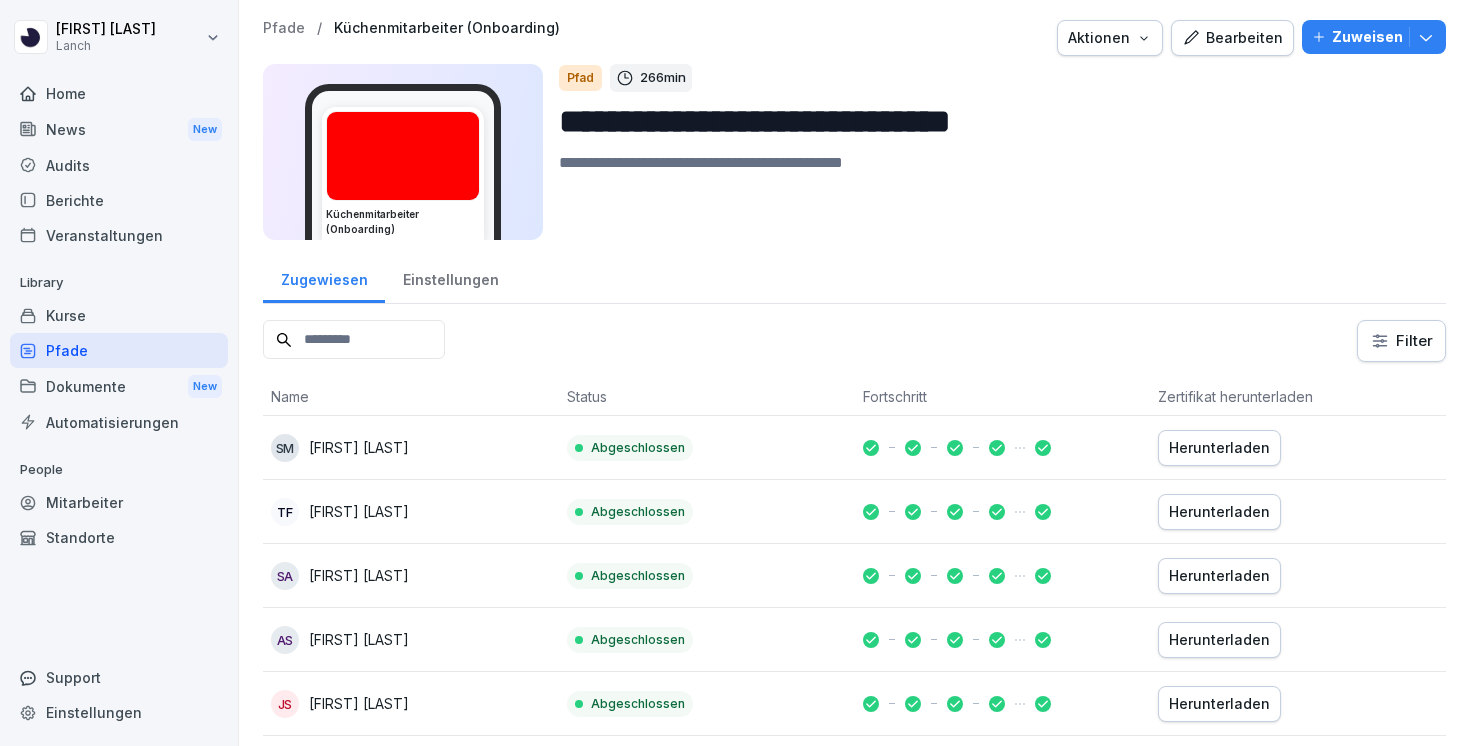 click on "Bearbeiten" at bounding box center (1232, 38) 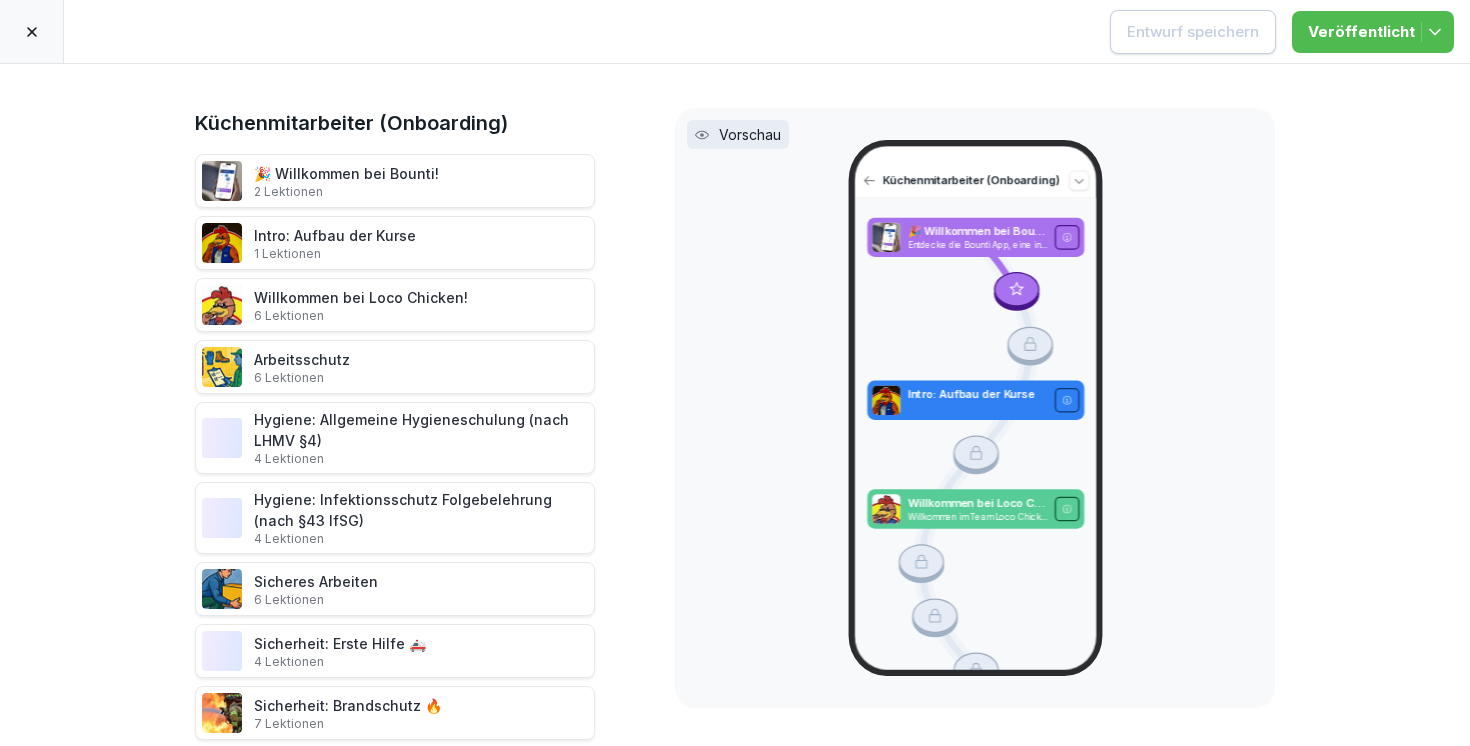 click on "🎉 Willkommen bei Bounti! 2 Lektionen" at bounding box center [395, 181] 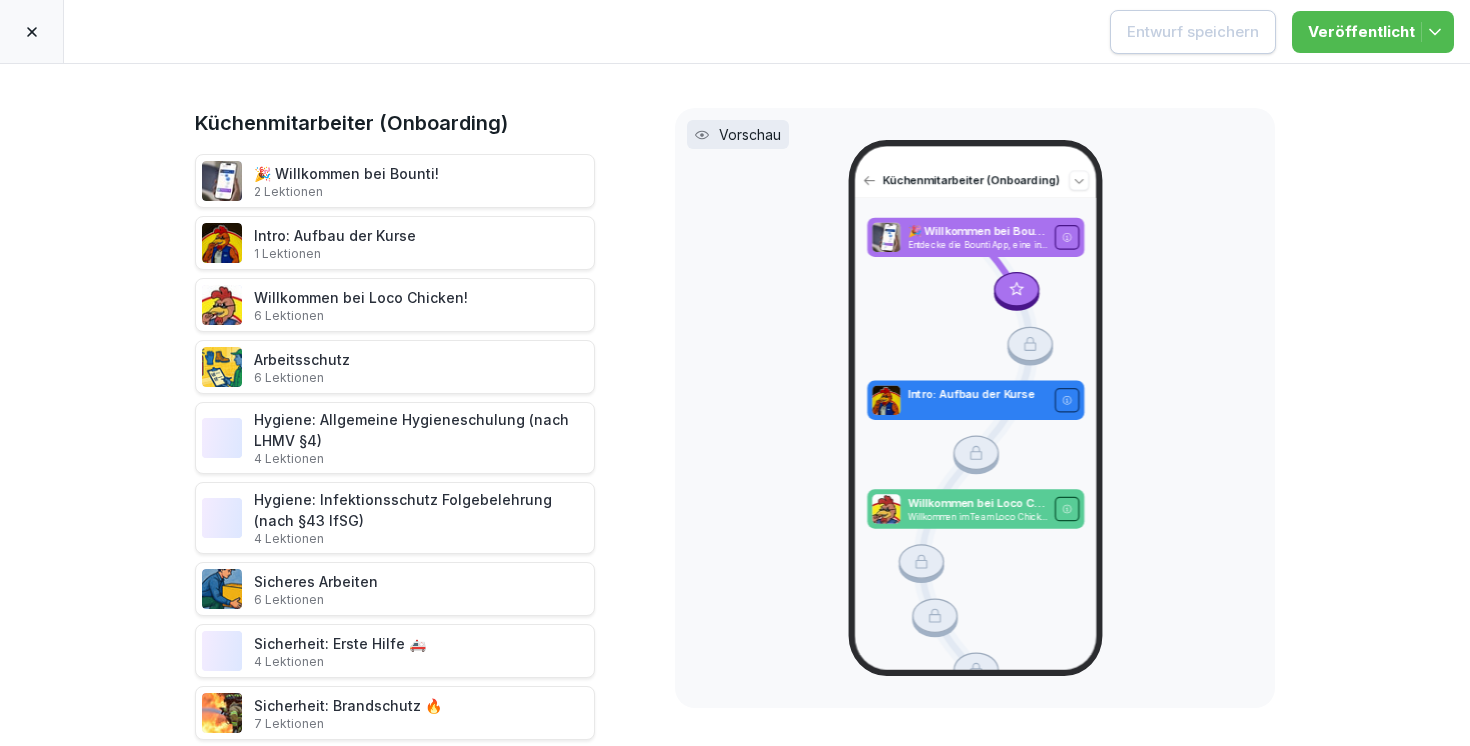 click on "Vorschau" at bounding box center [750, 134] 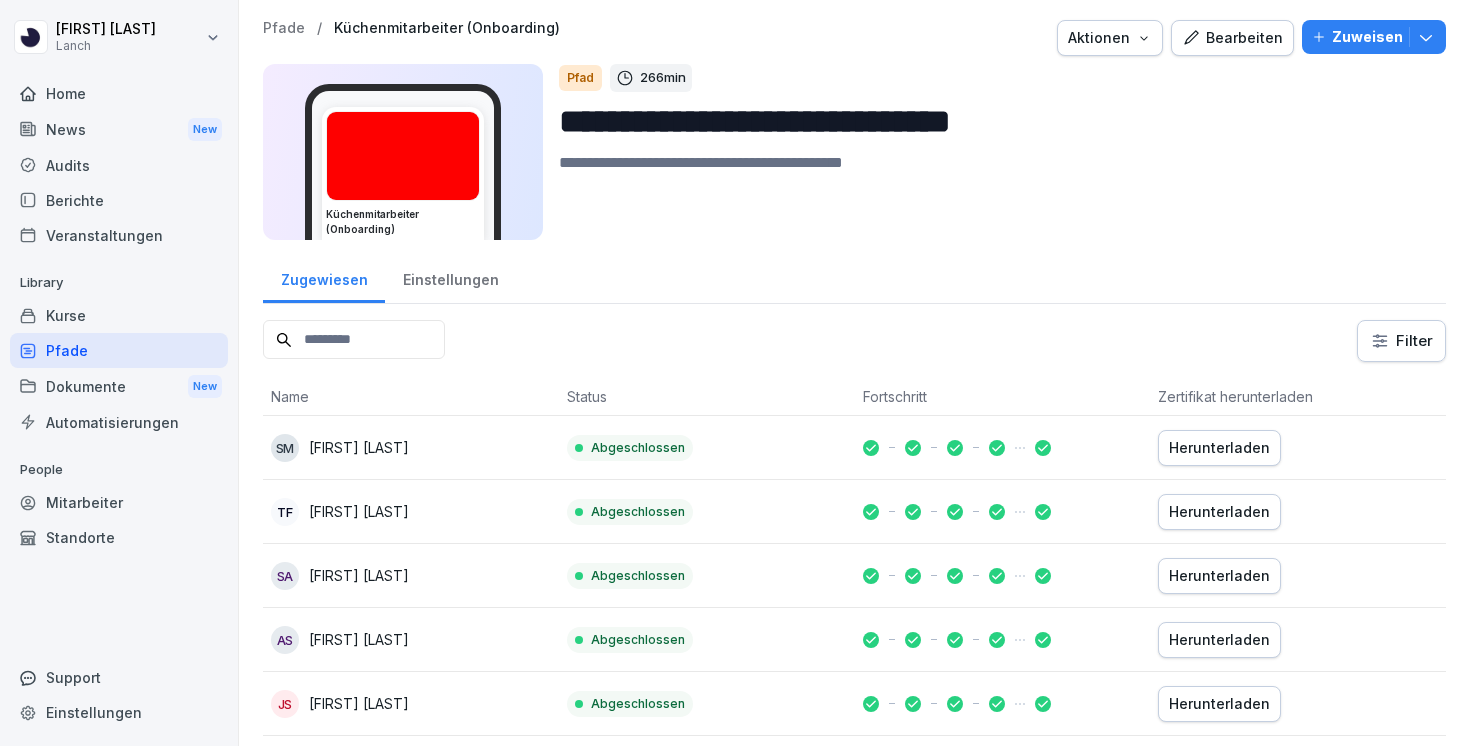 click on "Pfade" at bounding box center [119, 350] 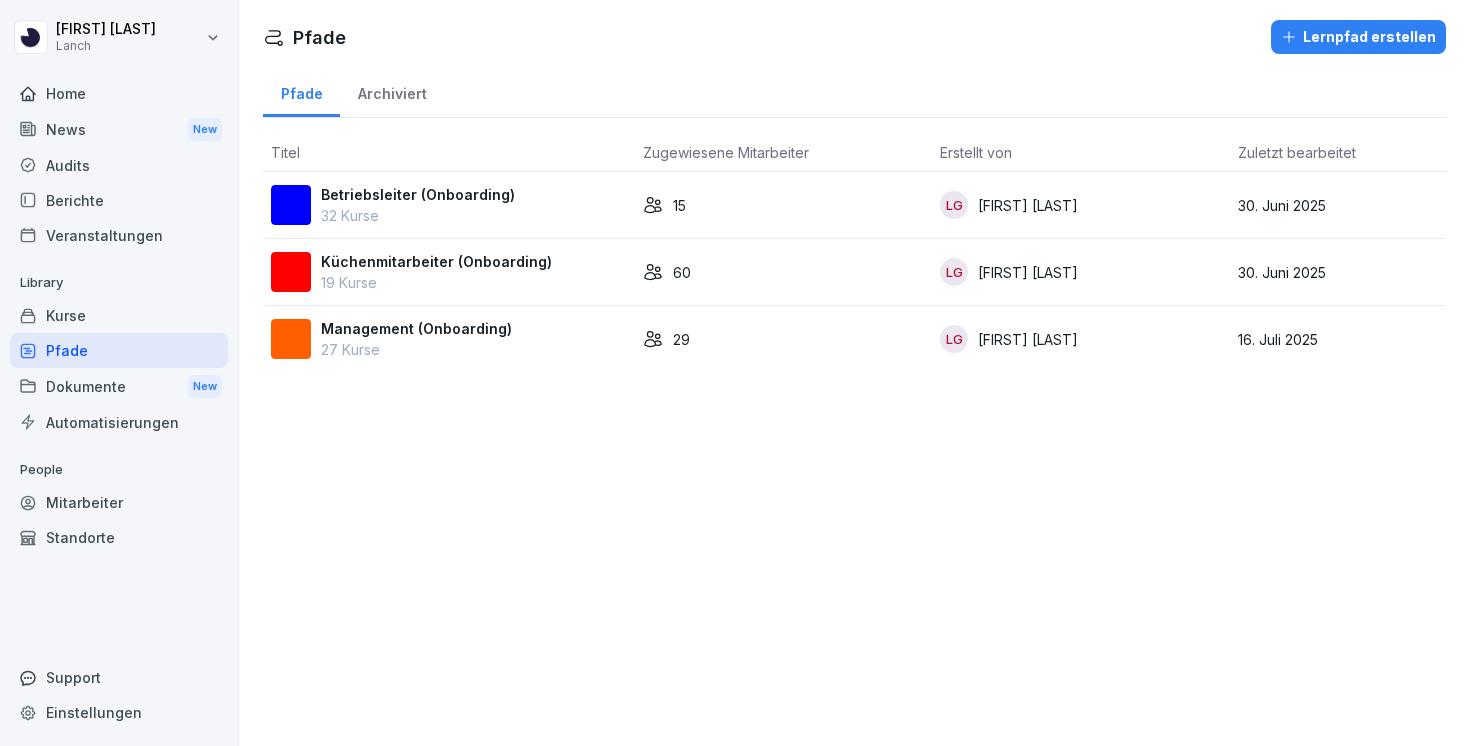 click on "19 Kurse" at bounding box center [436, 282] 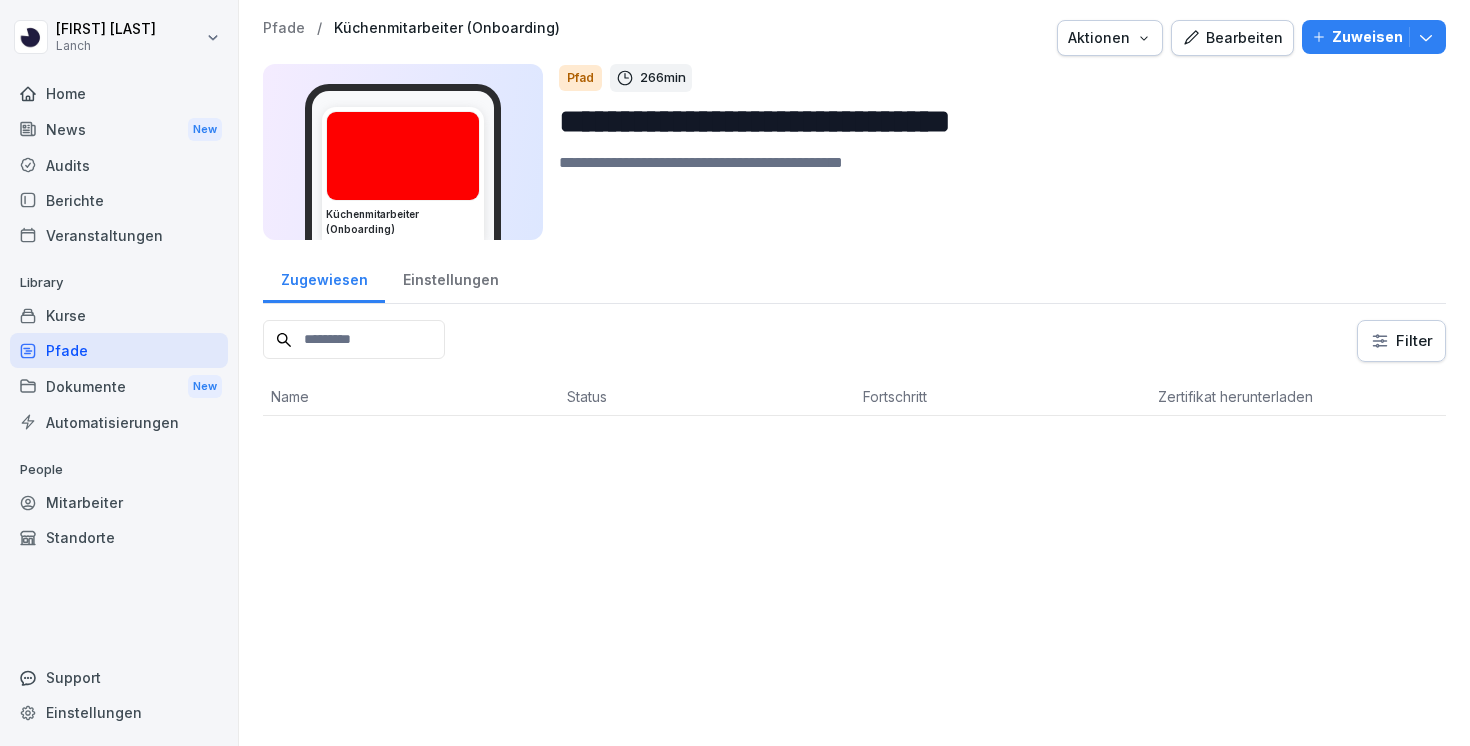 scroll, scrollTop: 0, scrollLeft: 0, axis: both 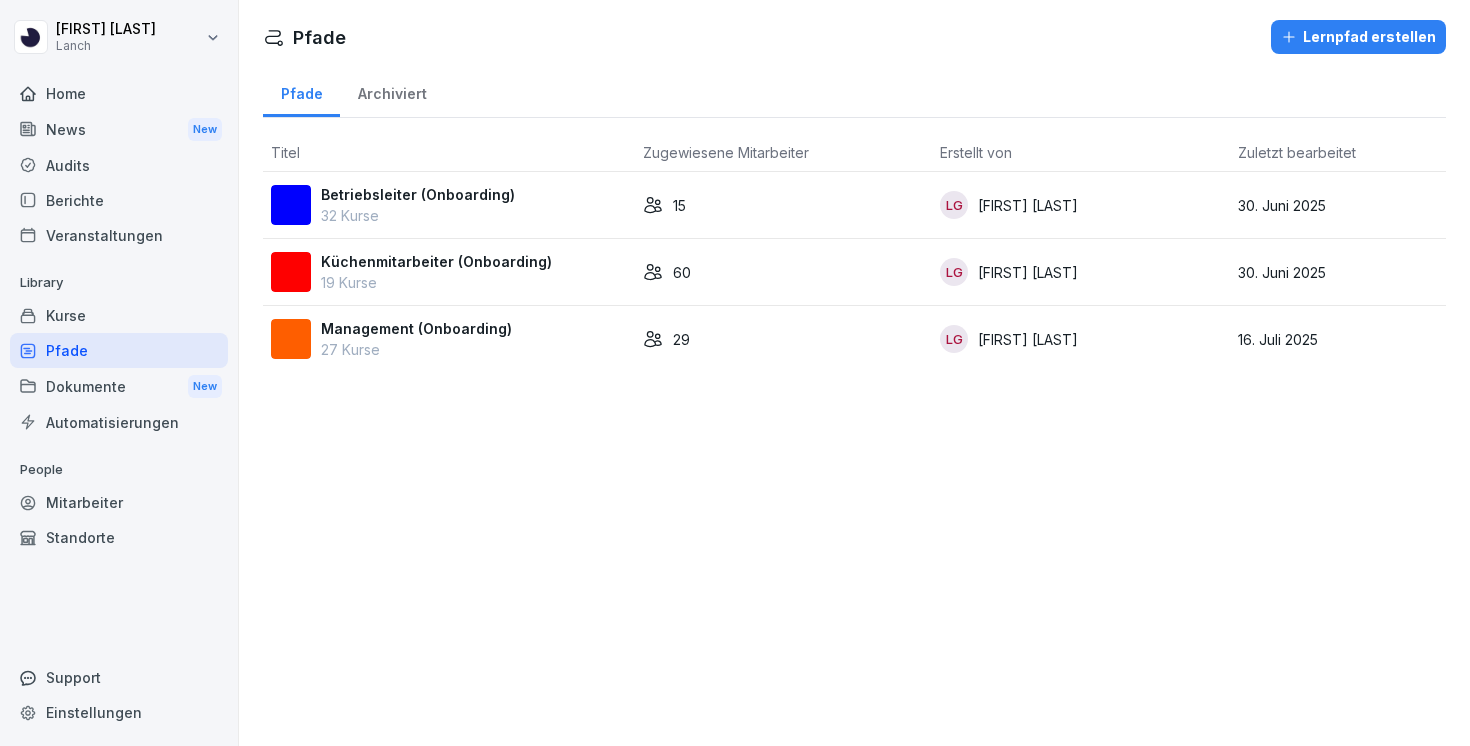 click on "32 Kurse" at bounding box center (418, 215) 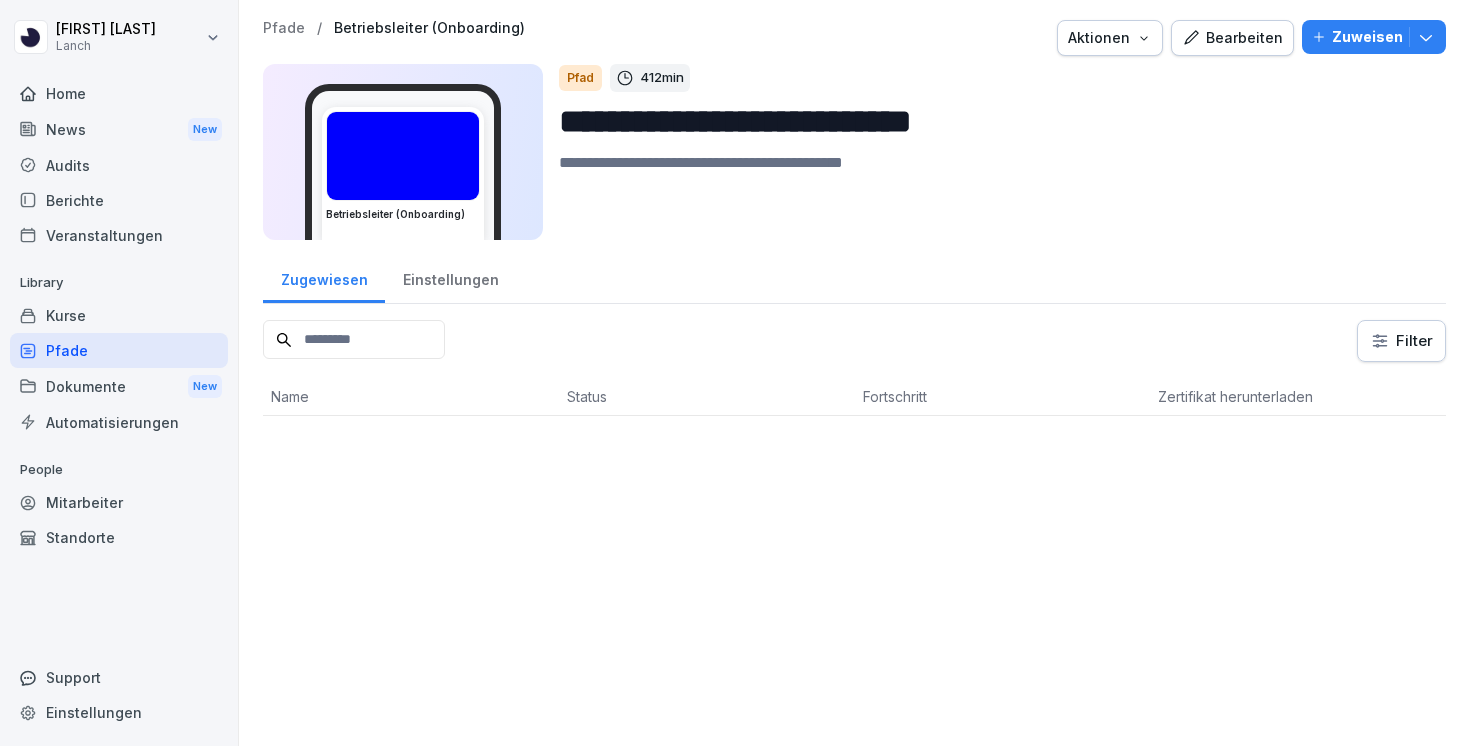 scroll, scrollTop: 0, scrollLeft: 0, axis: both 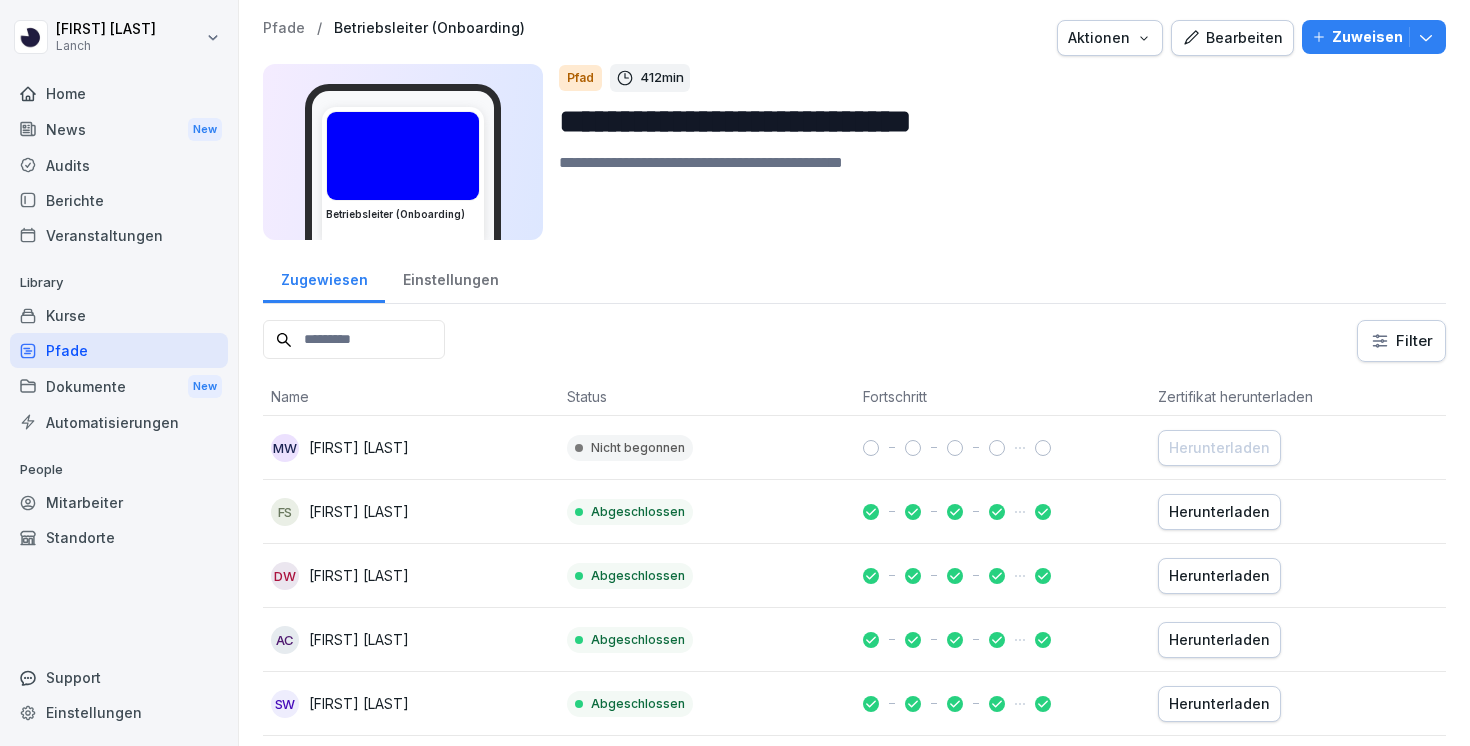 click on "Bearbeiten" at bounding box center (1232, 38) 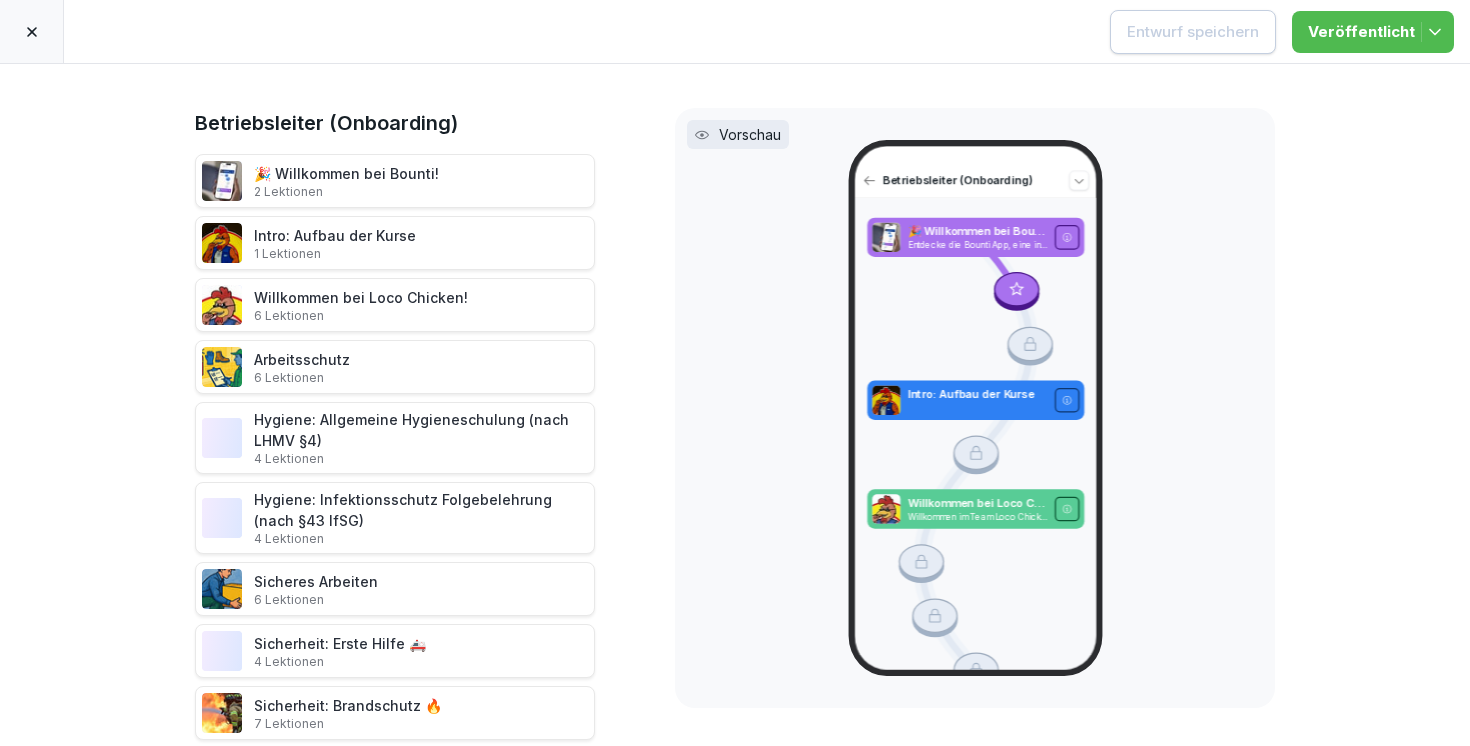 click on "2 Lektionen" at bounding box center (346, 192) 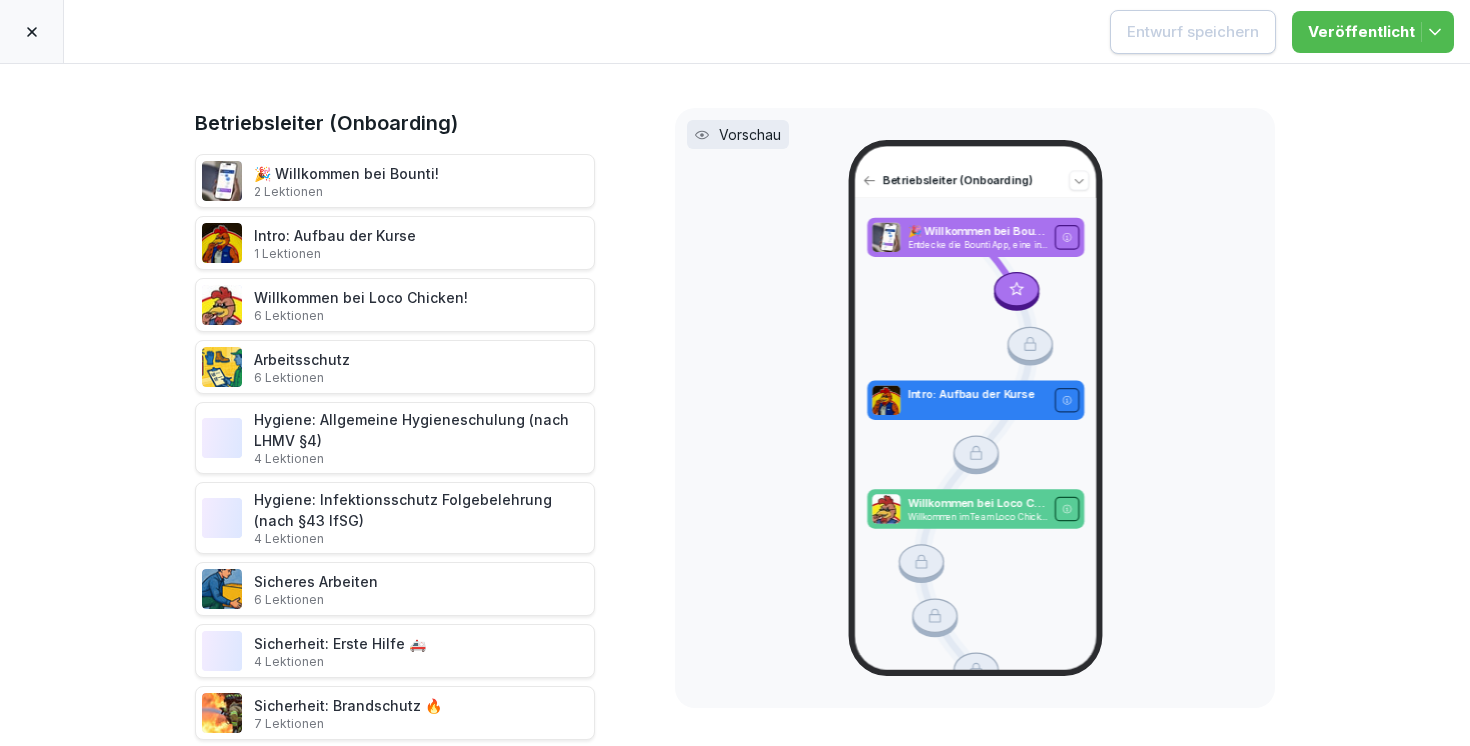 click on "Unveröffentlichte Änderungen Entwurf speichern Veröffentlicht" at bounding box center [1153, 32] 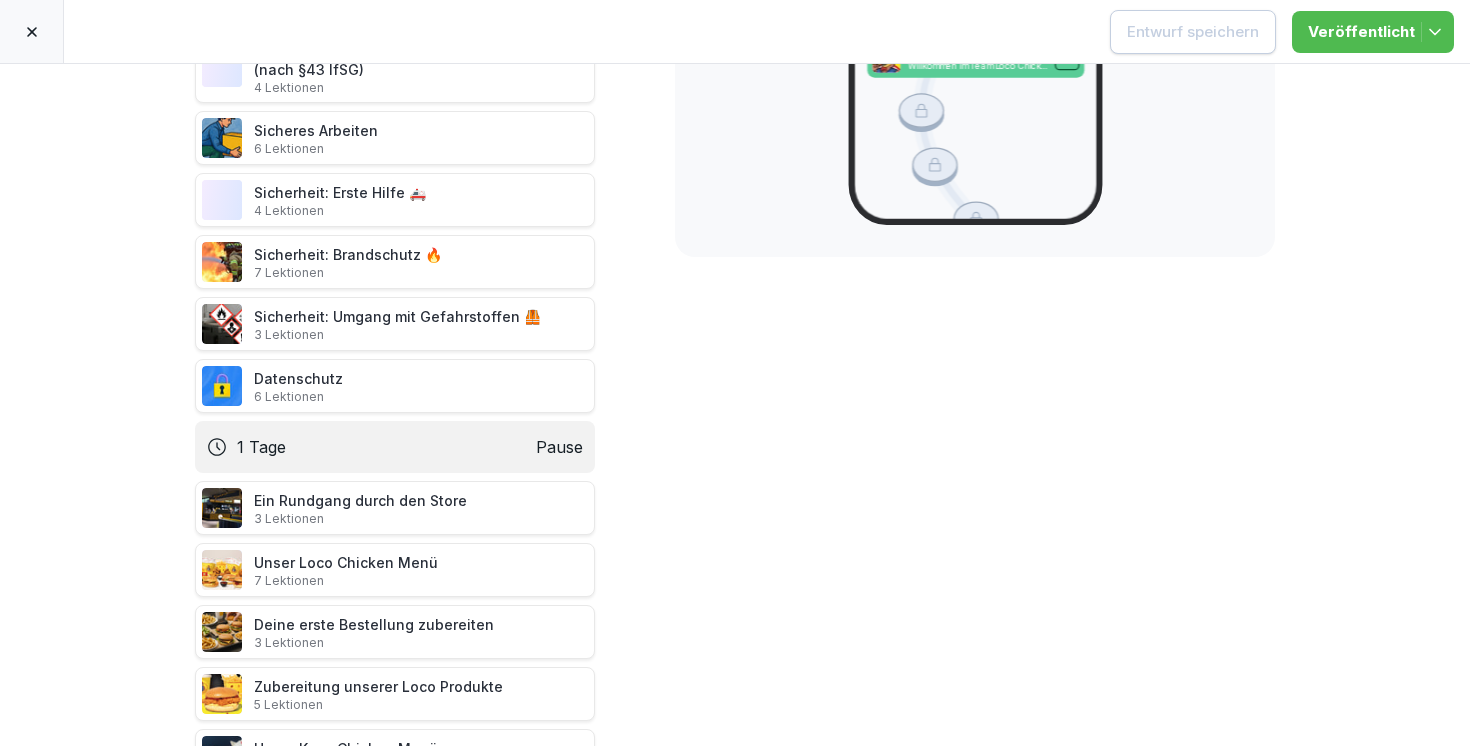 scroll, scrollTop: 0, scrollLeft: 0, axis: both 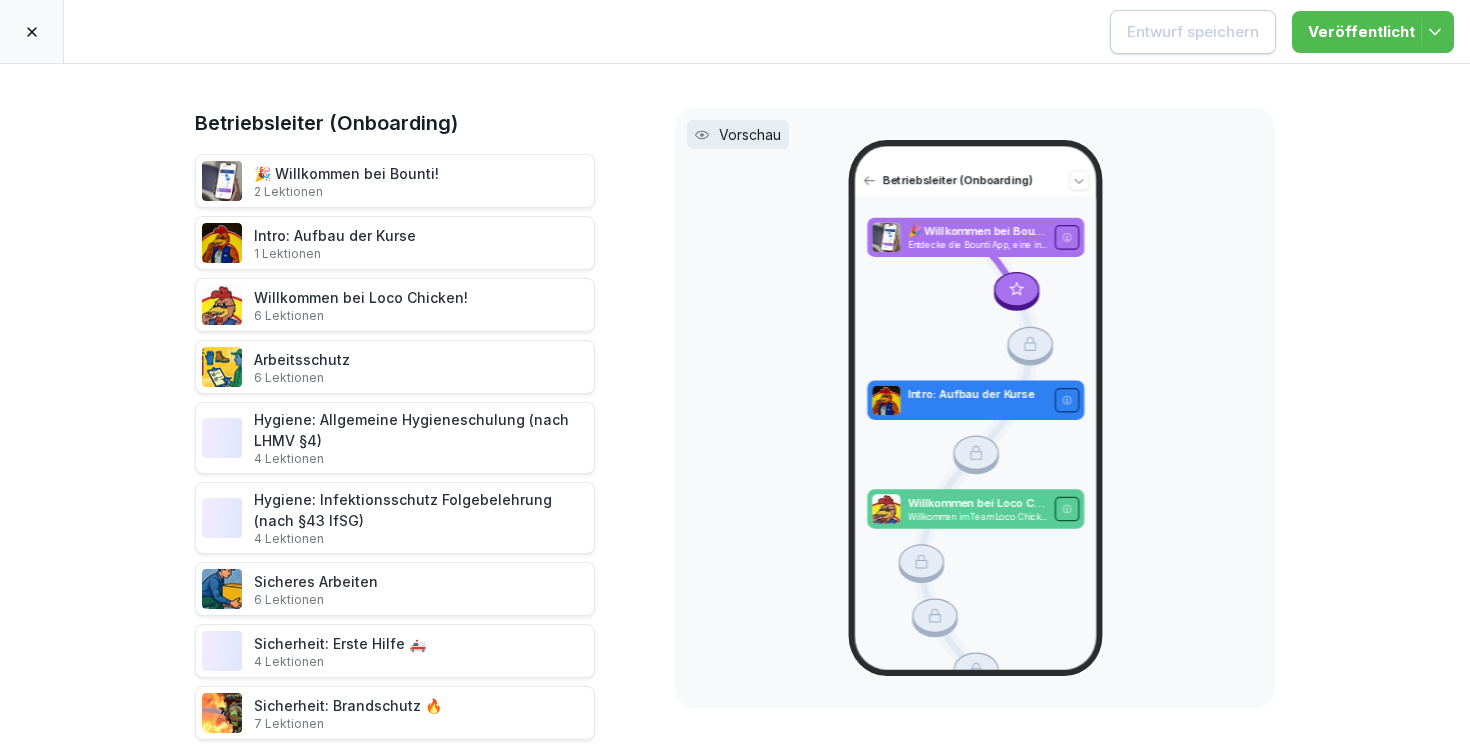click at bounding box center (222, 181) 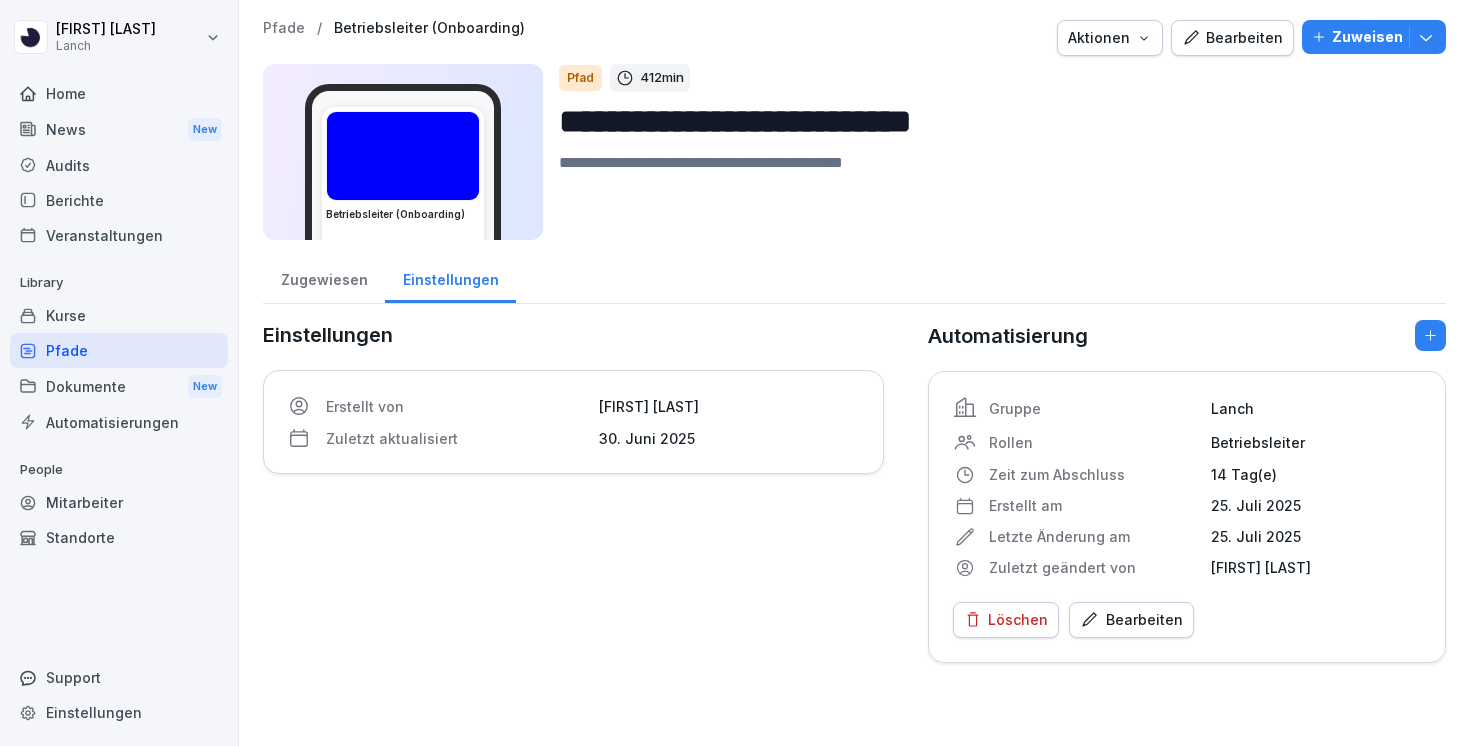 click on "Kurse" at bounding box center [119, 315] 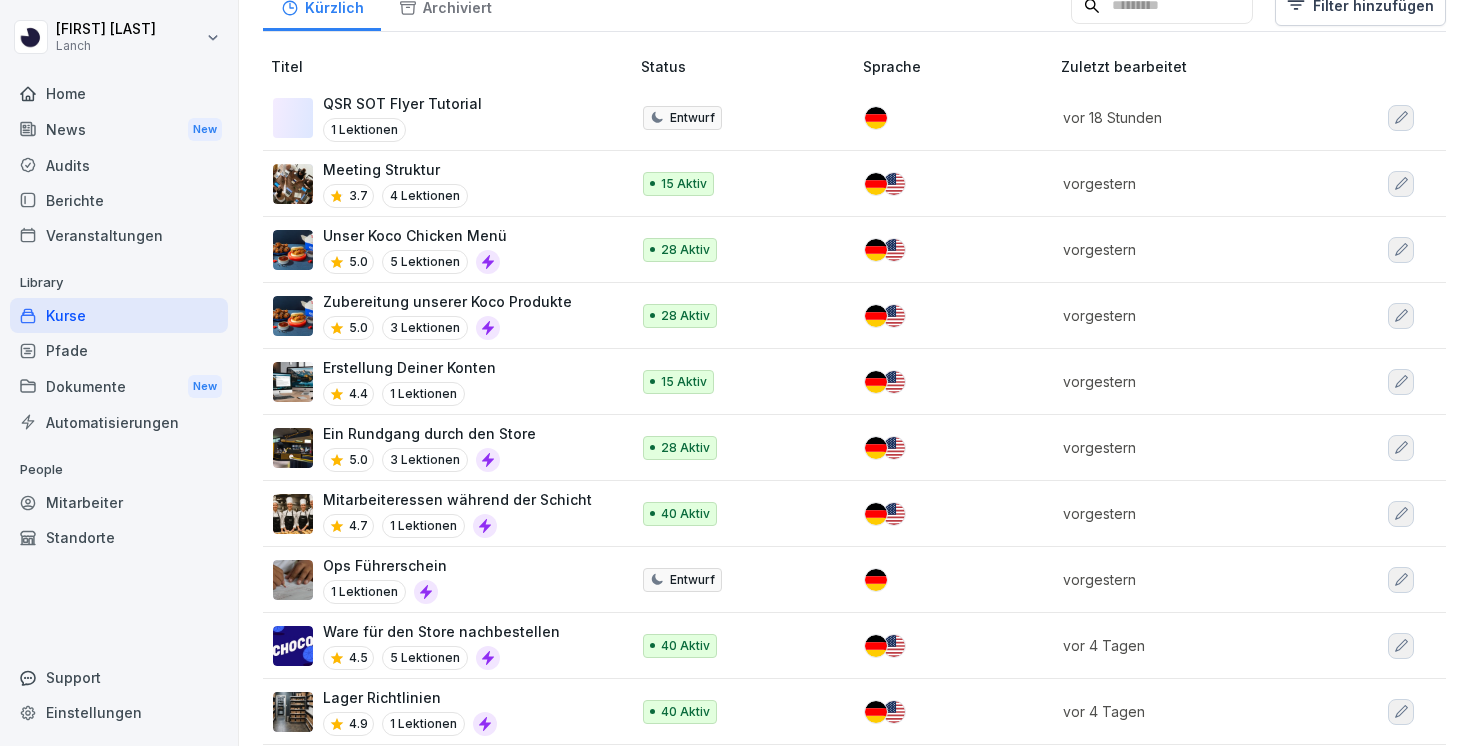scroll, scrollTop: 212, scrollLeft: 0, axis: vertical 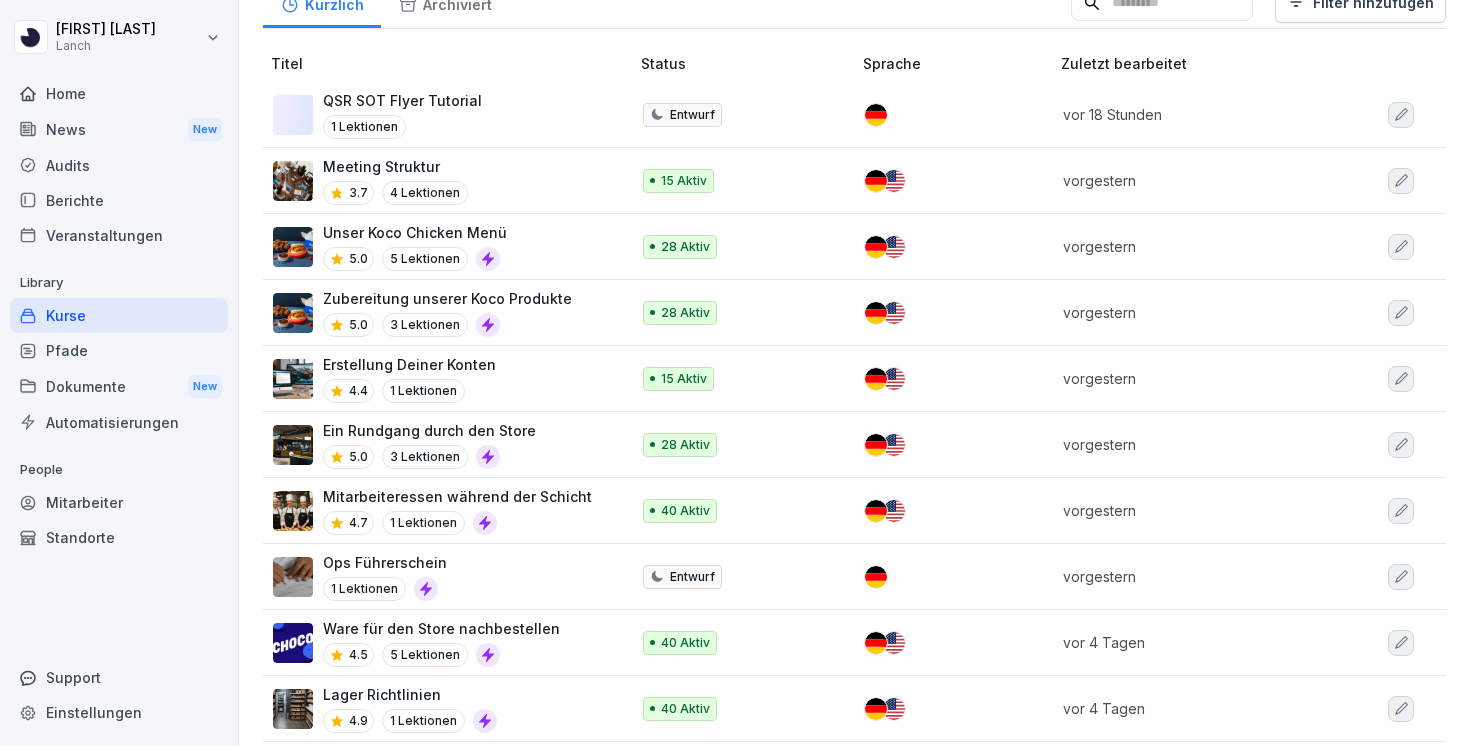 click on "Pfade" at bounding box center [119, 350] 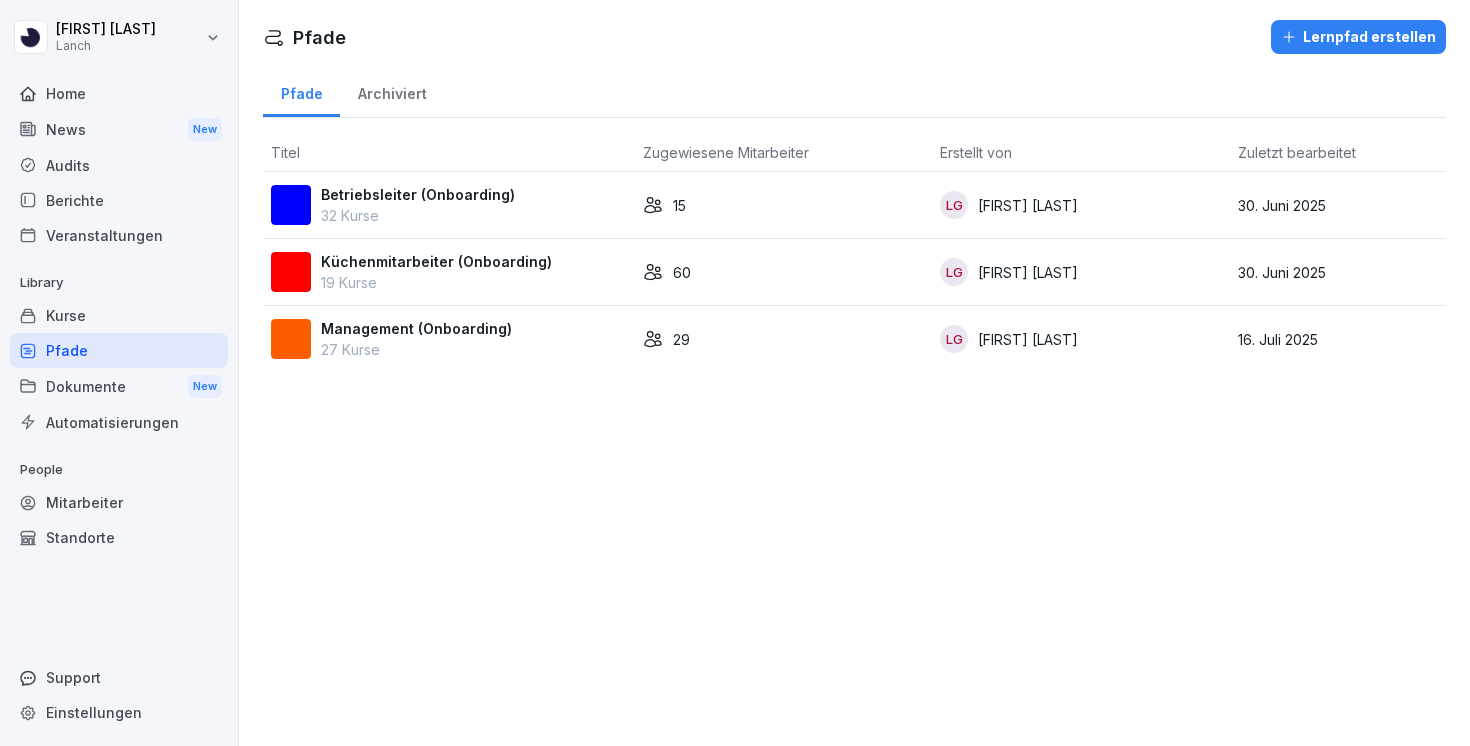 click on "Küchenmitarbeiter (Onboarding) 19 Kurse" at bounding box center [449, 272] 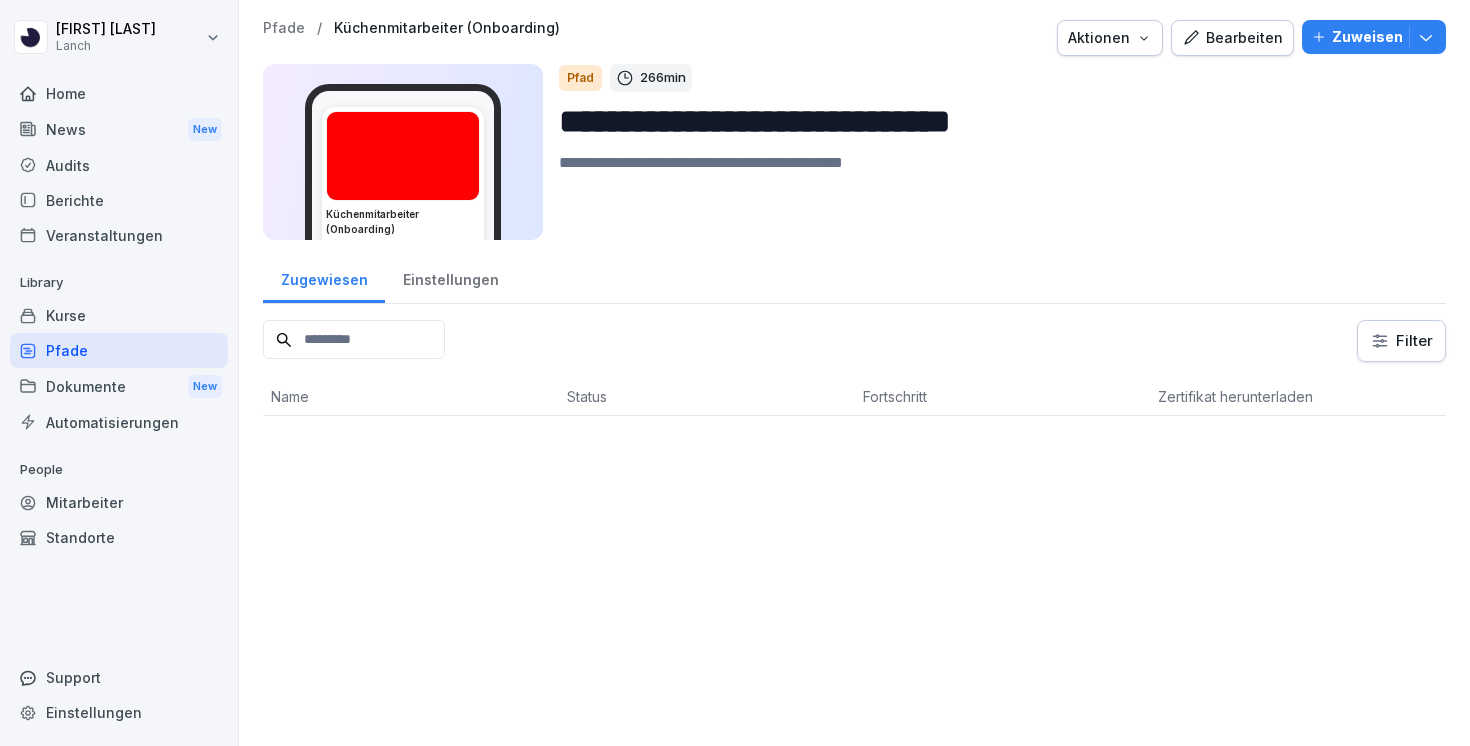 scroll, scrollTop: 0, scrollLeft: 0, axis: both 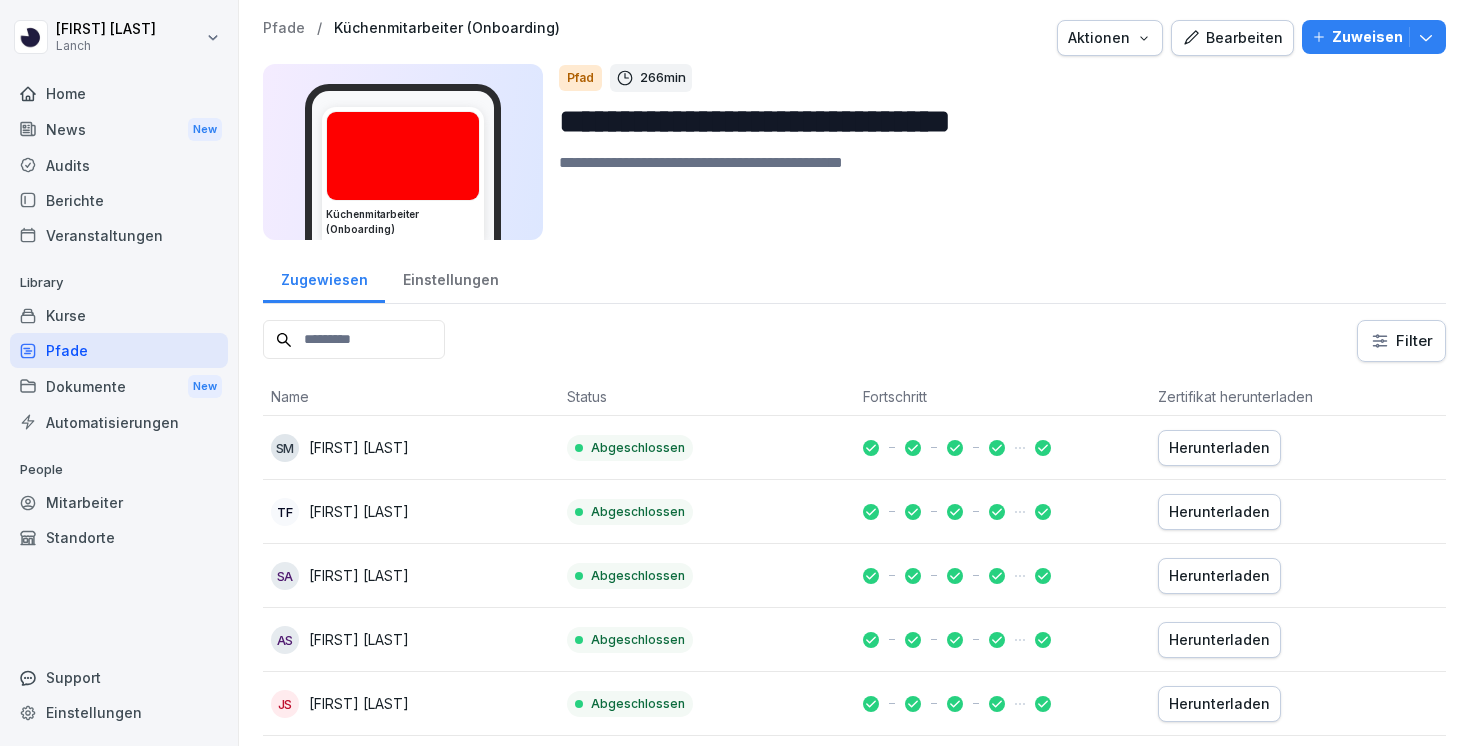 click at bounding box center [403, 156] 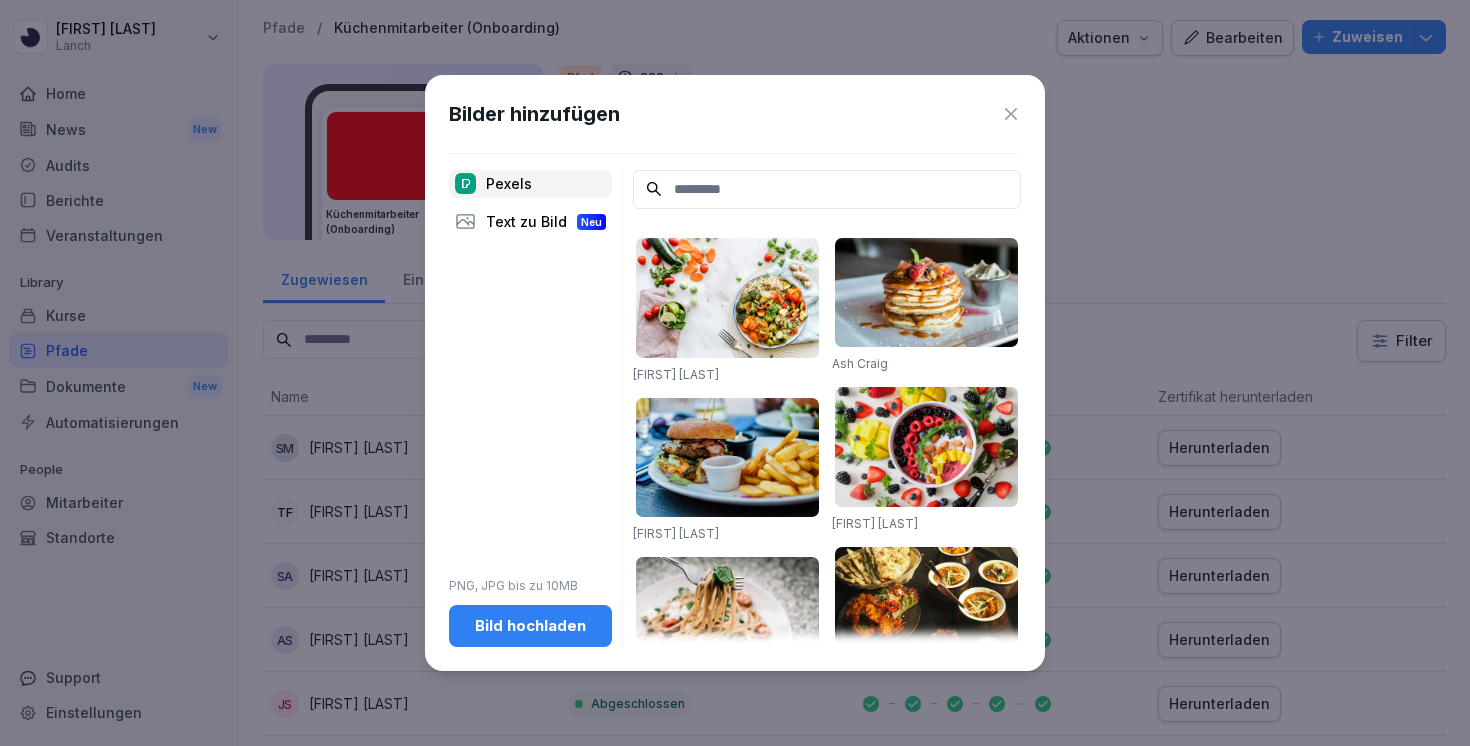 click 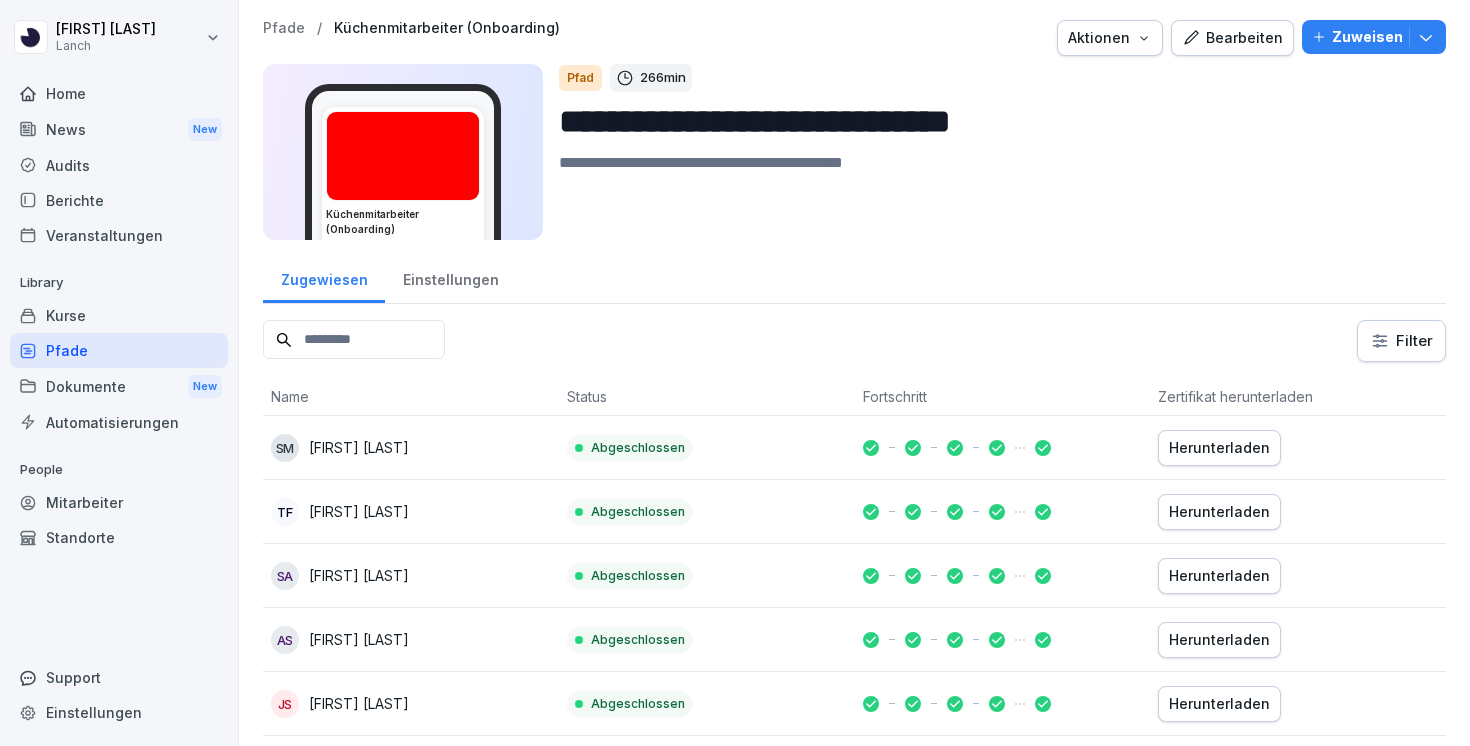 click on "Bearbeiten" at bounding box center (1232, 38) 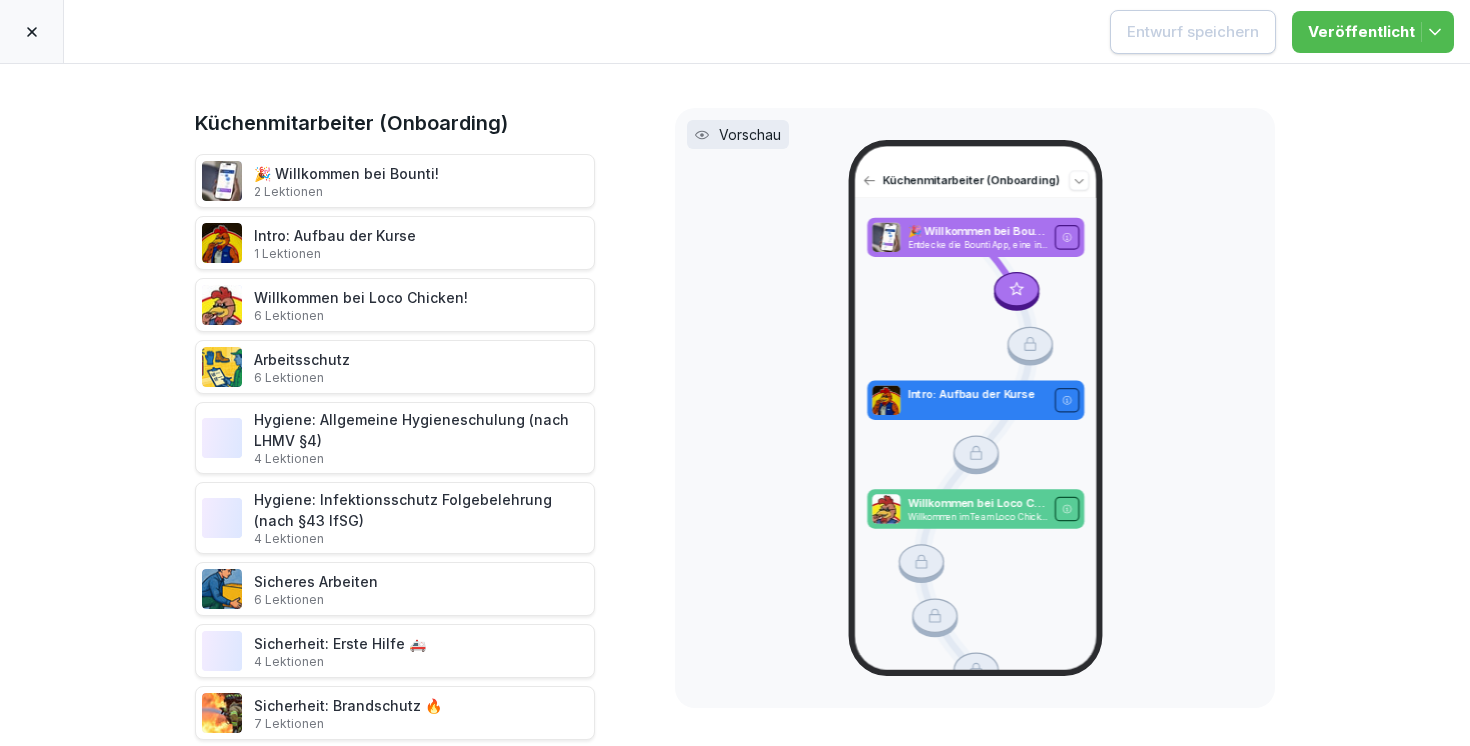 click 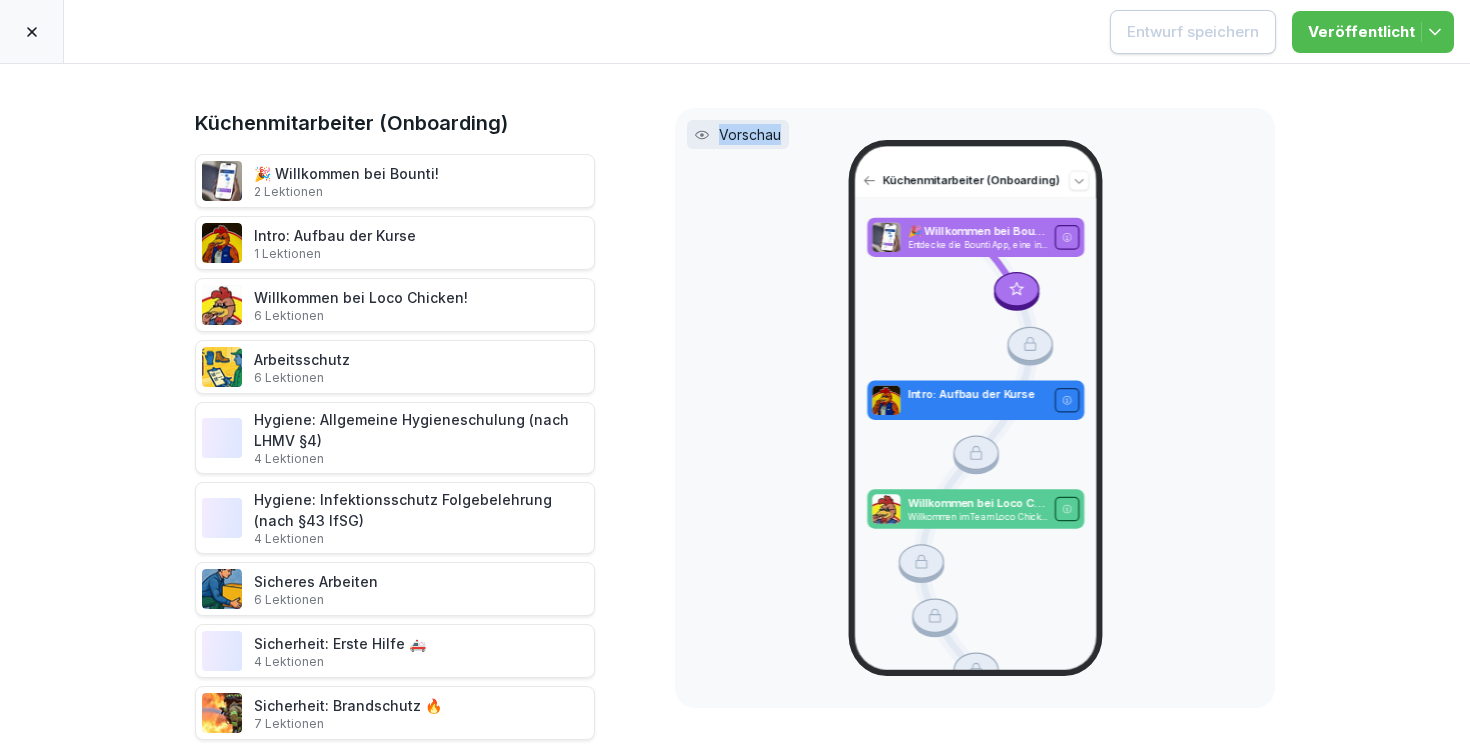 click on "Vorschau" at bounding box center (750, 134) 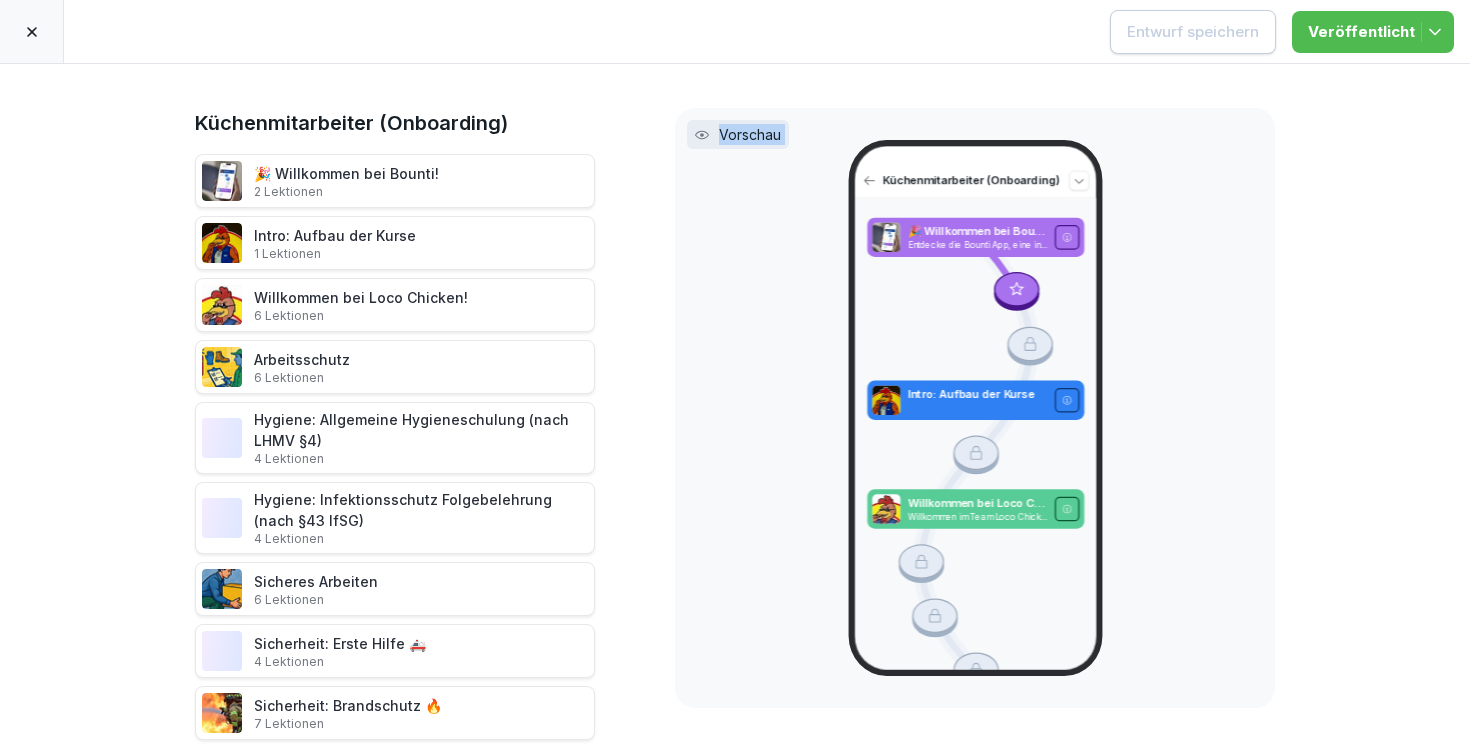 click on "Vorschau" at bounding box center (750, 134) 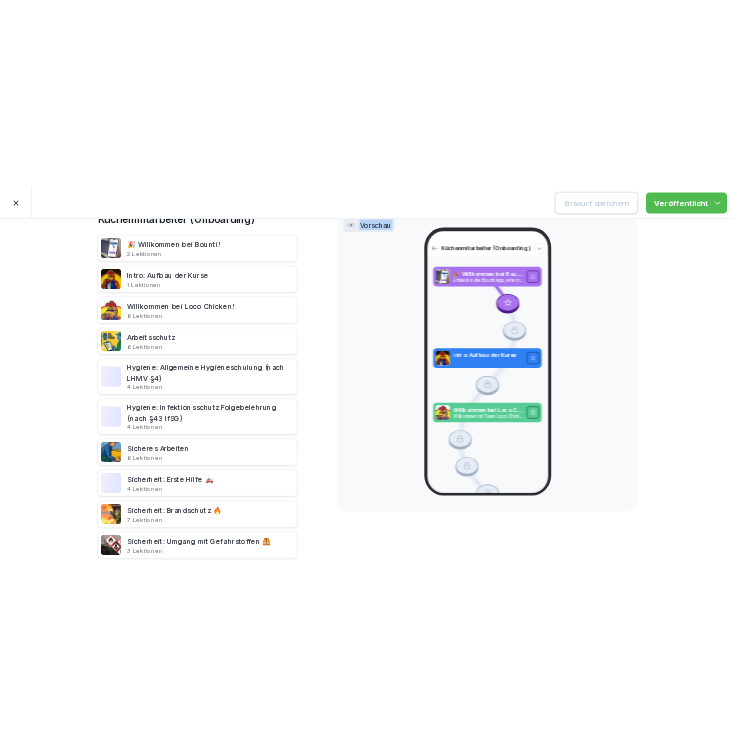 scroll, scrollTop: 0, scrollLeft: 0, axis: both 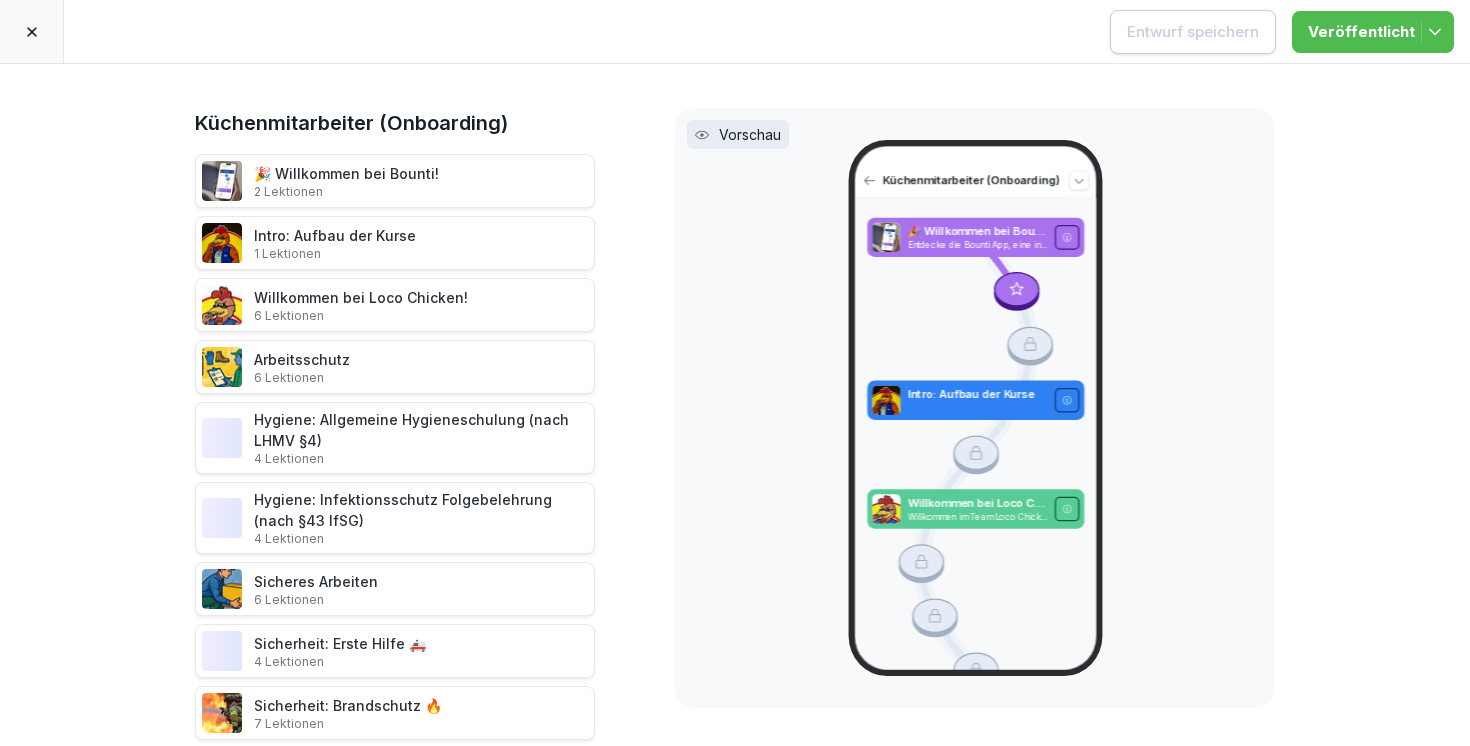 click on "🎉 Willkommen bei Bounti! Entdecke die Bounti App, eine innovative Lernplattform, die dir flexibles und unterhaltsames Lernen ermöglicht." at bounding box center (974, 237) 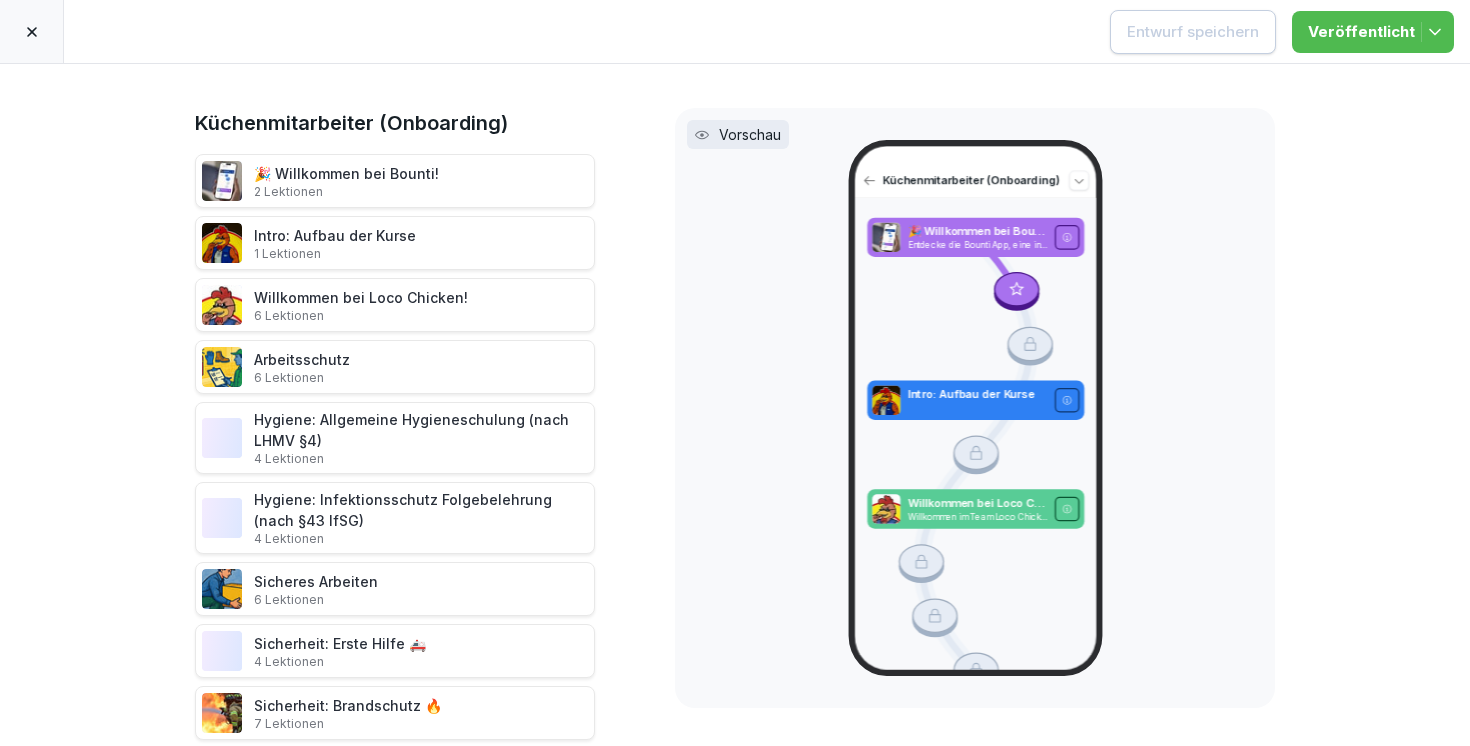 click on "Intro: Aufbau der Kurse 1 Lektionen" at bounding box center [395, 243] 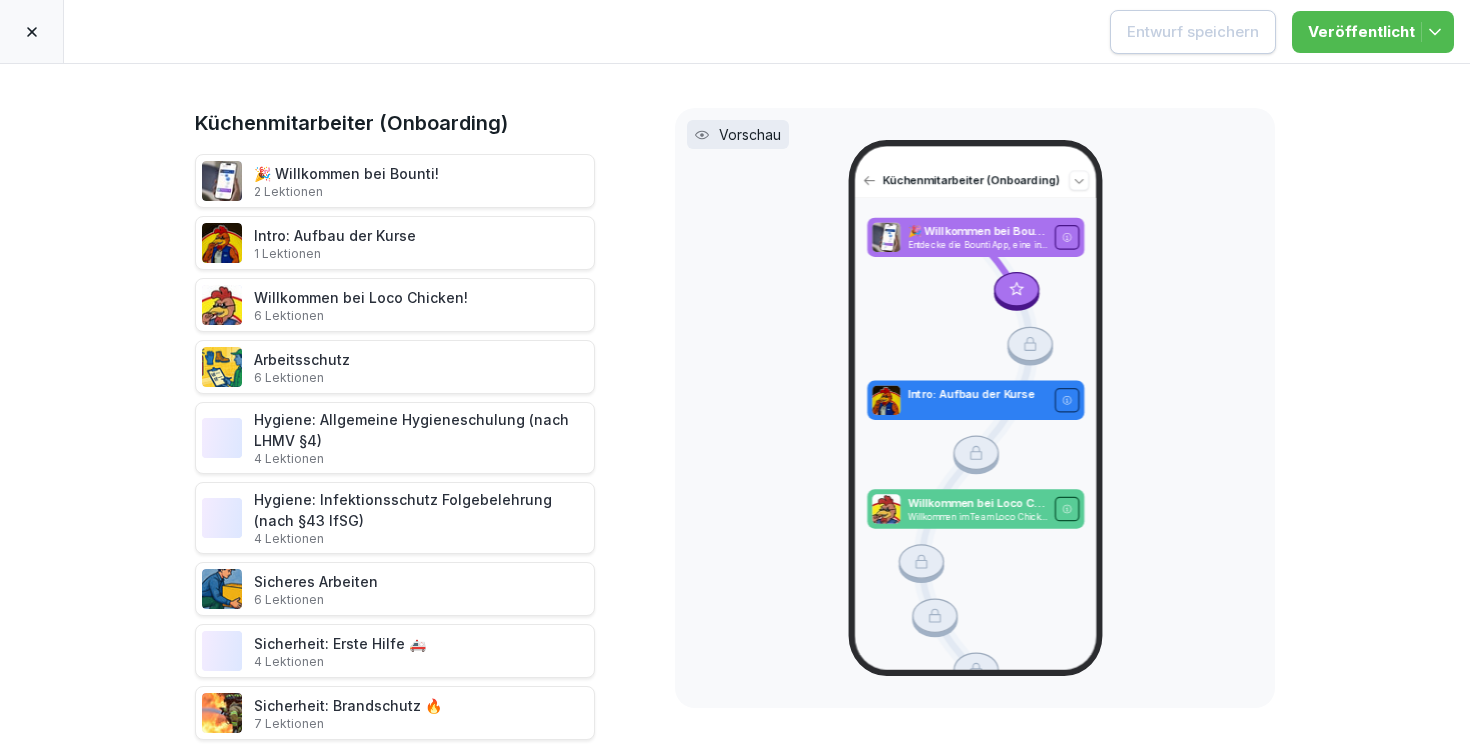 click on "🎉 Willkommen bei Bounti! 2 Lektionen Intro: Aufbau der Kurse 1 Lektionen Willkommen bei Loco Chicken! 6 Lektionen Arbeitsschutz 6 Lektionen Hygiene: Allgemeine Hygieneschulung (nach LHMV §4) 4 Lektionen Hygiene: Infektionsschutz Folgebelehrung (nach §43 IfSG) 4 Lektionen Sicheres Arbeiten 6 Lektionen Sicherheit: Erste Hilfe 🚑 4 Lektionen Sicherheit: Brandschutz 🔥 7 Lektionen Sicherheit: Umgang mit Gefahrstoffen 🦺 3 Lektionen Datenschutz  6 Lektionen 1 Tage Pause Ein Rundgang durch den Store 3 Lektionen Unser Loco Chicken Menü 7 Lektionen Deine erste Bestellung zubereiten 3 Lektionen Zubereitung unserer Loco Produkte 5 Lektionen Unser Koco Chicken Menü 5 Lektionen Zubereitung unserer Koco Produkte 3 Lektionen Der richtige Umgang mit Gästen 1 Lektionen Sauberkeit während deiner Schicht 1 Lektionen Draggable item de60dce5-b13e-4bc6-9dd3-729b2d20b253 was dropped over droppable area de60dce5-b13e-4bc6-9dd3-729b2d20b253" at bounding box center (395, 787) 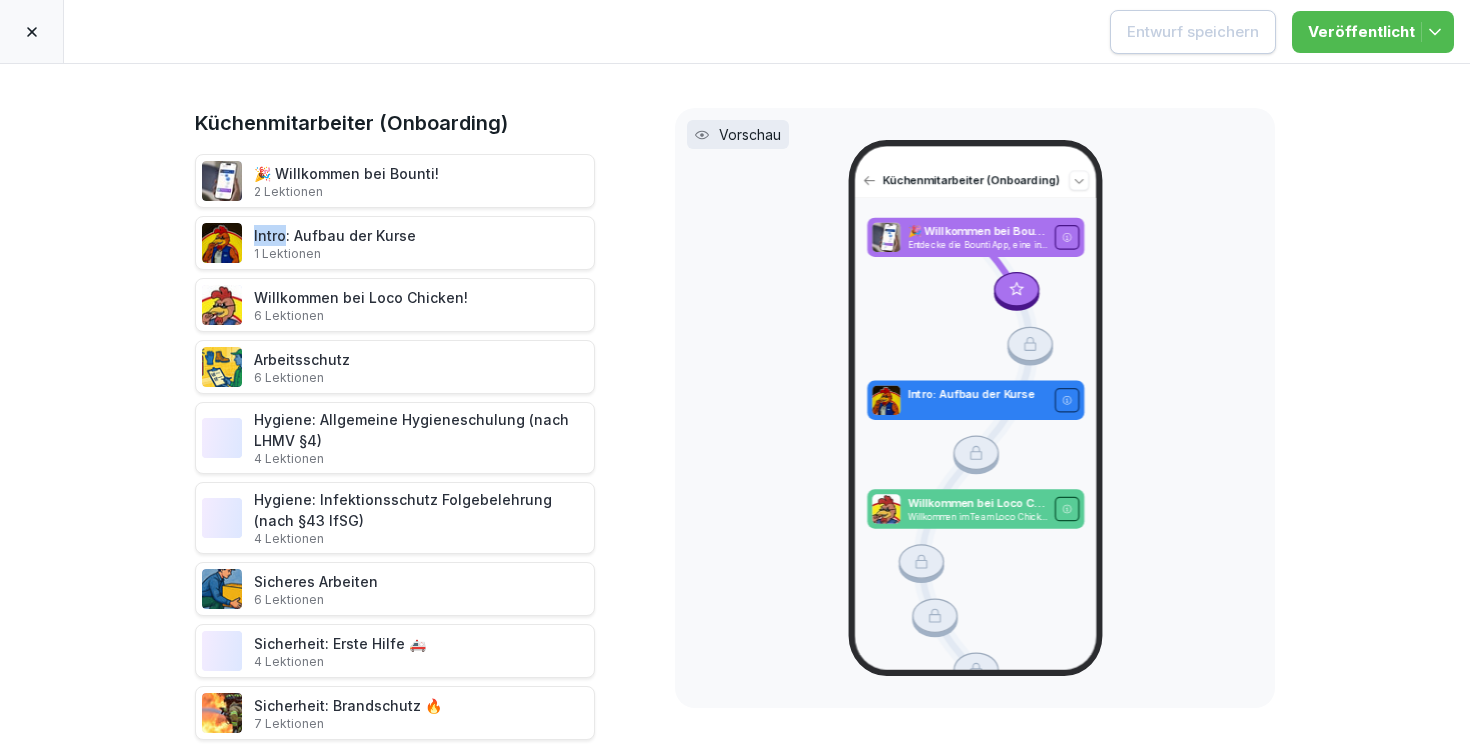 click on "🎉 Willkommen bei Bounti! 2 Lektionen Intro: Aufbau der Kurse 1 Lektionen Willkommen bei Loco Chicken! 6 Lektionen Arbeitsschutz 6 Lektionen Hygiene: Allgemeine Hygieneschulung (nach LHMV §4) 4 Lektionen Hygiene: Infektionsschutz Folgebelehrung (nach §43 IfSG) 4 Lektionen Sicheres Arbeiten 6 Lektionen Sicherheit: Erste Hilfe 🚑 4 Lektionen Sicherheit: Brandschutz 🔥 7 Lektionen Sicherheit: Umgang mit Gefahrstoffen 🦺 3 Lektionen Datenschutz  6 Lektionen 1 Tage Pause Ein Rundgang durch den Store 3 Lektionen Unser Loco Chicken Menü 7 Lektionen Deine erste Bestellung zubereiten 3 Lektionen Zubereitung unserer Loco Produkte 5 Lektionen Unser Koco Chicken Menü 5 Lektionen Zubereitung unserer Koco Produkte 3 Lektionen Der richtige Umgang mit Gästen 1 Lektionen Sauberkeit während deiner Schicht 1 Lektionen Draggable item de60dce5-b13e-4bc6-9dd3-729b2d20b253 was dropped over droppable area de60dce5-b13e-4bc6-9dd3-729b2d20b253" at bounding box center (395, 787) 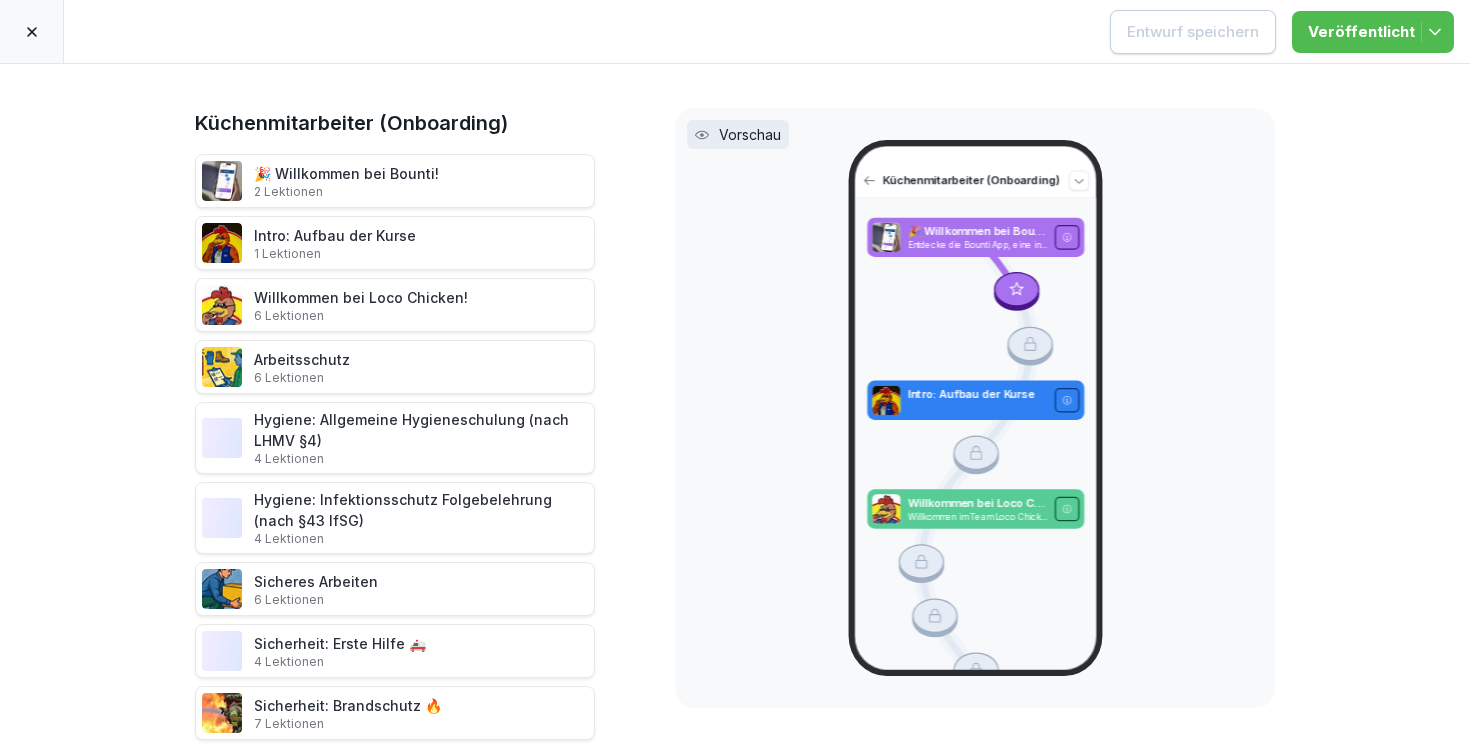 click on "🎉 Willkommen bei Bounti! 2 Lektionen" at bounding box center (346, 181) 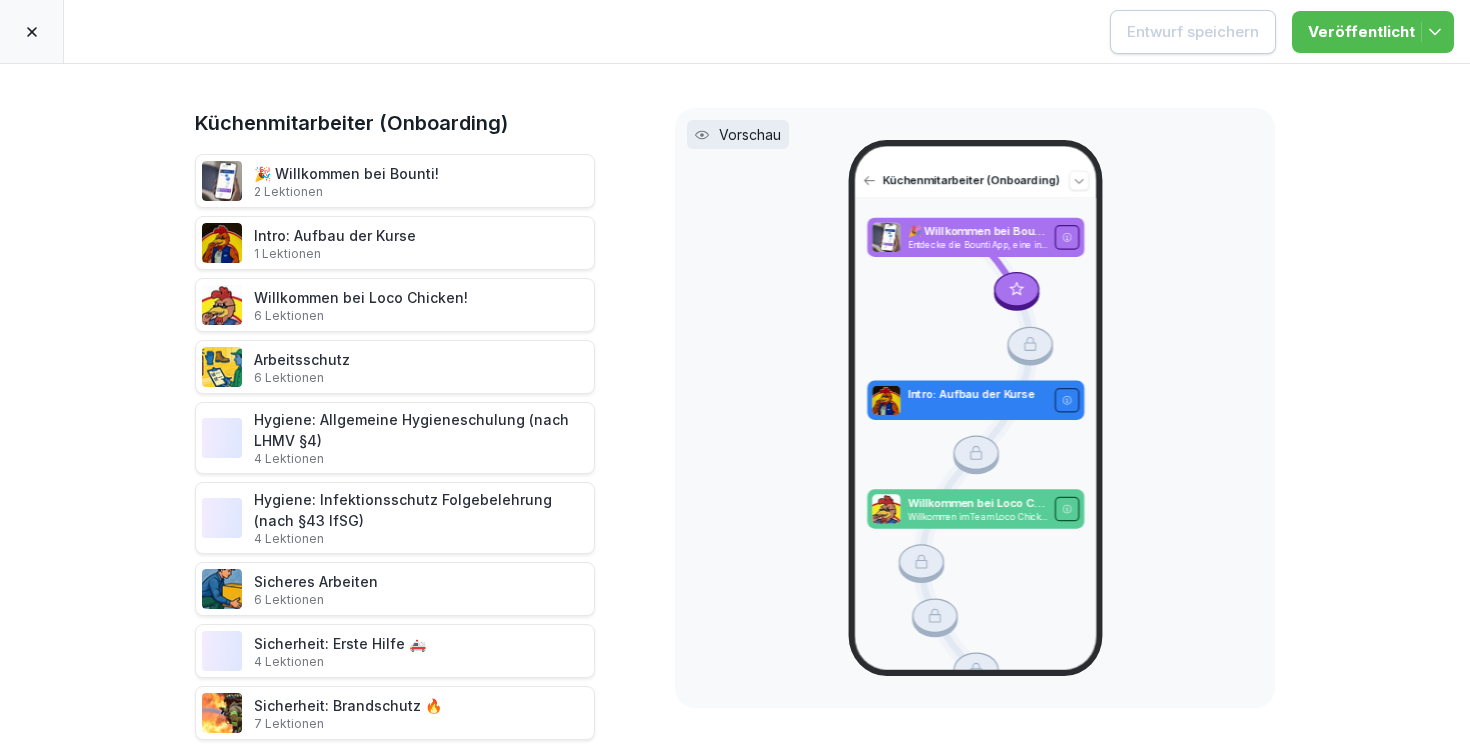 click on "🎉 Willkommen bei Bounti! 2 Lektionen" at bounding box center [346, 181] 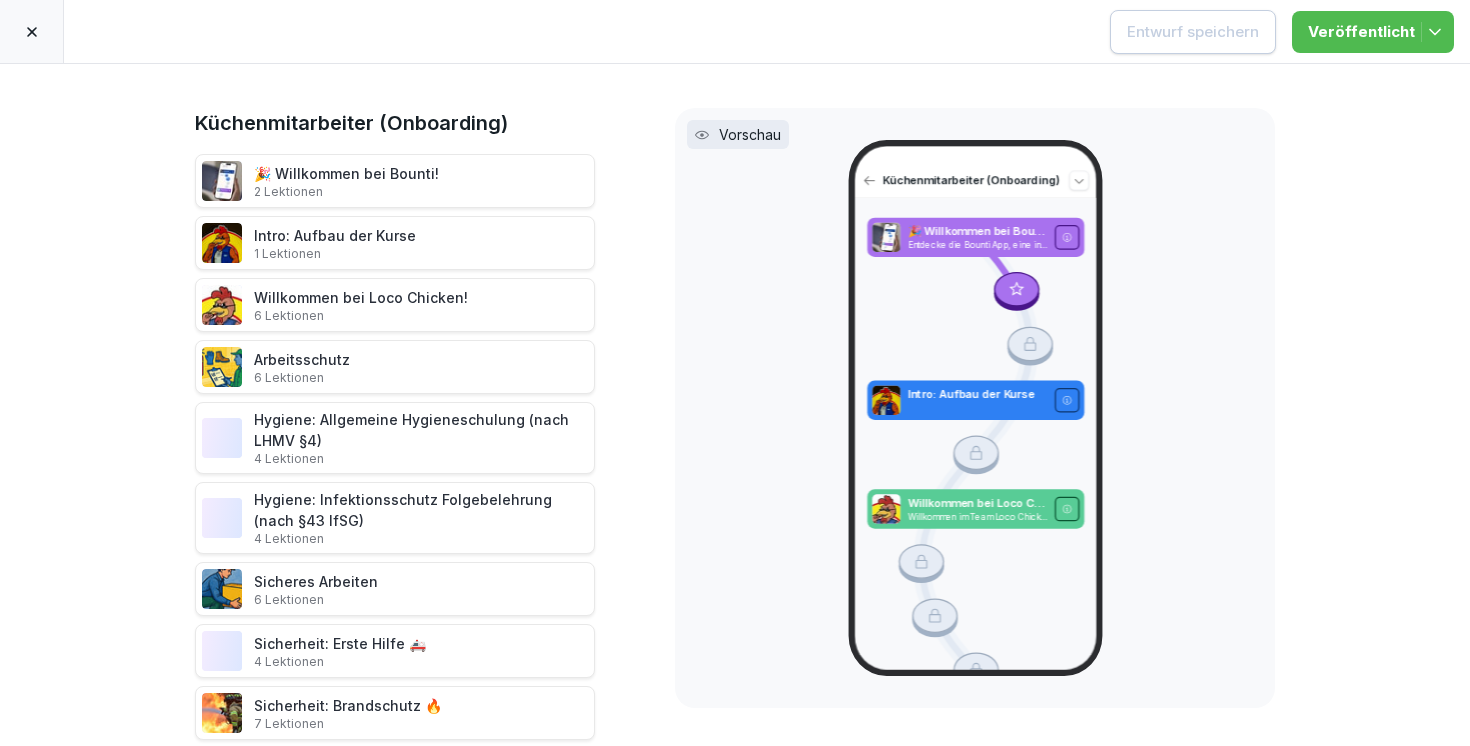 click on "Vorschau" at bounding box center [750, 134] 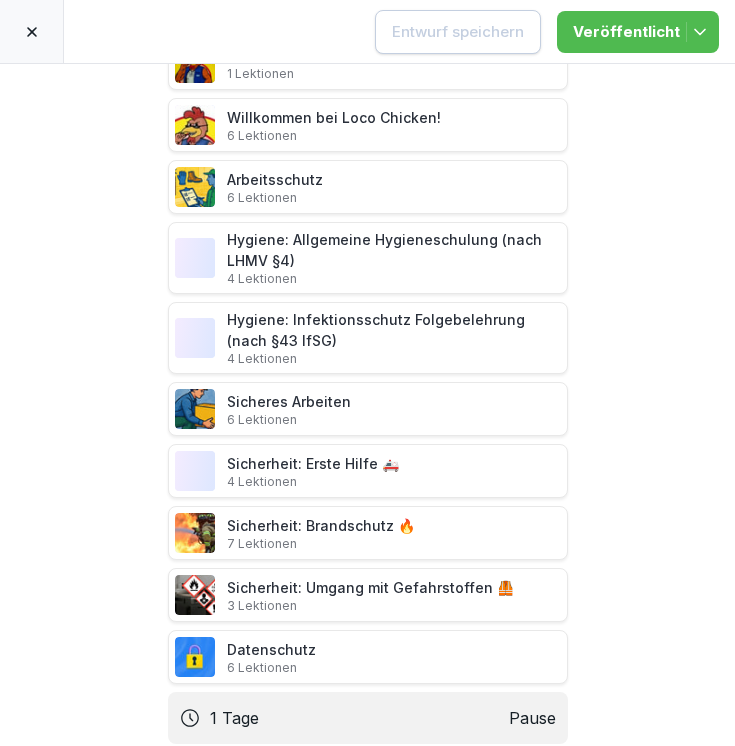 scroll, scrollTop: 0, scrollLeft: 0, axis: both 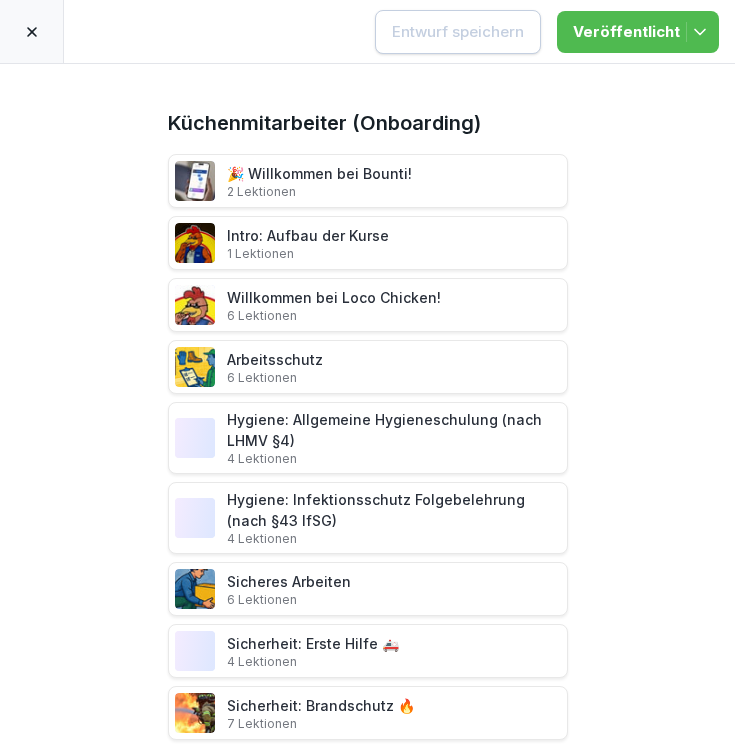 click at bounding box center [32, 31] 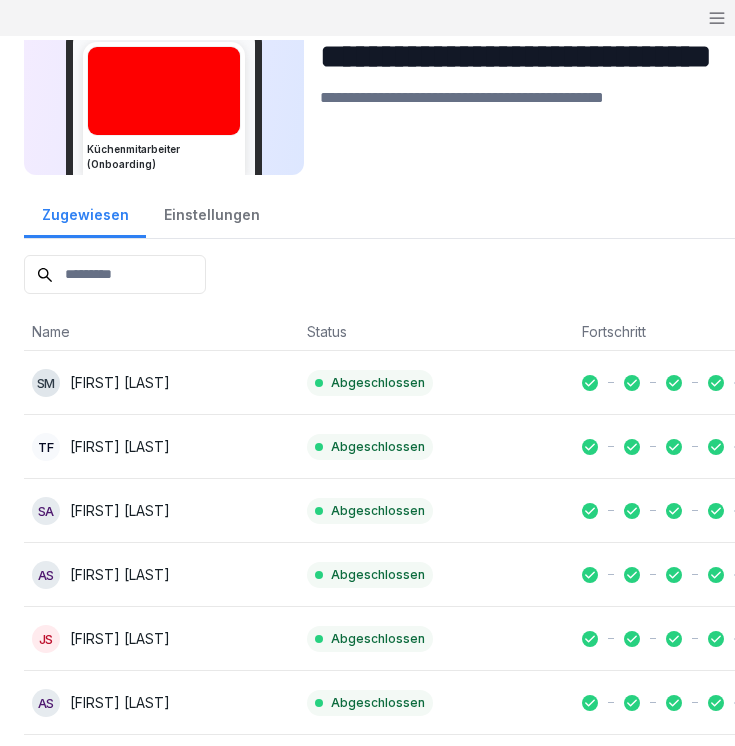 scroll, scrollTop: 0, scrollLeft: 0, axis: both 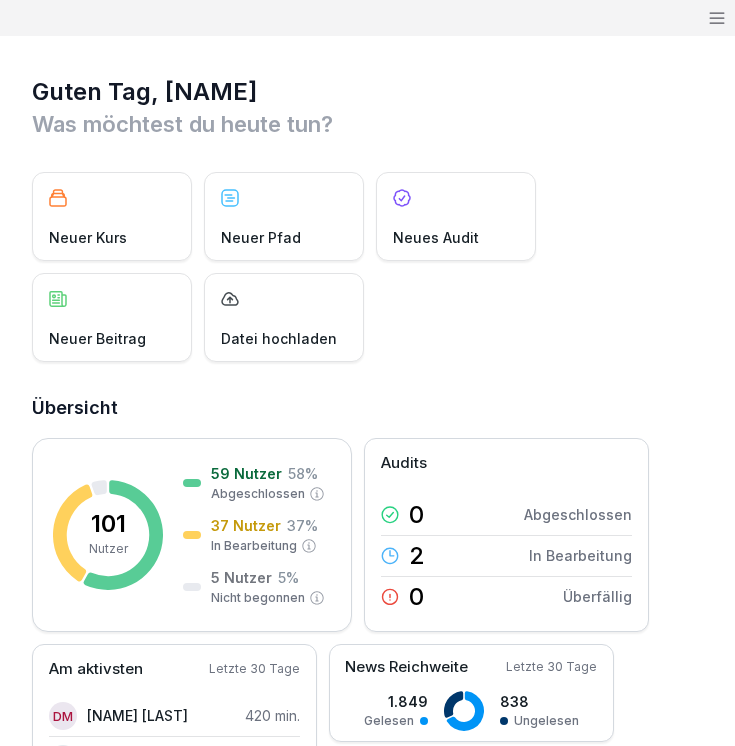 click 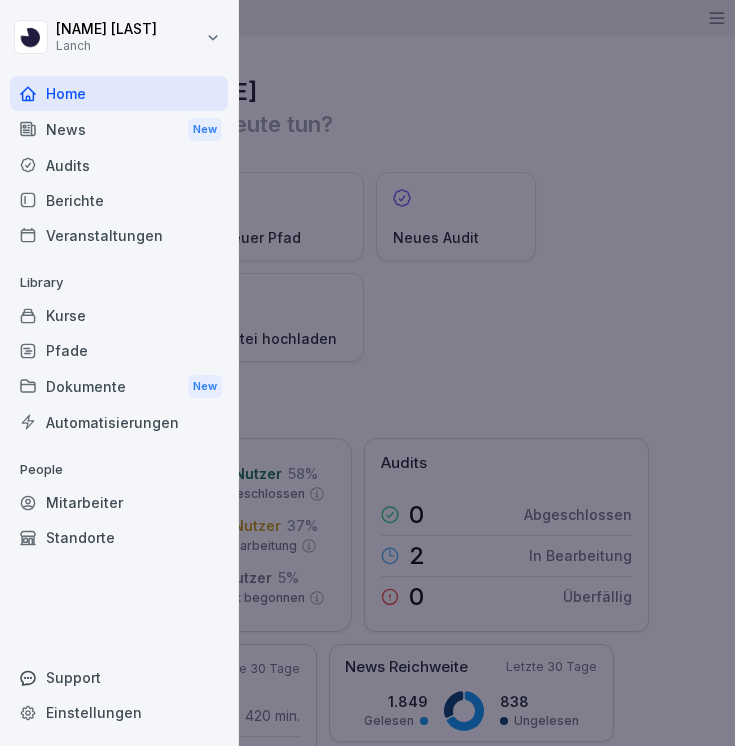 click on "Pfade" at bounding box center [119, 350] 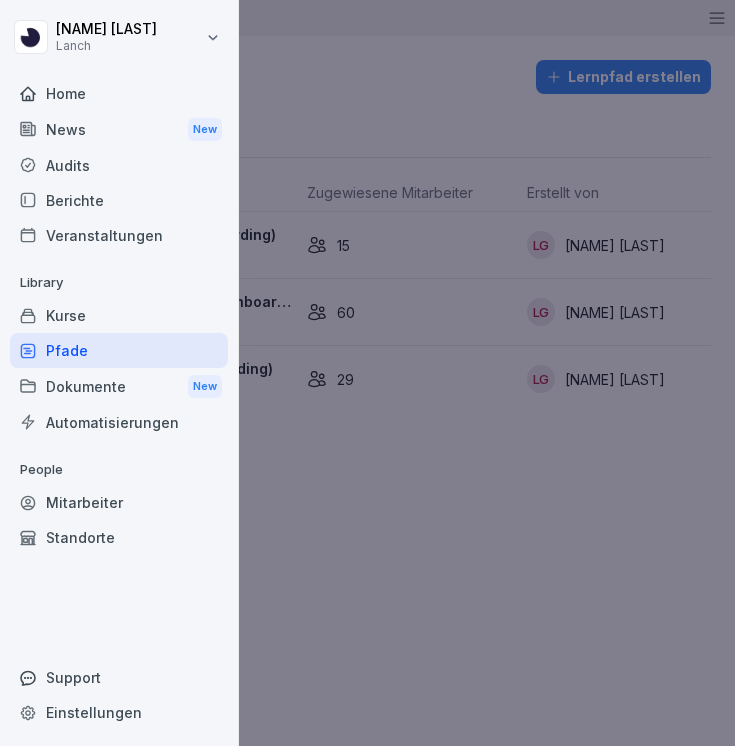 click on "Kurse" at bounding box center (119, 315) 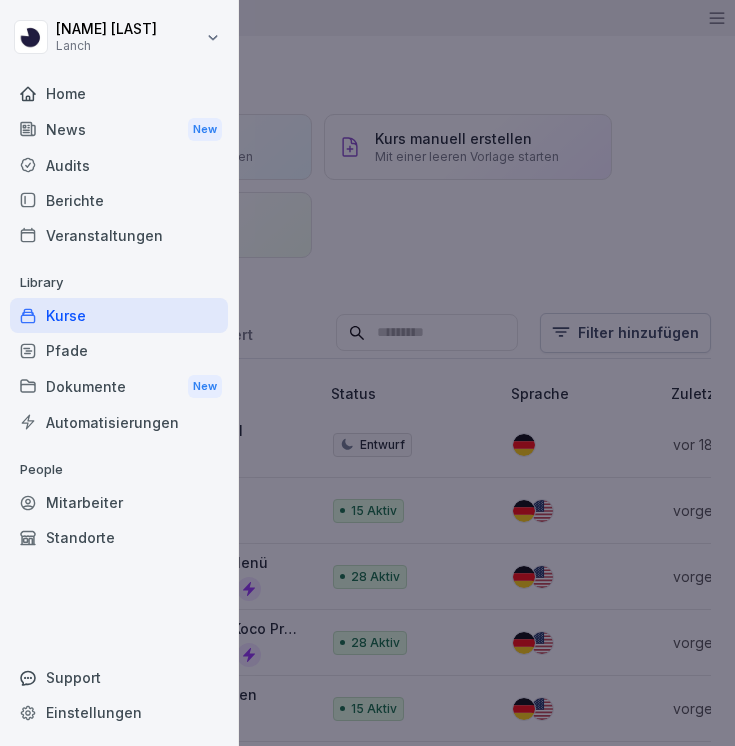 click at bounding box center (367, 373) 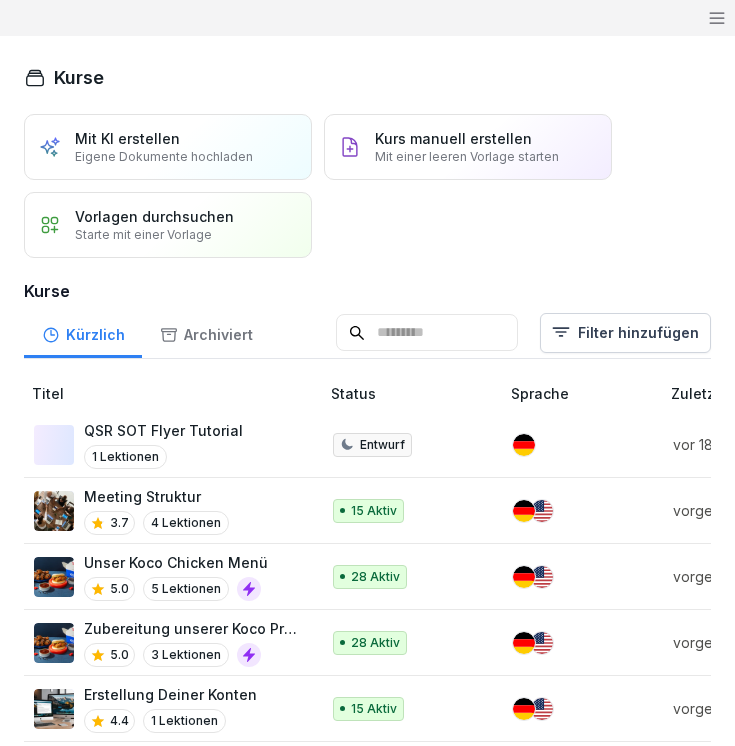 click at bounding box center (427, 333) 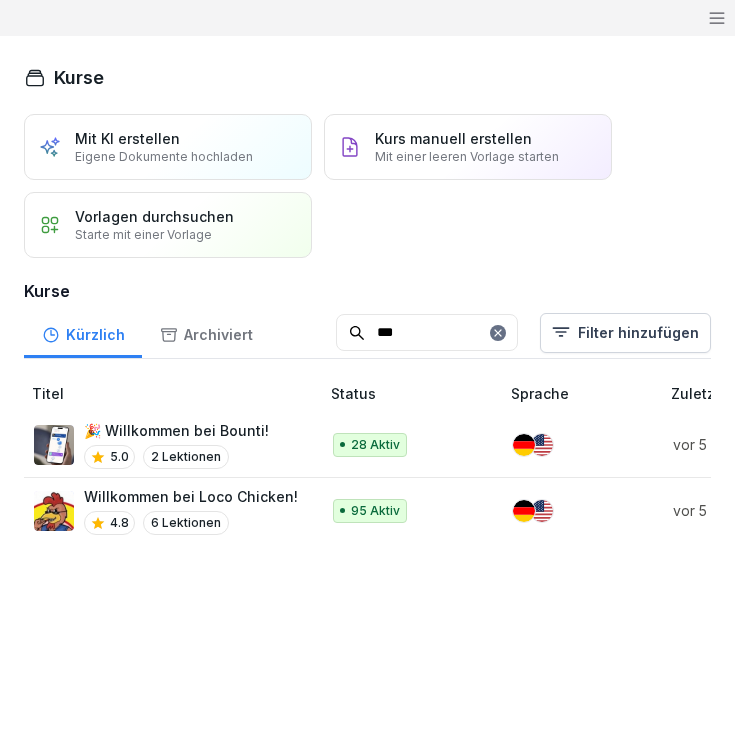 type on "***" 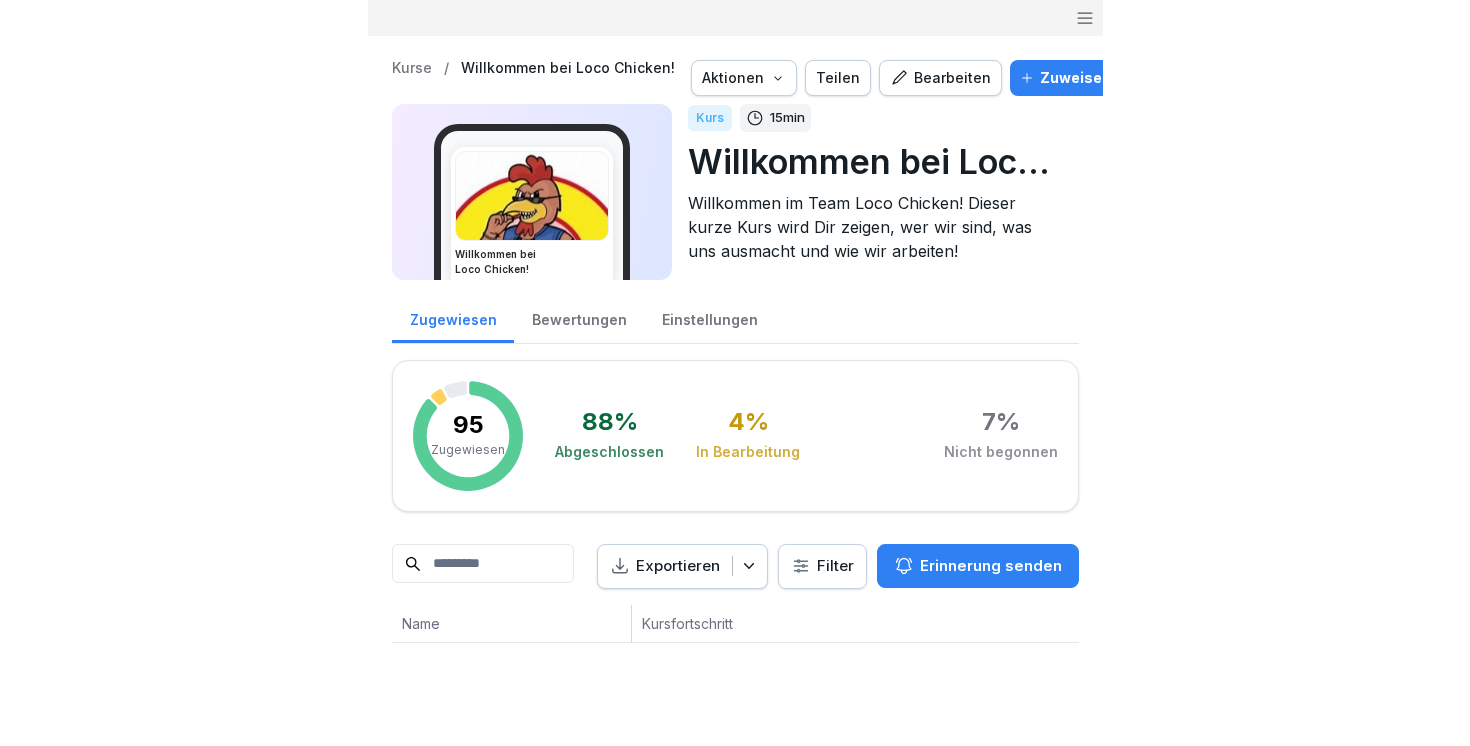scroll, scrollTop: 0, scrollLeft: 0, axis: both 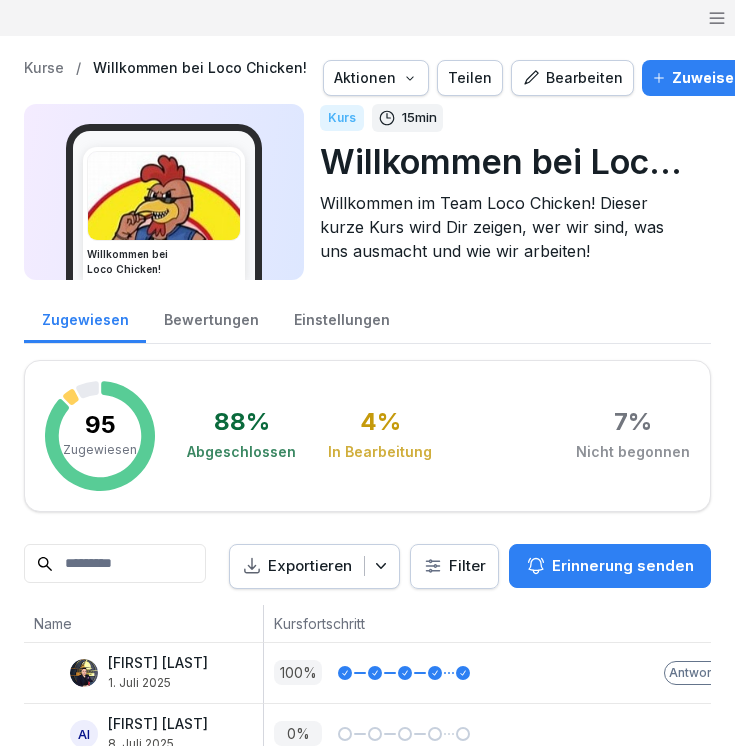 click on "Bearbeiten" at bounding box center (572, 78) 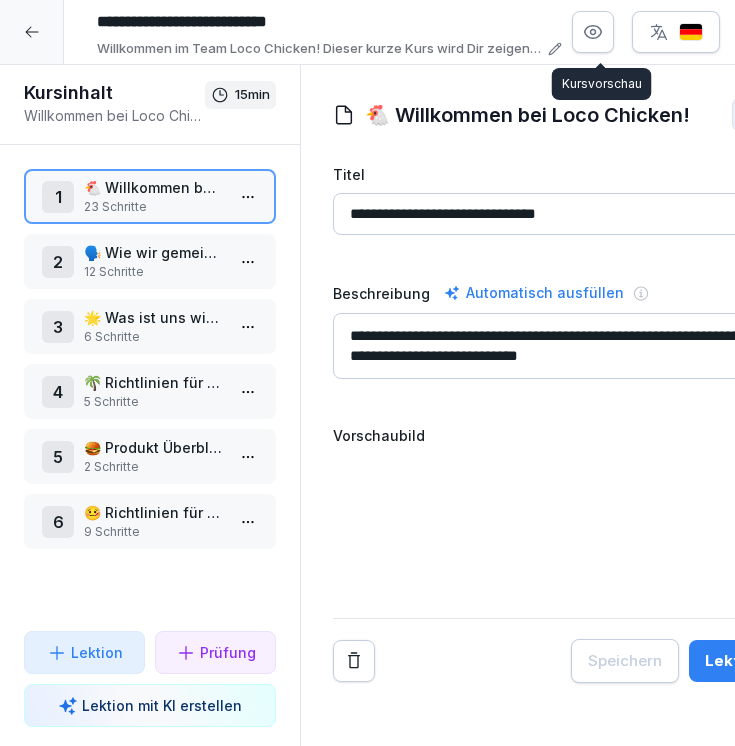 click 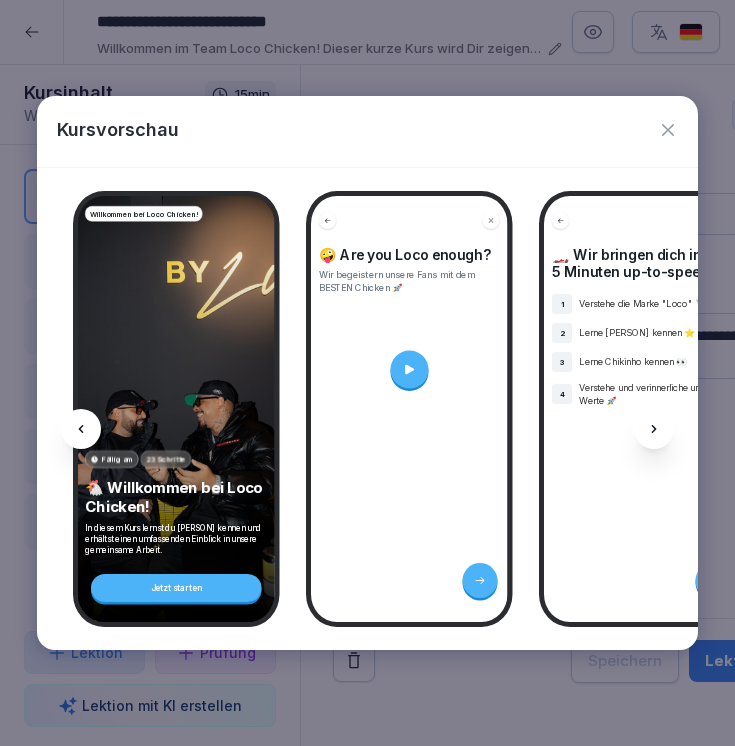 type 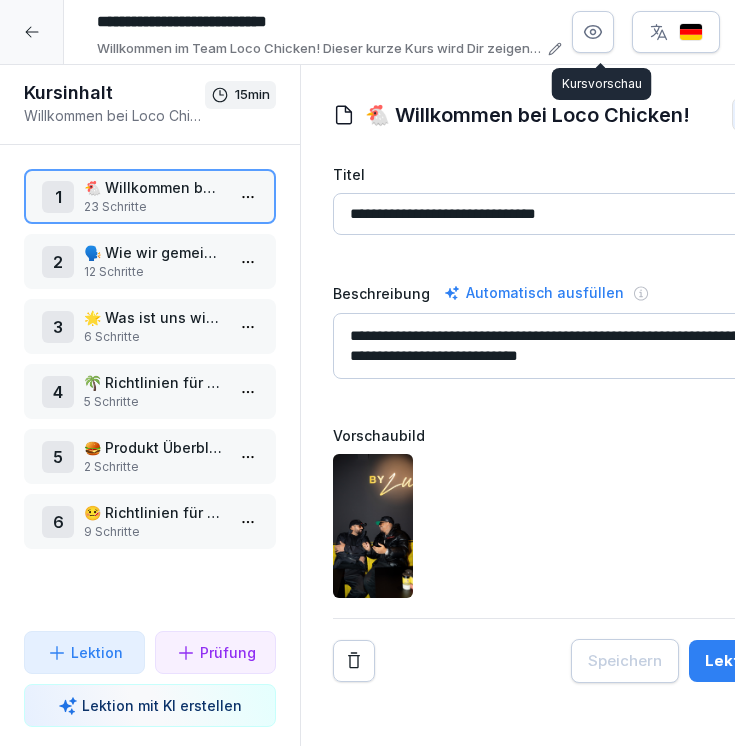 click at bounding box center [593, 32] 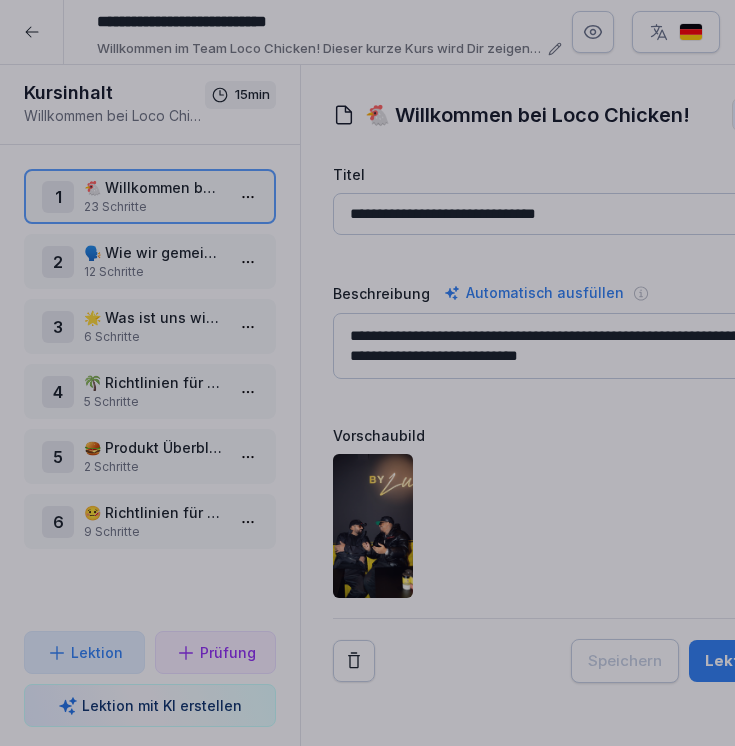 type 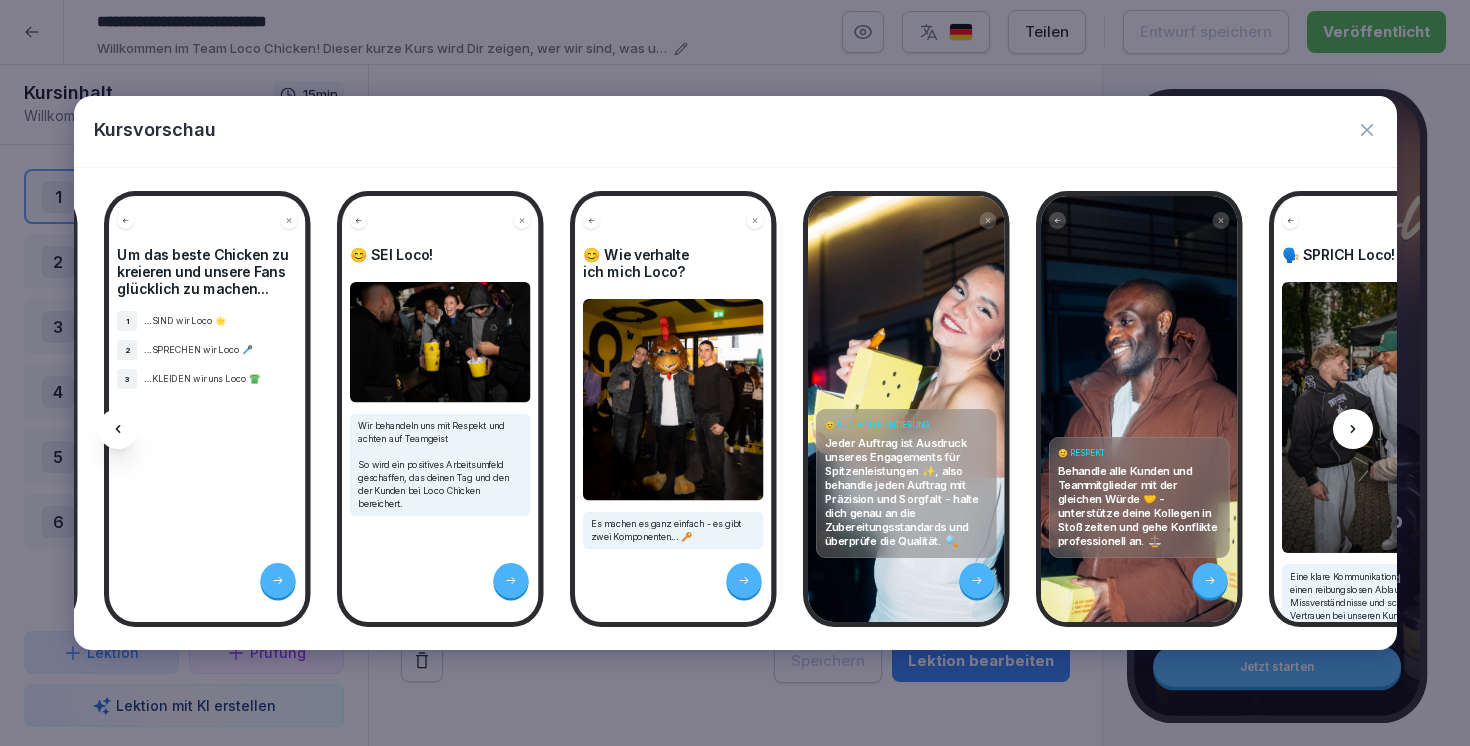 scroll, scrollTop: 0, scrollLeft: 6017, axis: horizontal 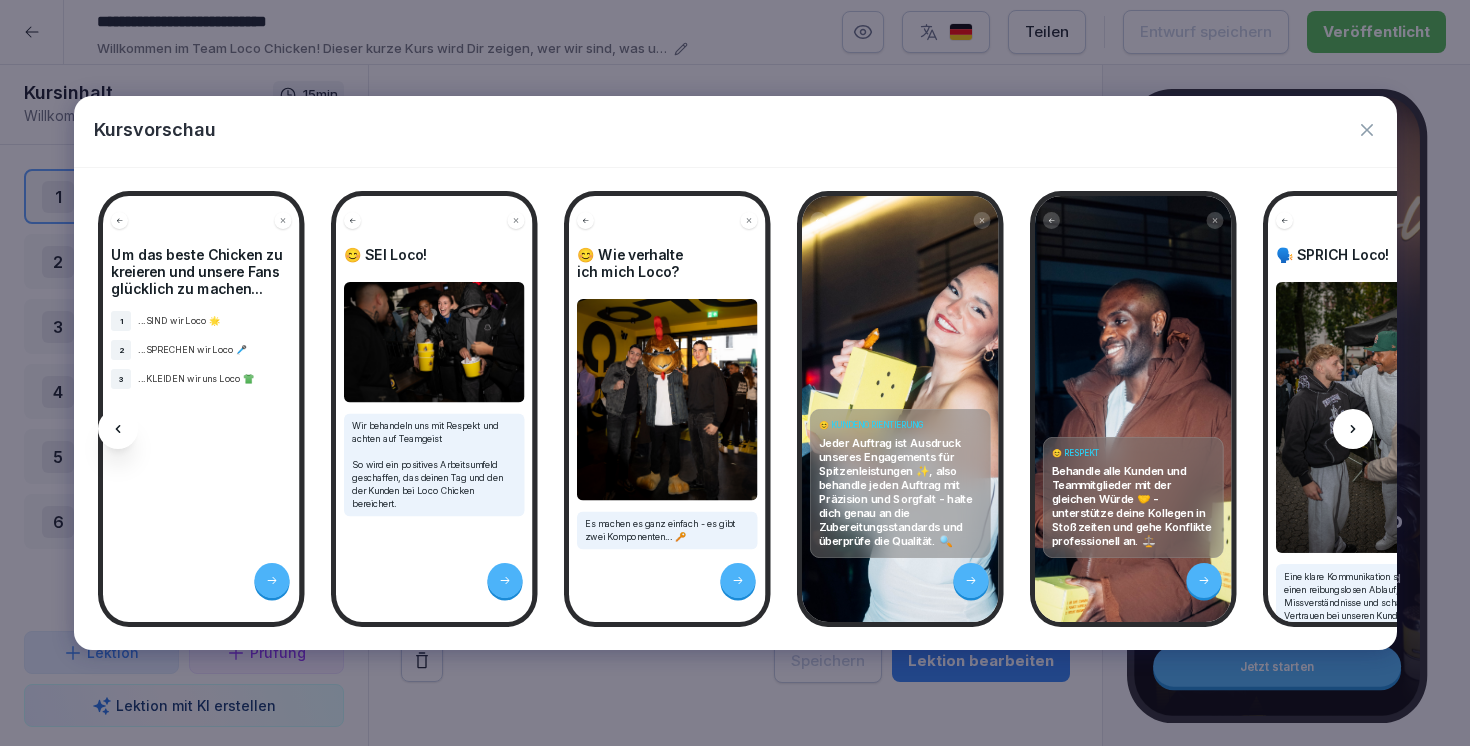 click 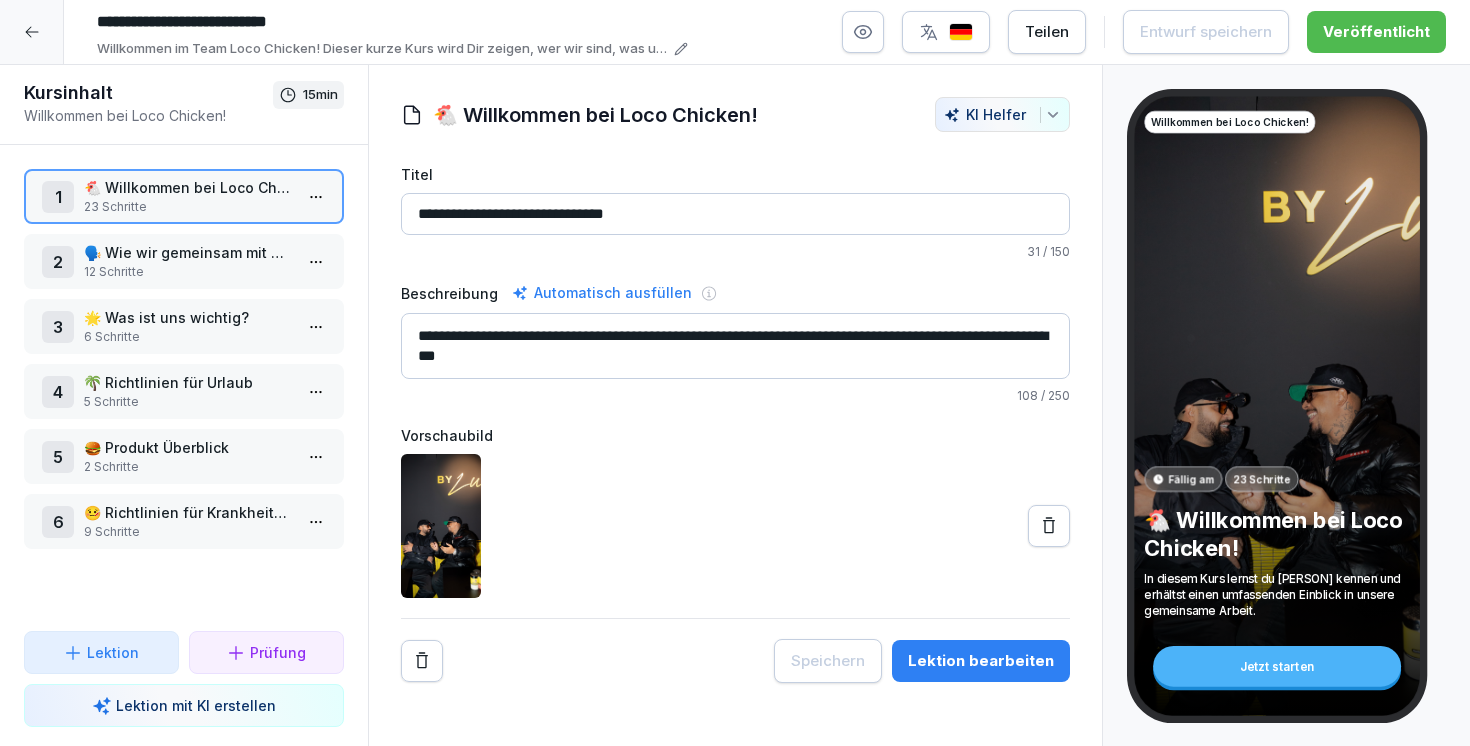 click at bounding box center (32, 32) 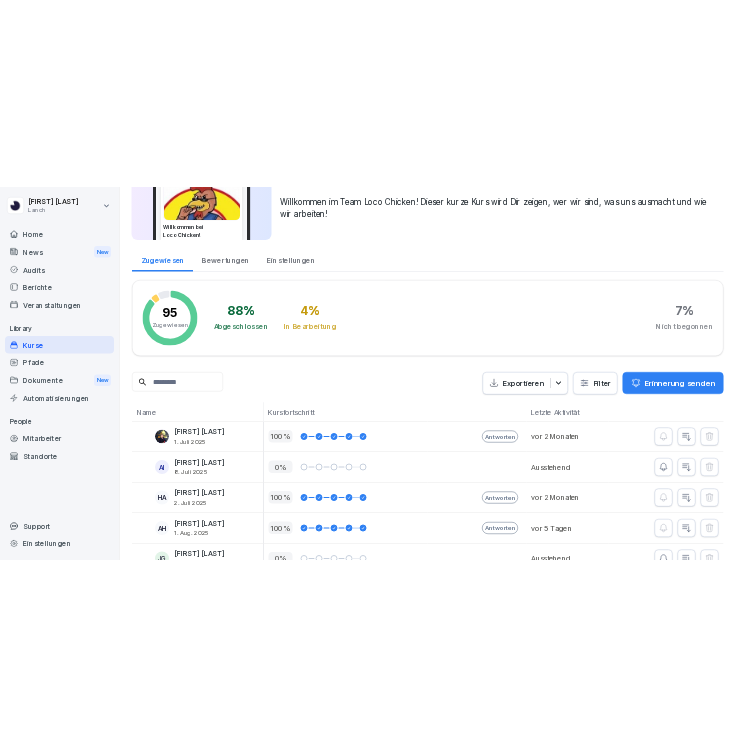 scroll, scrollTop: 174, scrollLeft: 0, axis: vertical 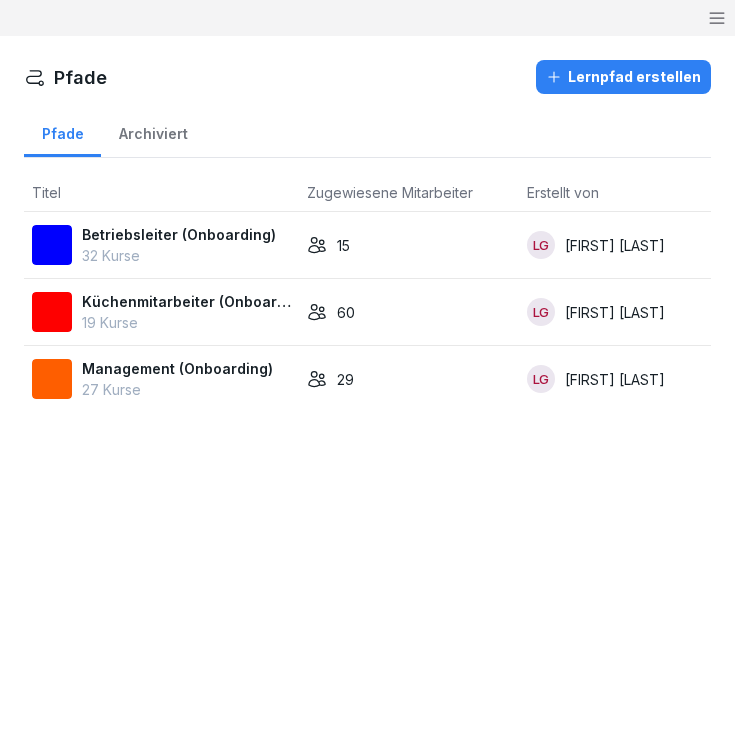 click on "19 Kurse" at bounding box center (186, 322) 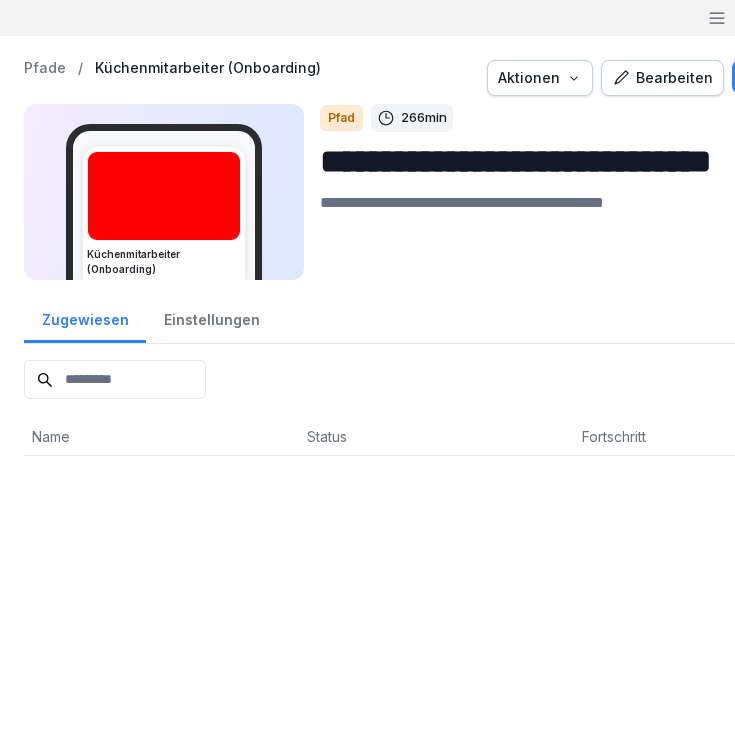 scroll, scrollTop: 0, scrollLeft: 0, axis: both 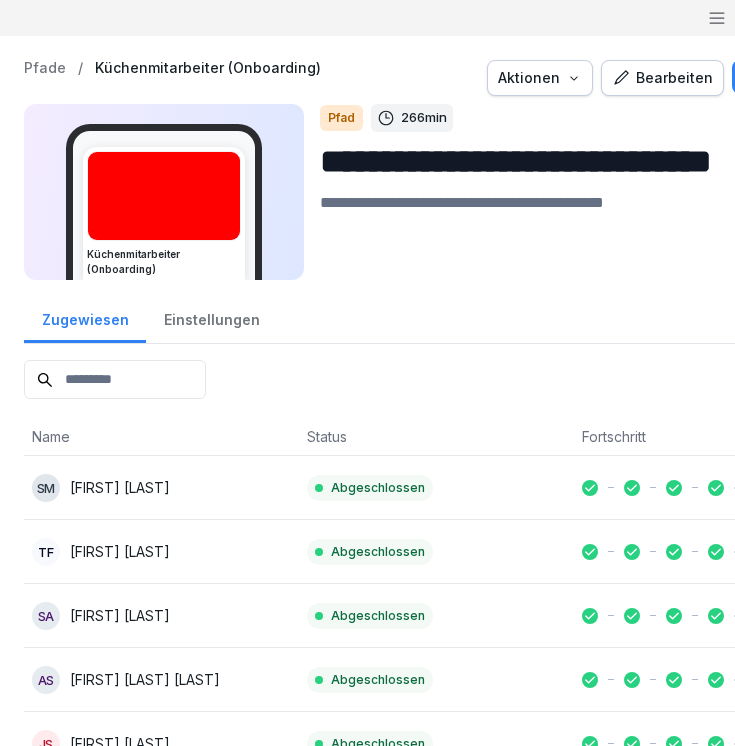 click on "Pfade" at bounding box center (45, 68) 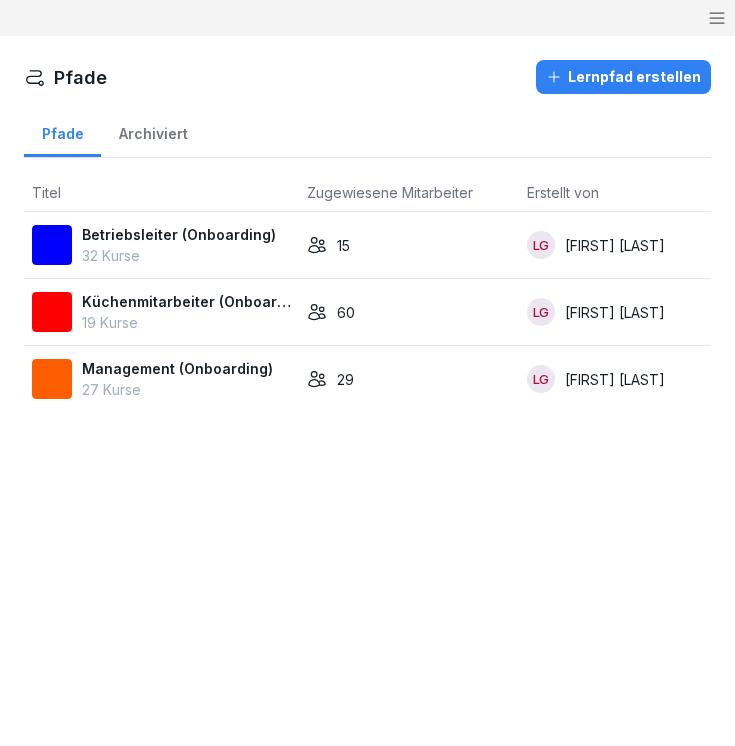 click on "Betriebsleiter (Onboarding)" at bounding box center [179, 234] 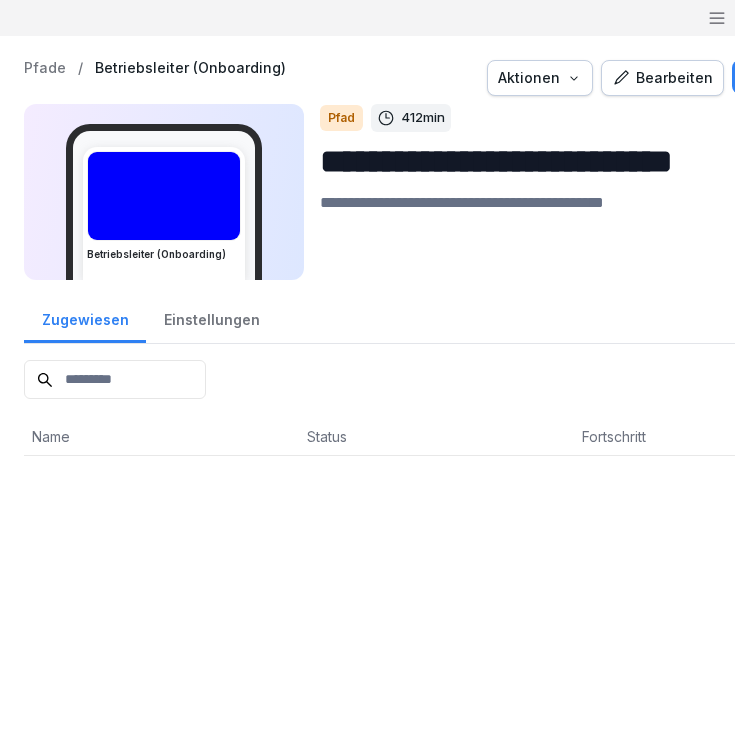 scroll, scrollTop: 0, scrollLeft: 0, axis: both 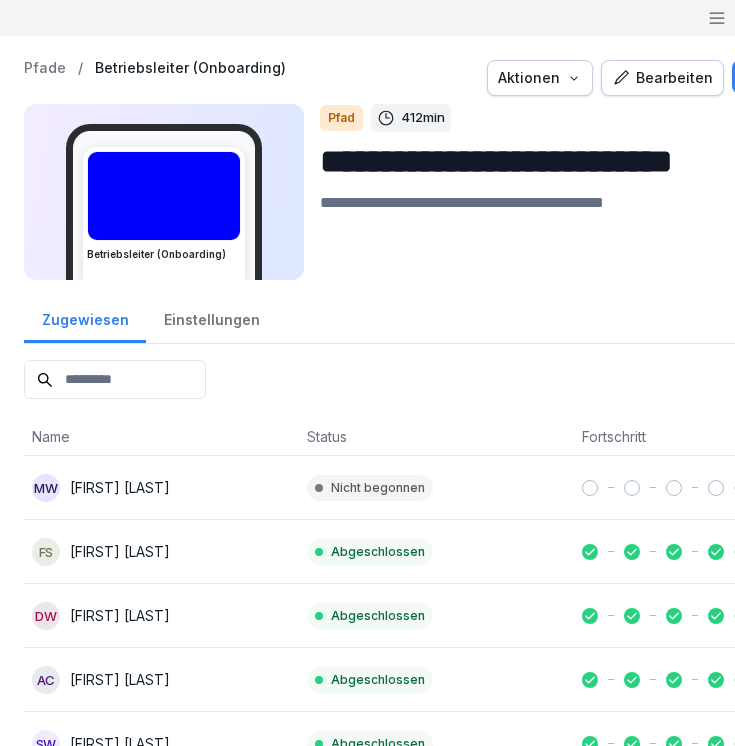 click on "Pfade" at bounding box center (45, 68) 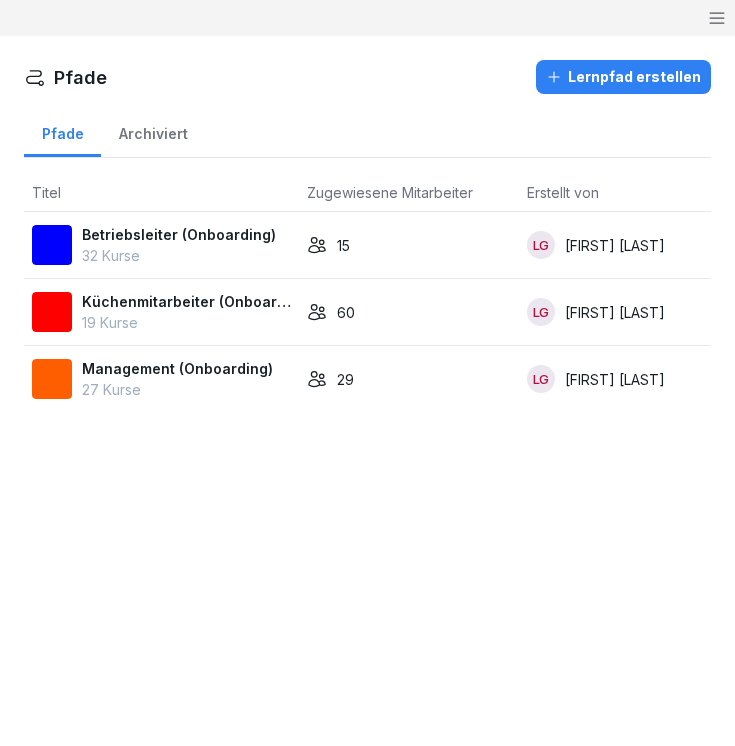 click on "Management (Onboarding)" at bounding box center (177, 368) 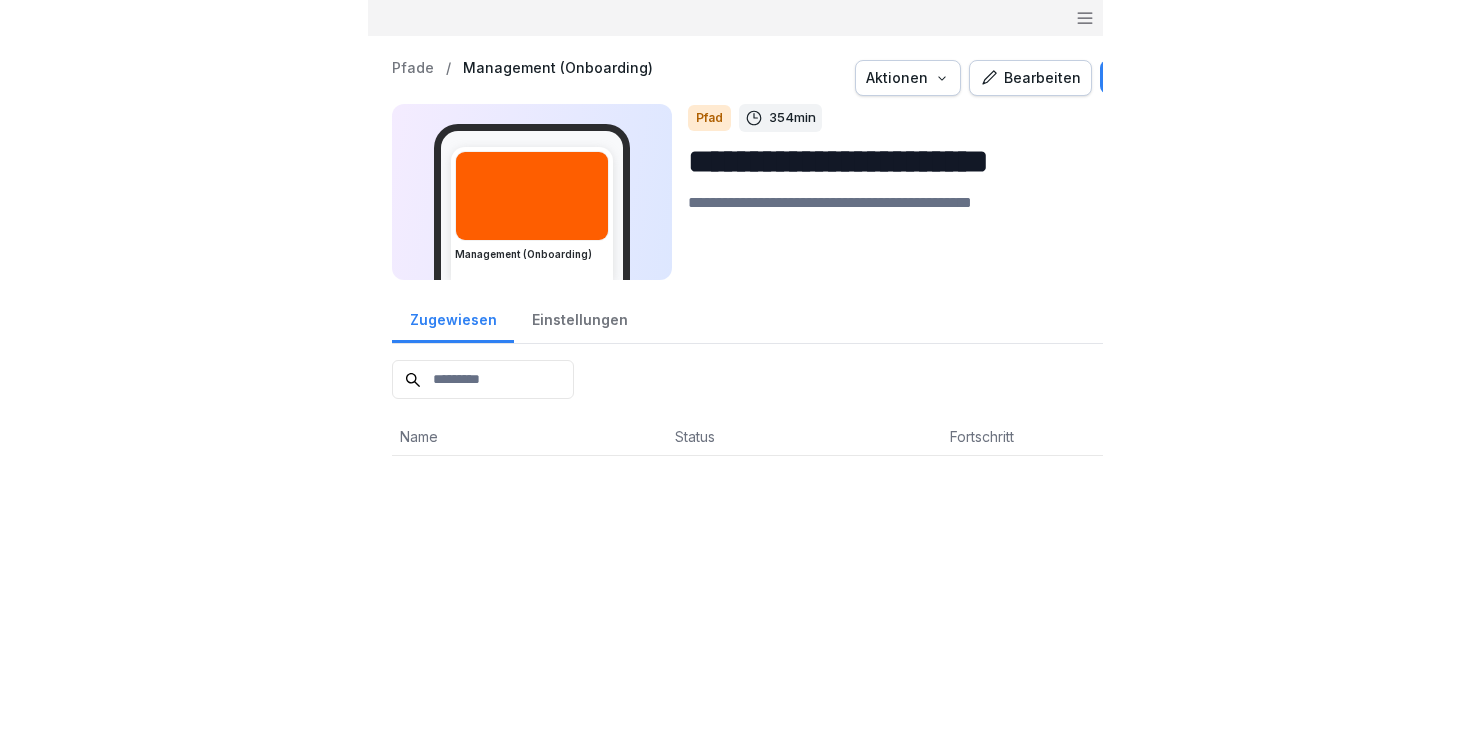 scroll, scrollTop: 0, scrollLeft: 0, axis: both 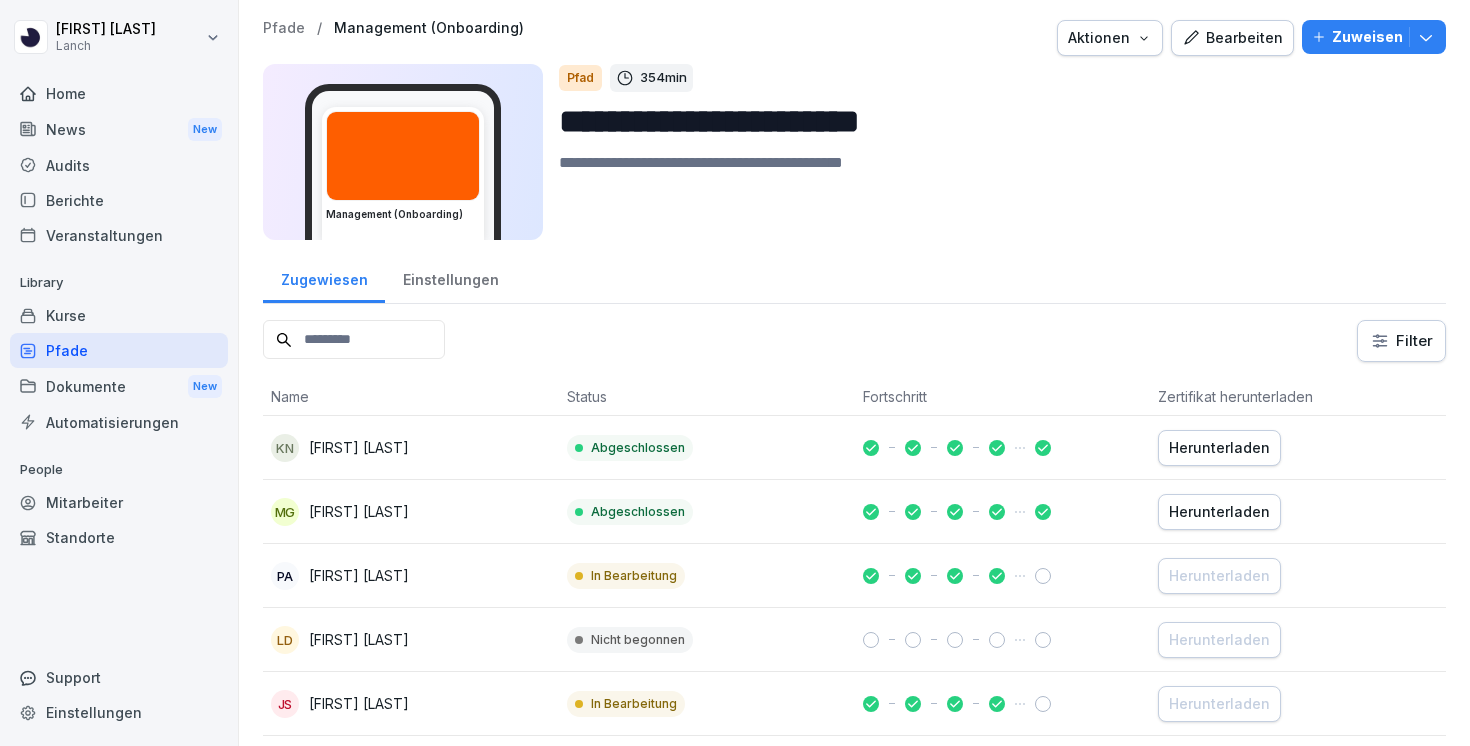 click on "Mitarbeiter" at bounding box center [119, 502] 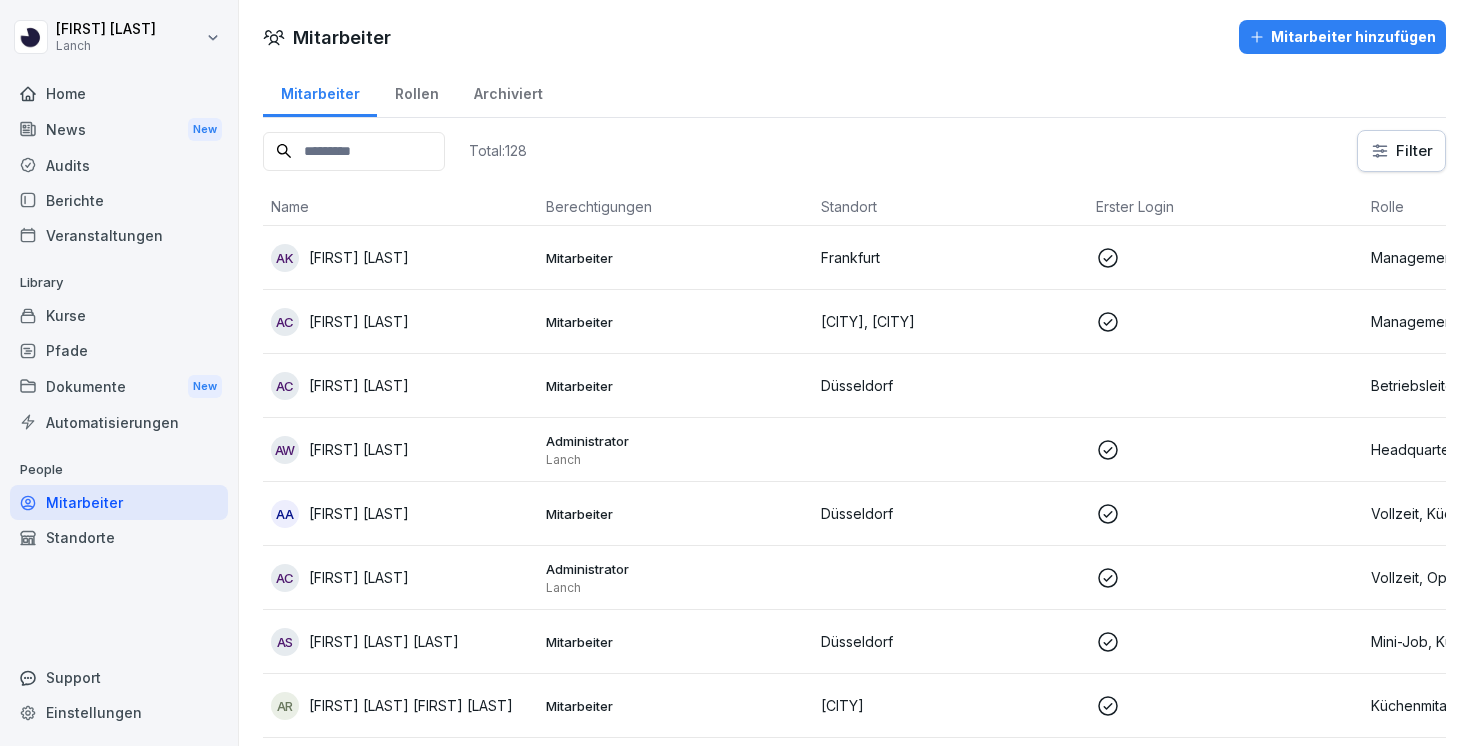 click on "Mitarbeiter hinzufügen" at bounding box center (1342, 37) 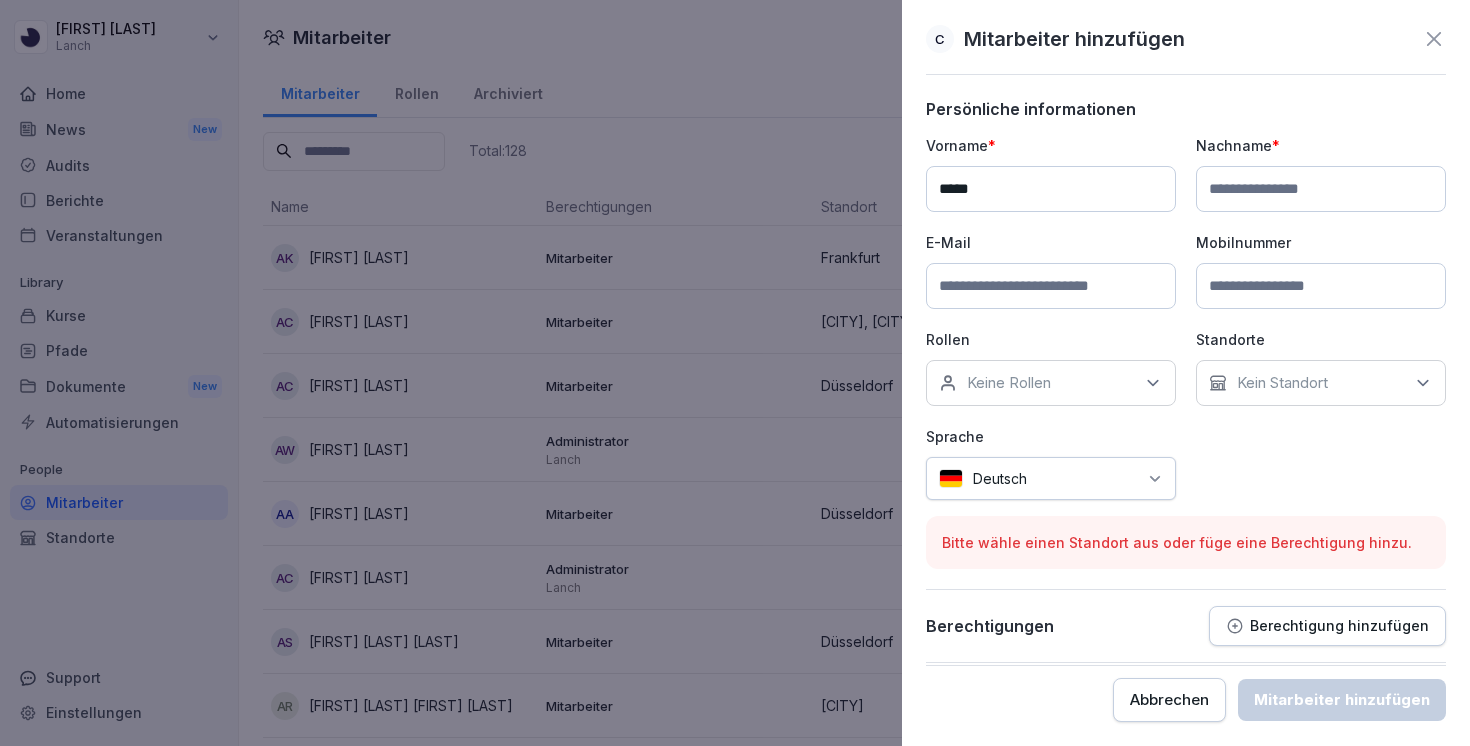 type on "*****" 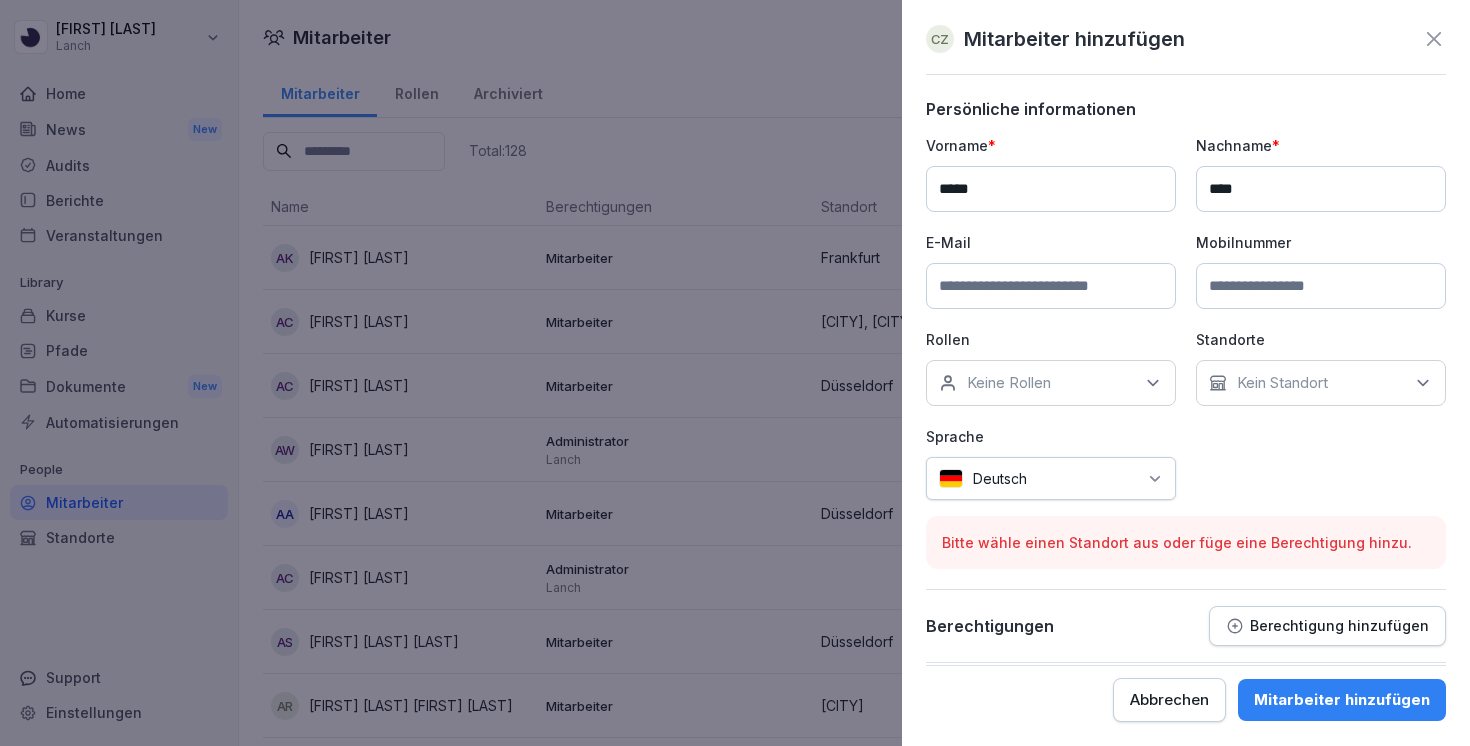 type on "****" 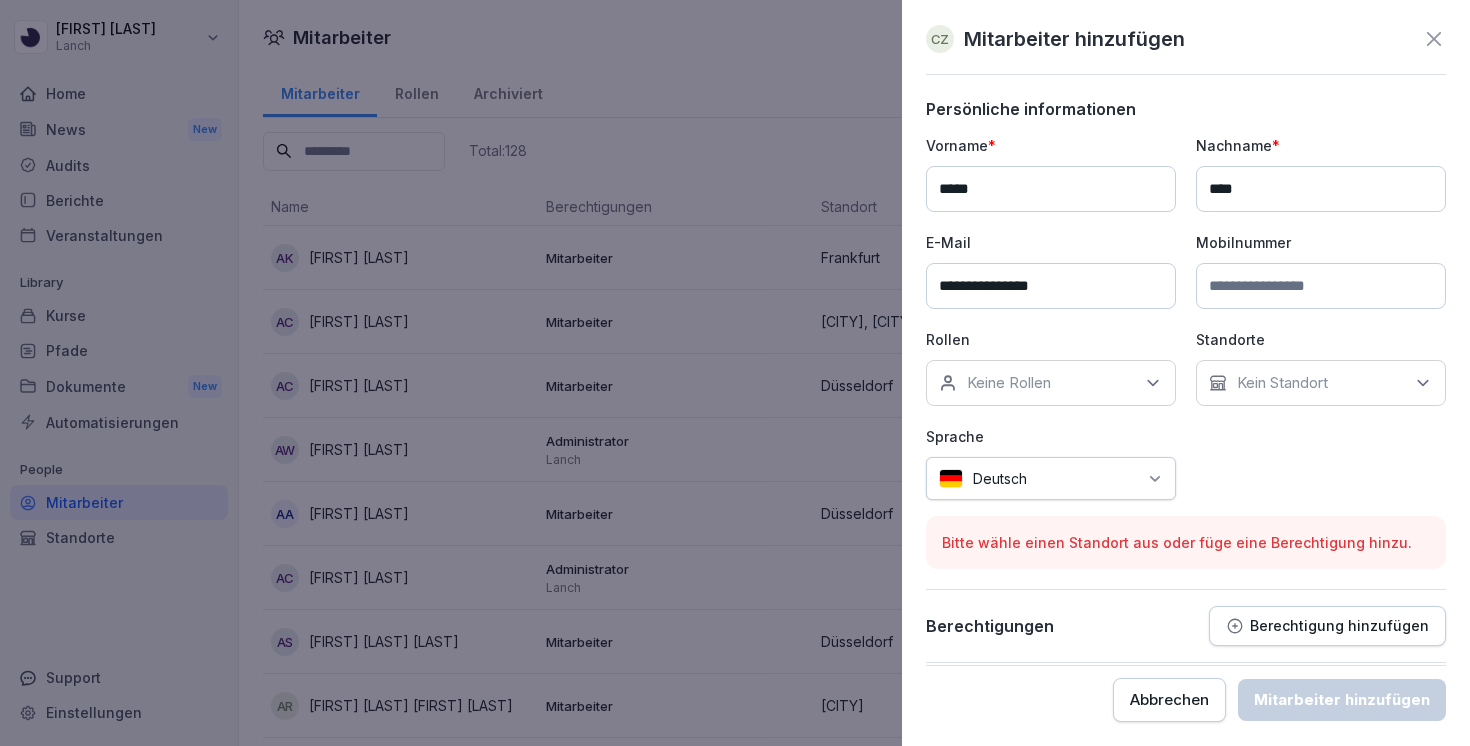 type on "**********" 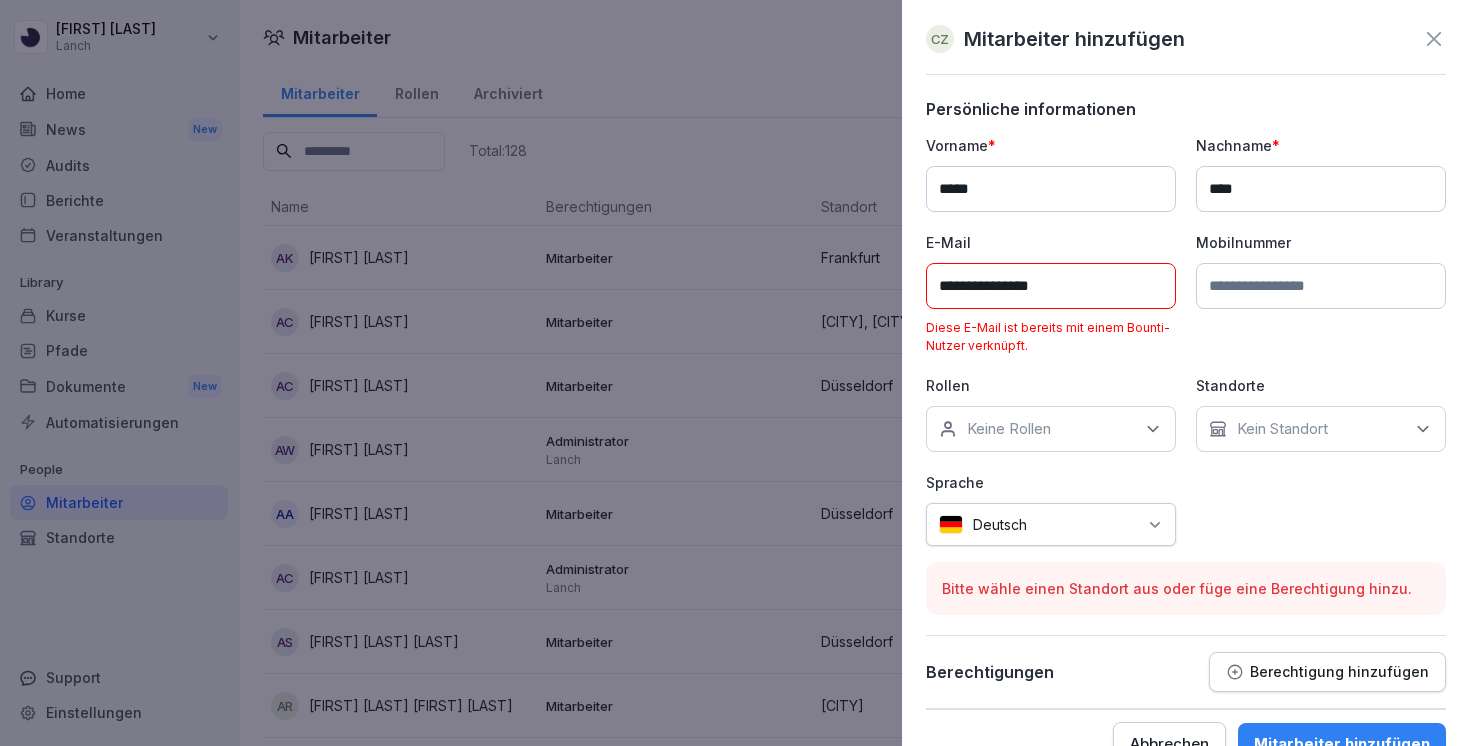 click 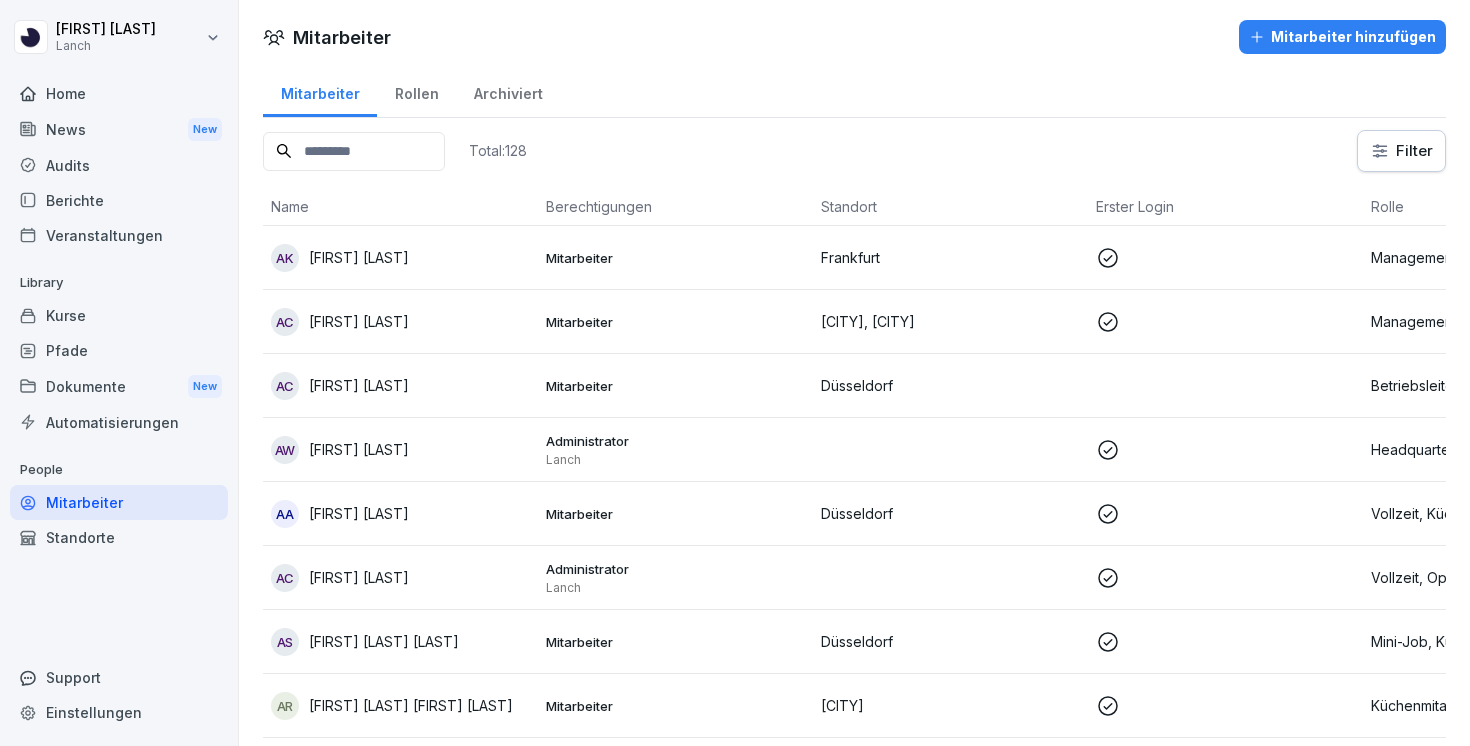 click at bounding box center [354, 151] 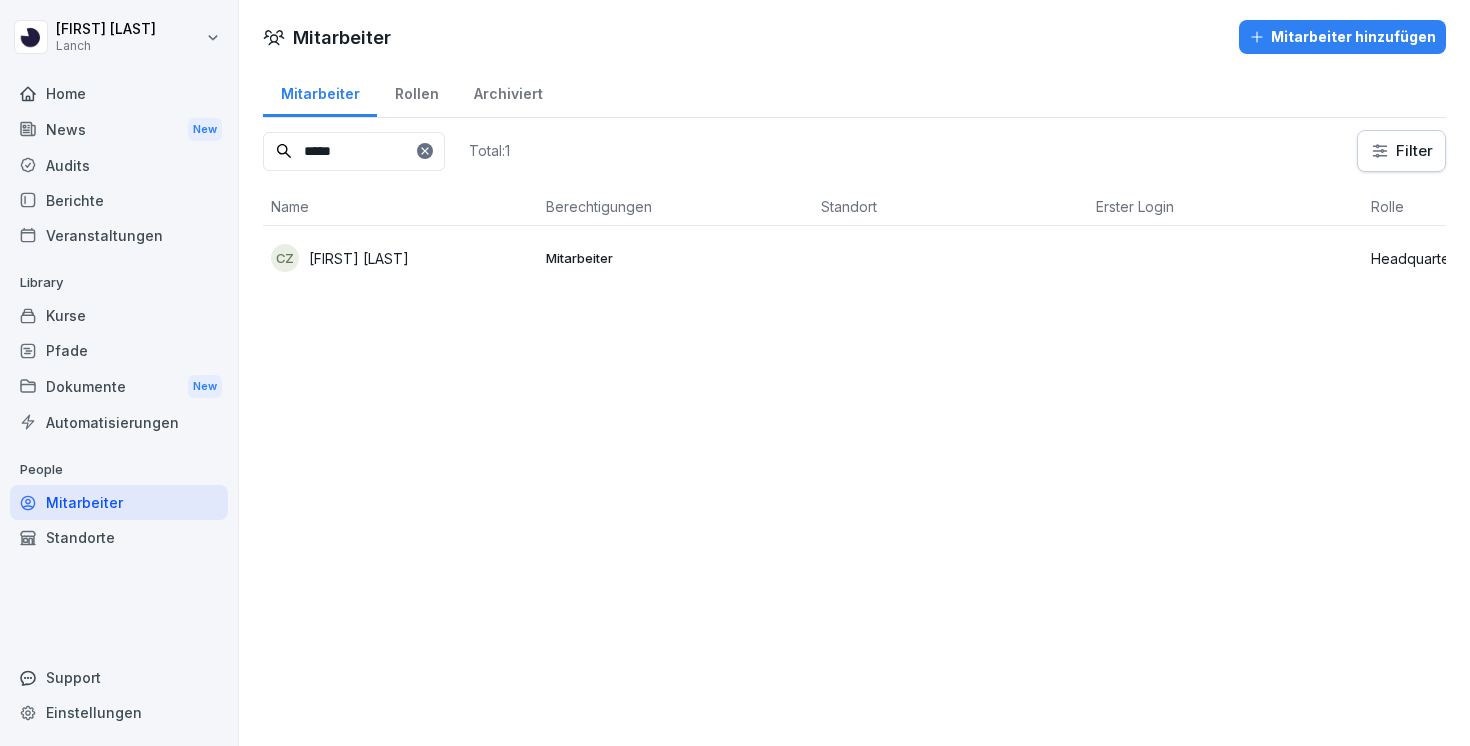 type on "*****" 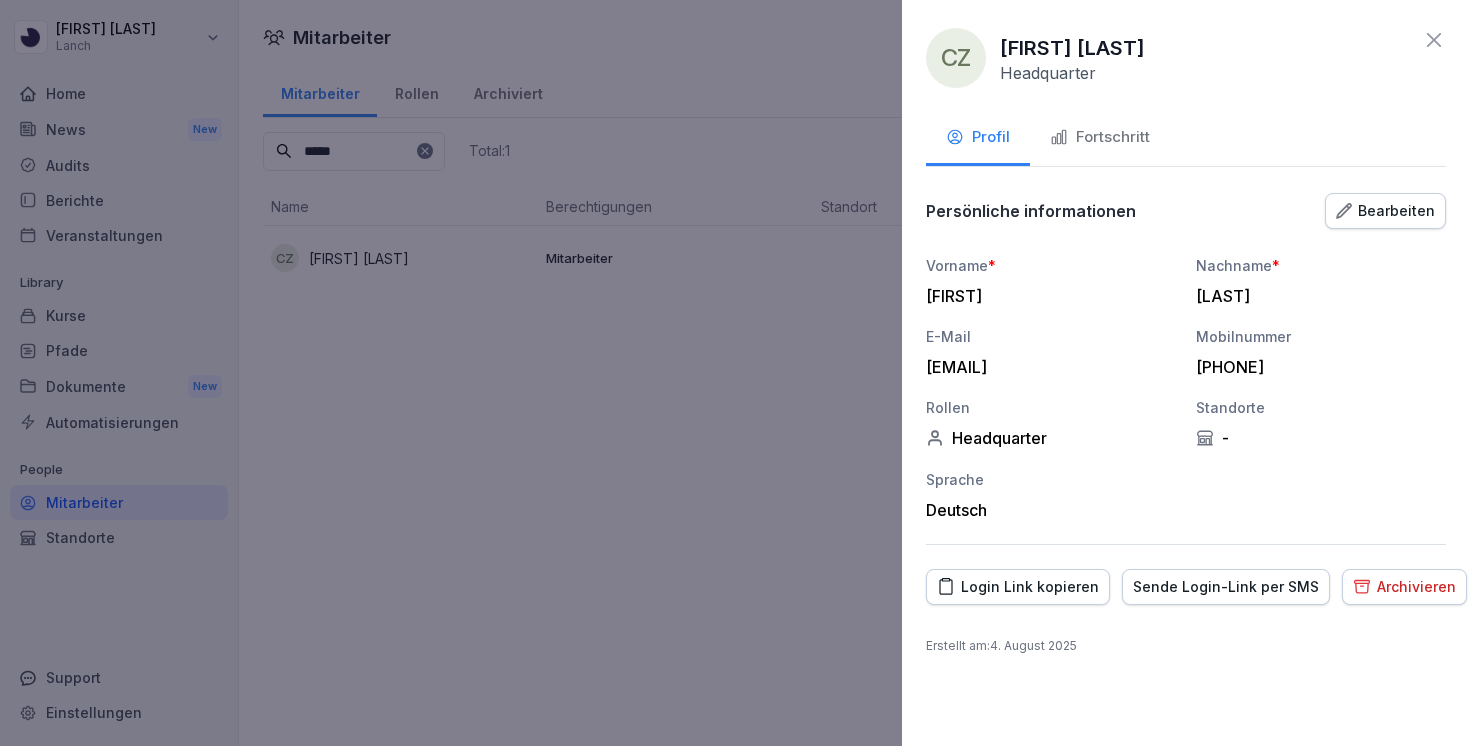 click on "Sende Login-Link per SMS" at bounding box center [1226, 587] 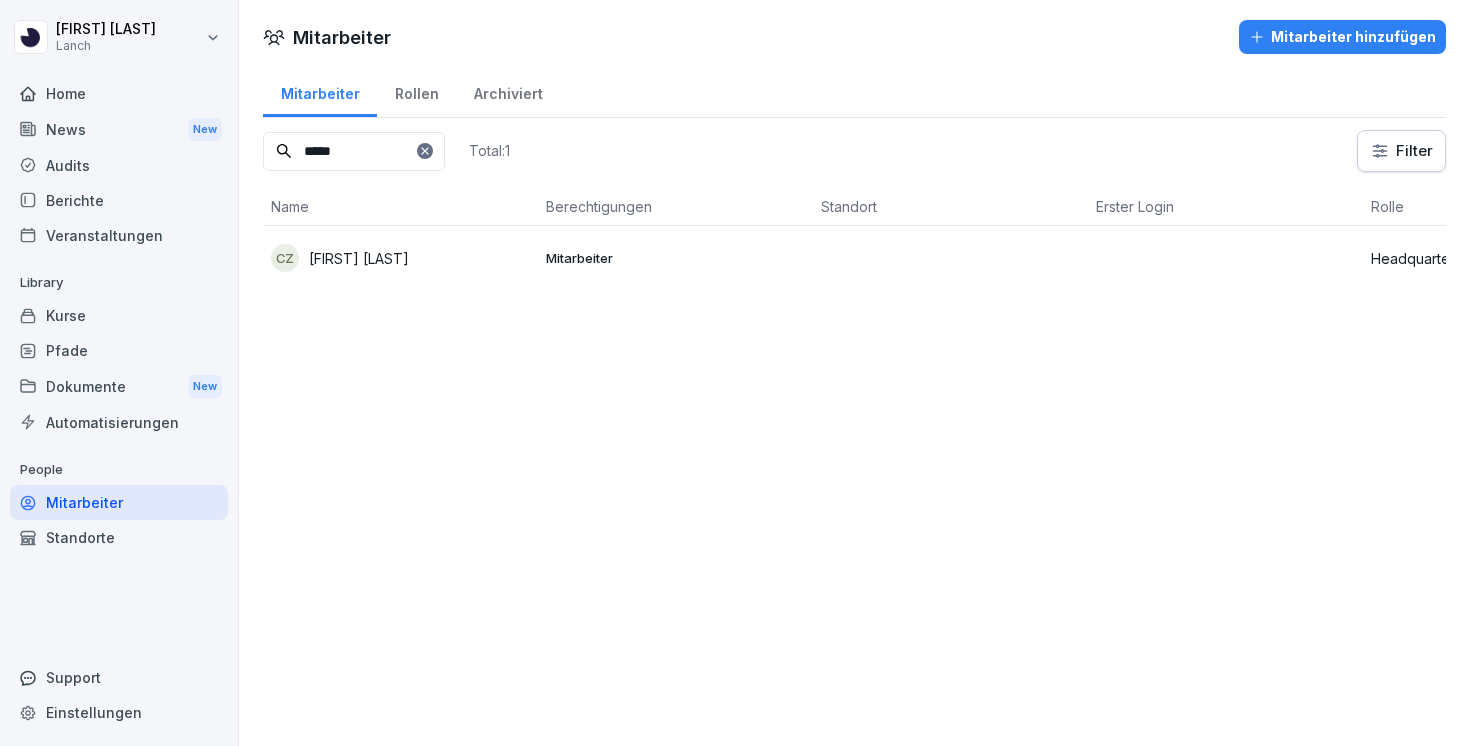 click on "Standorte" at bounding box center [119, 537] 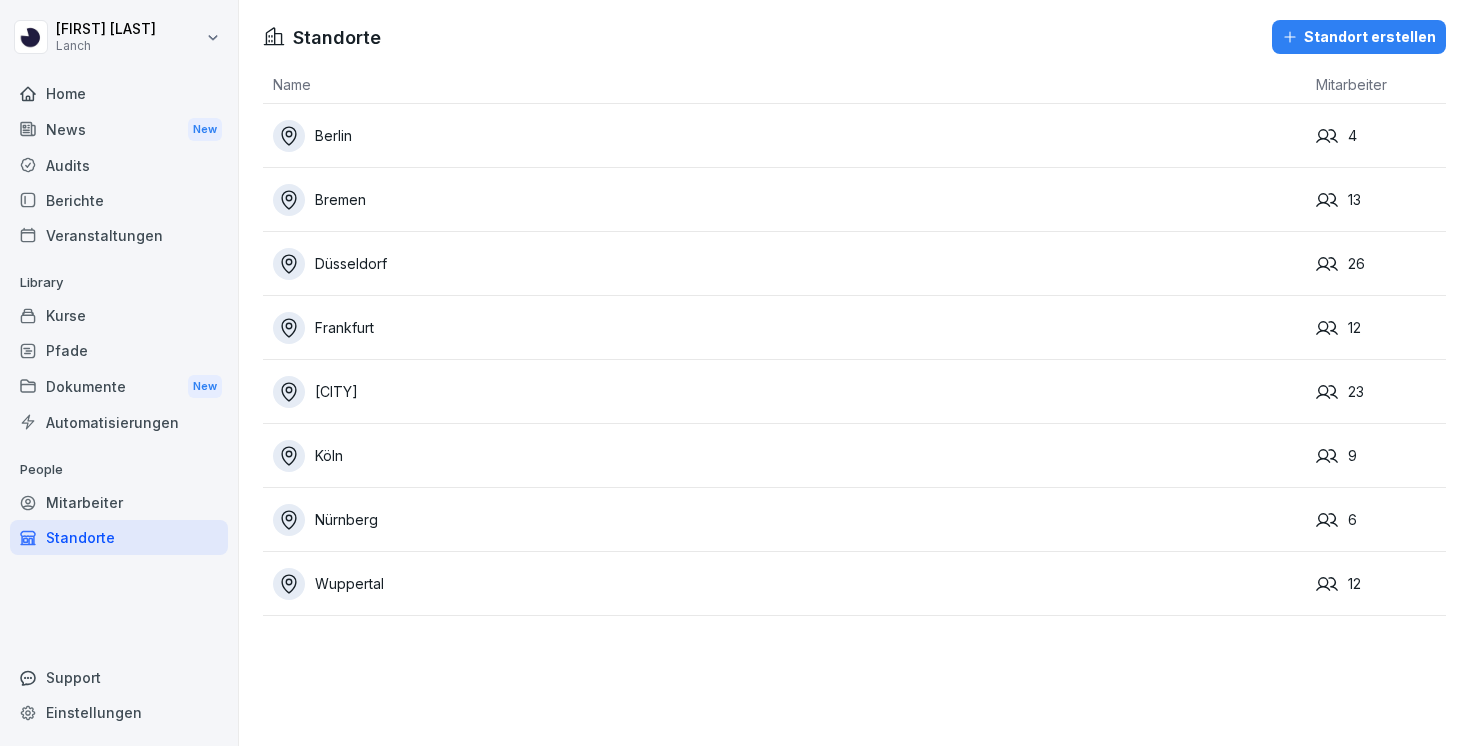 click on "Mitarbeiter" at bounding box center [119, 502] 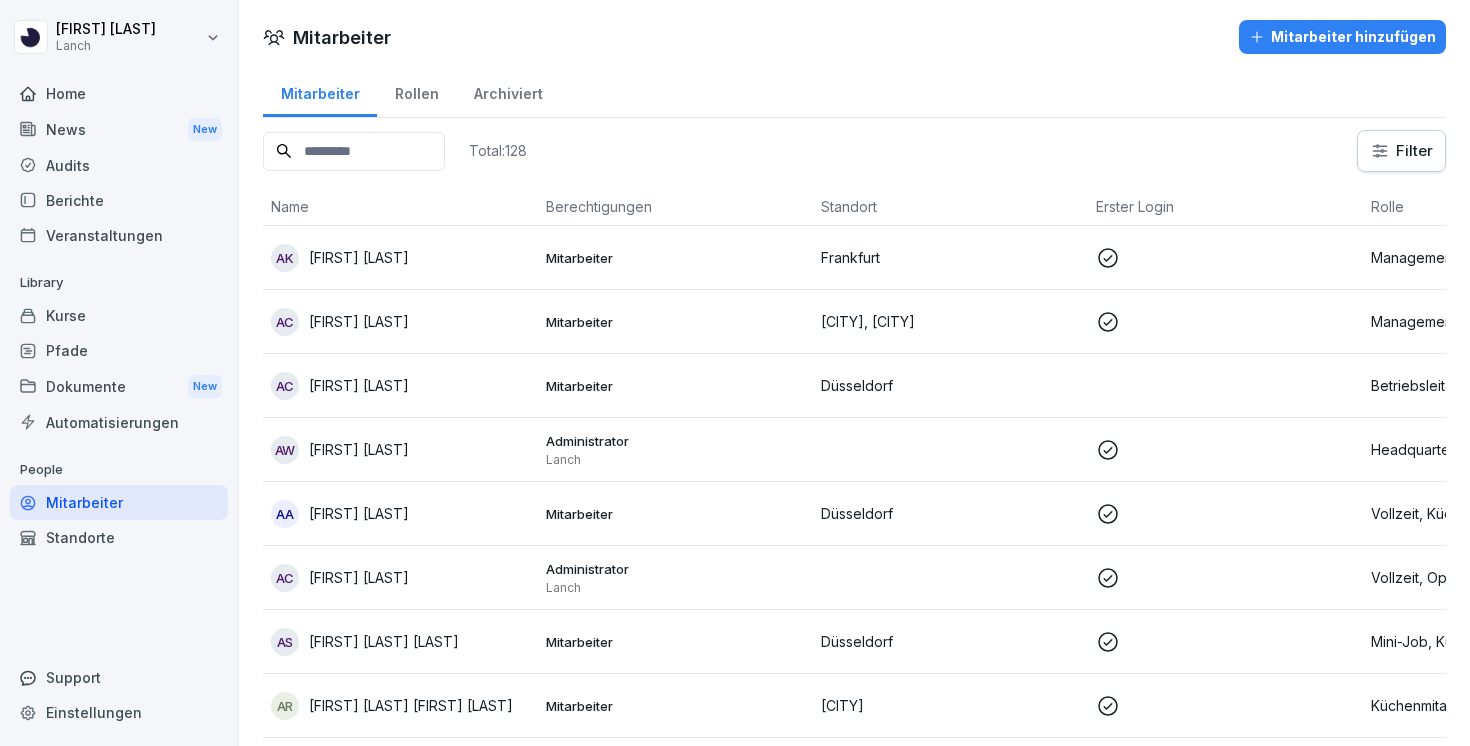 click at bounding box center (354, 151) 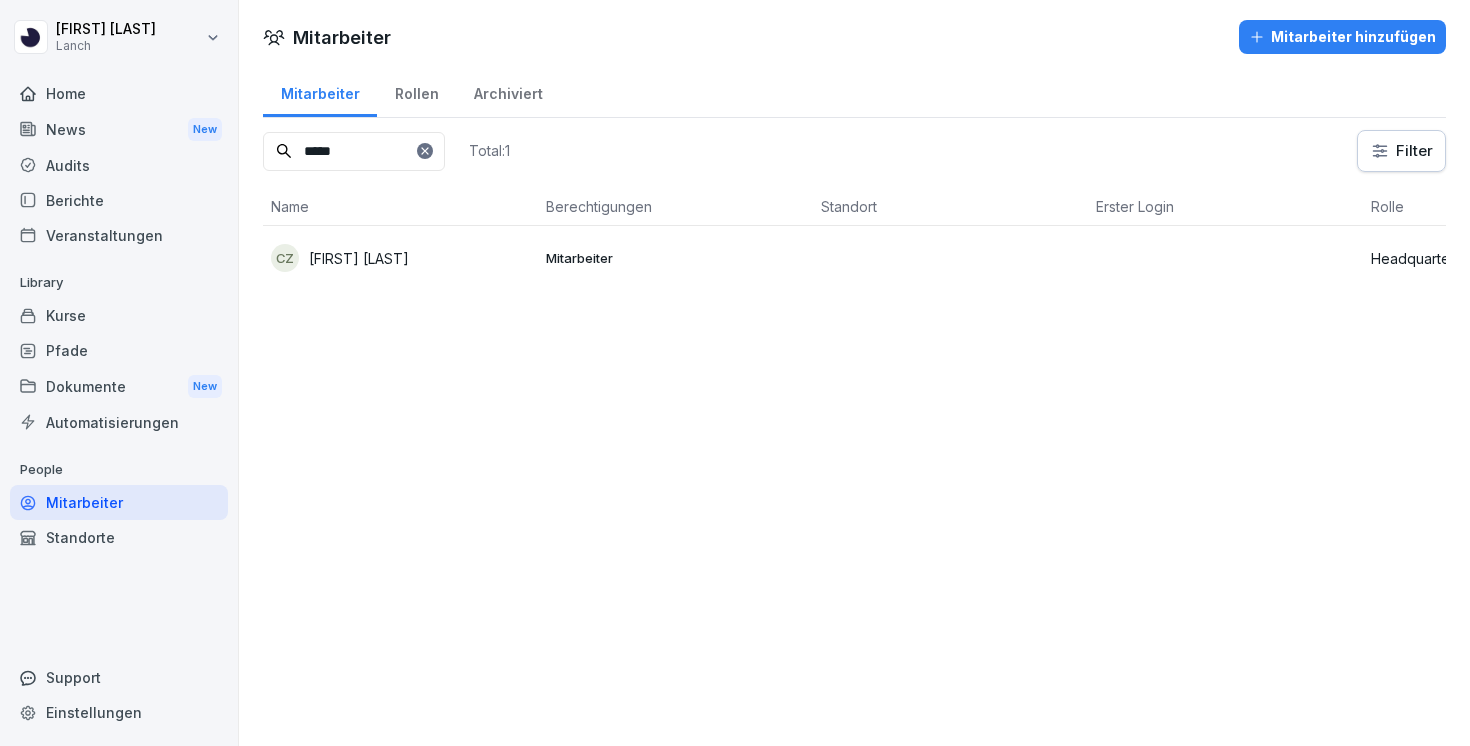 type on "*****" 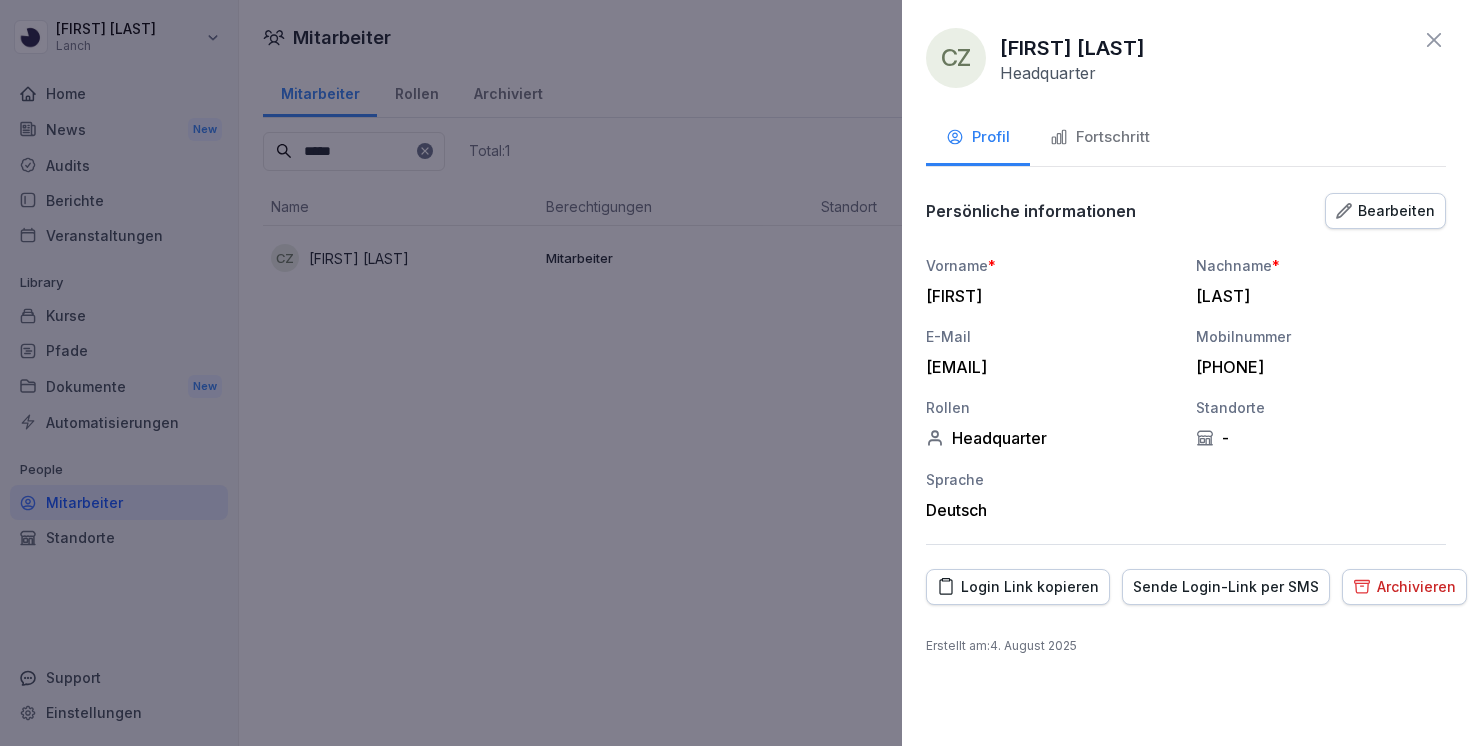click on "Bearbeiten" at bounding box center (1385, 211) 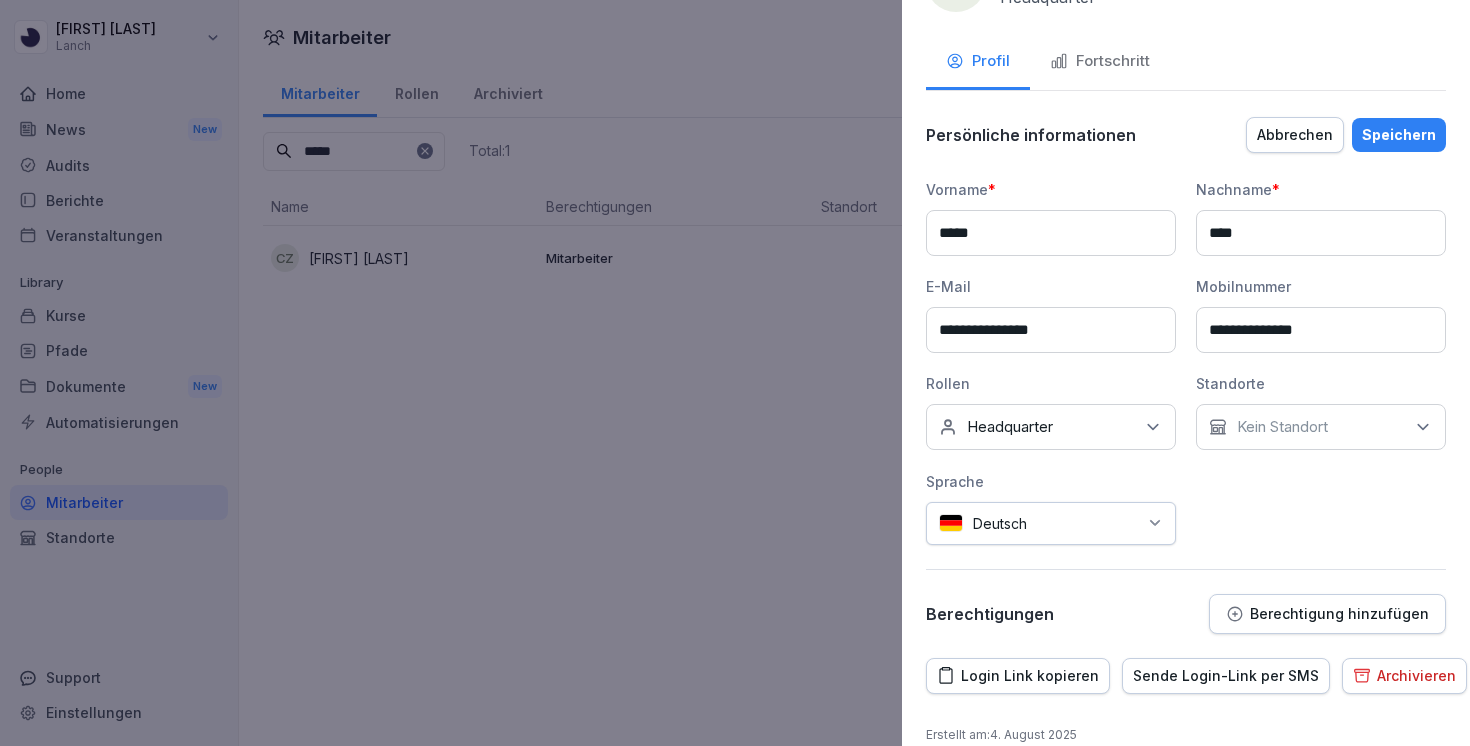 scroll, scrollTop: 78, scrollLeft: 0, axis: vertical 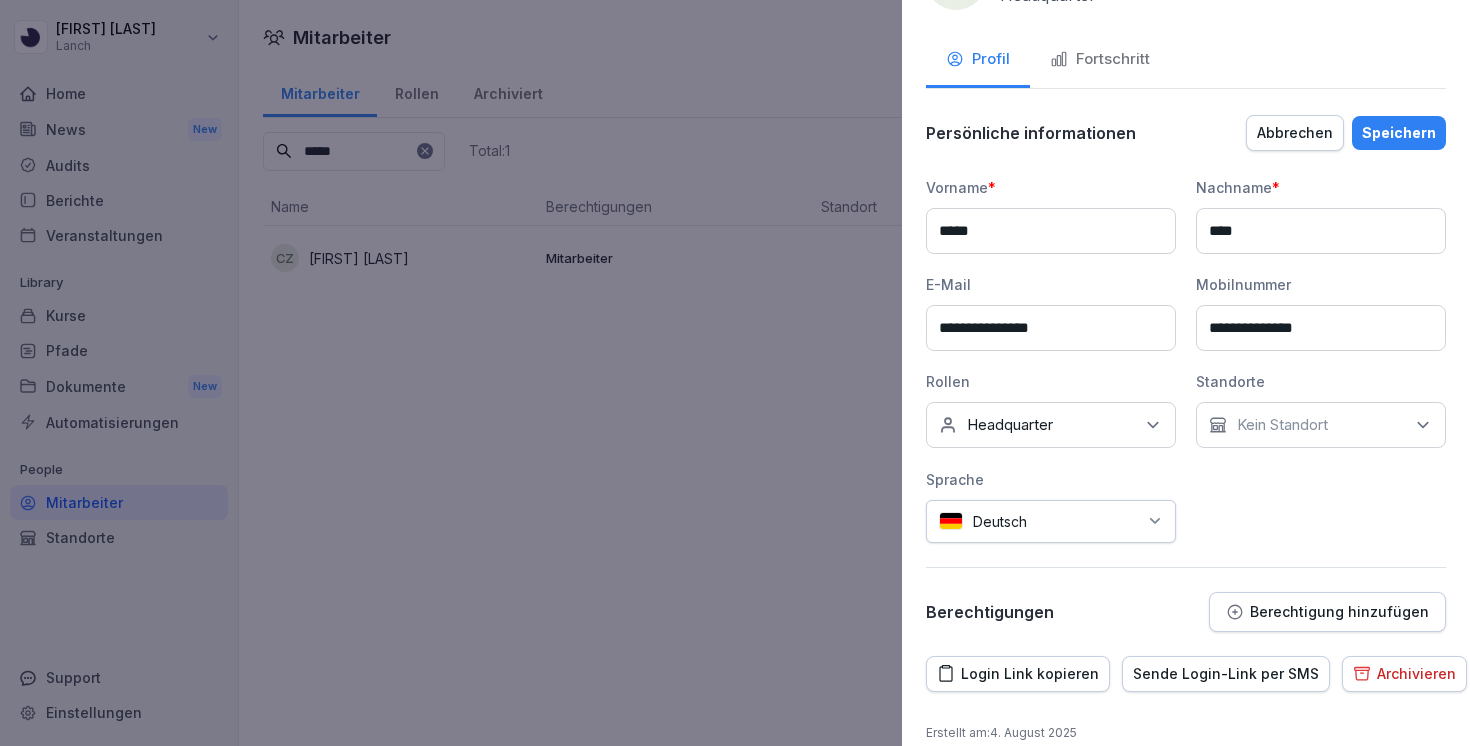 click on "Berechtigung hinzufügen" at bounding box center [1327, 612] 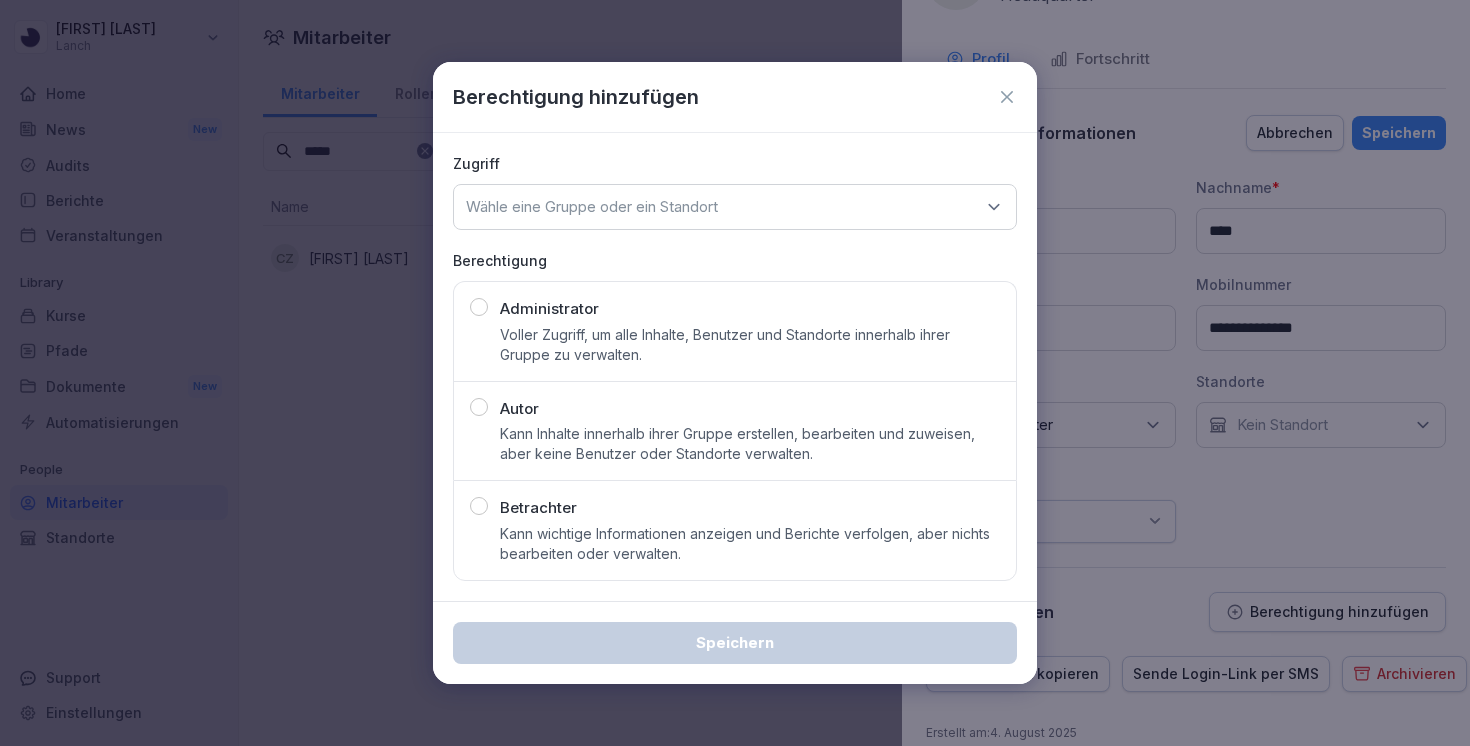 click on "Administrator Voller Zugriff, um alle Inhalte, Benutzer und Standorte innerhalb ihrer Gruppe zu verwalten." at bounding box center [750, 331] 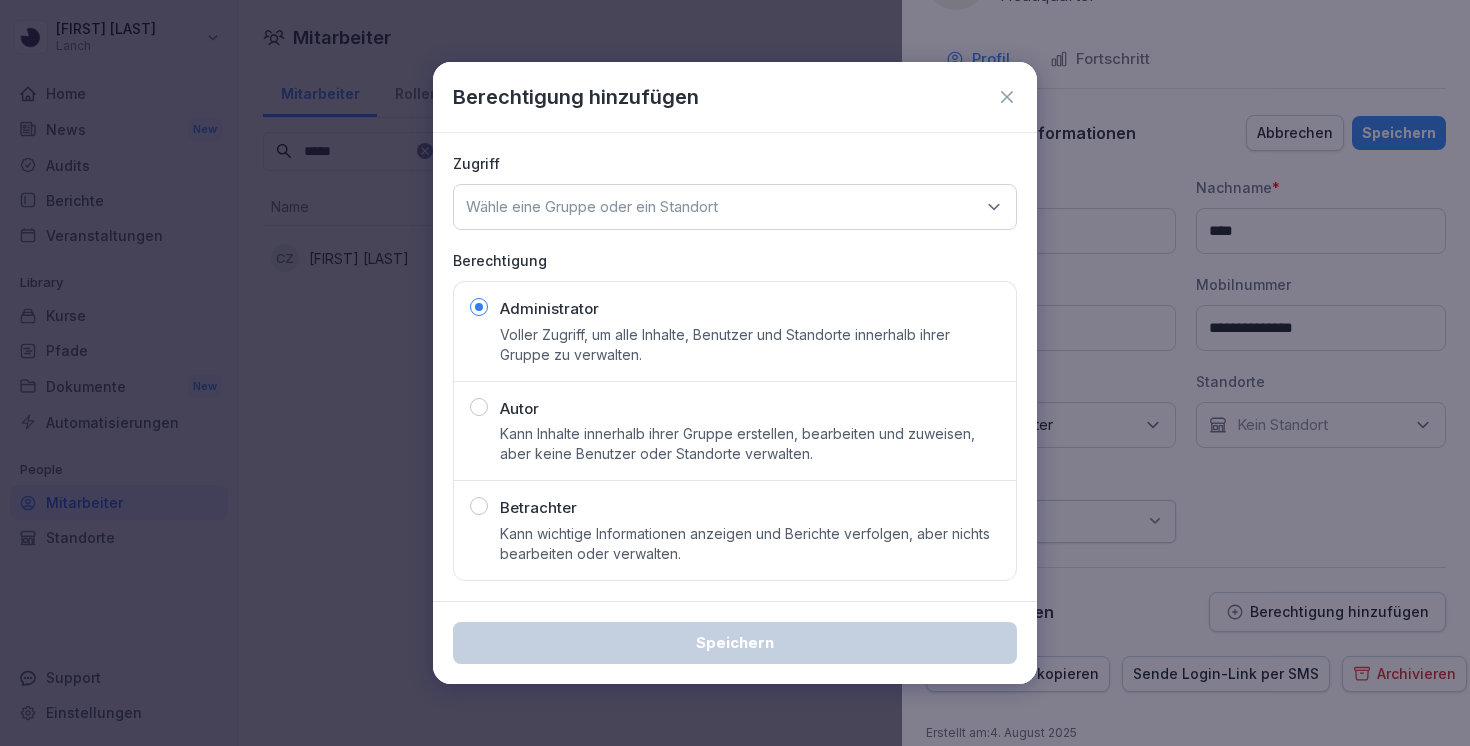 click on "Wähle eine Gruppe oder ein Standort" at bounding box center [735, 207] 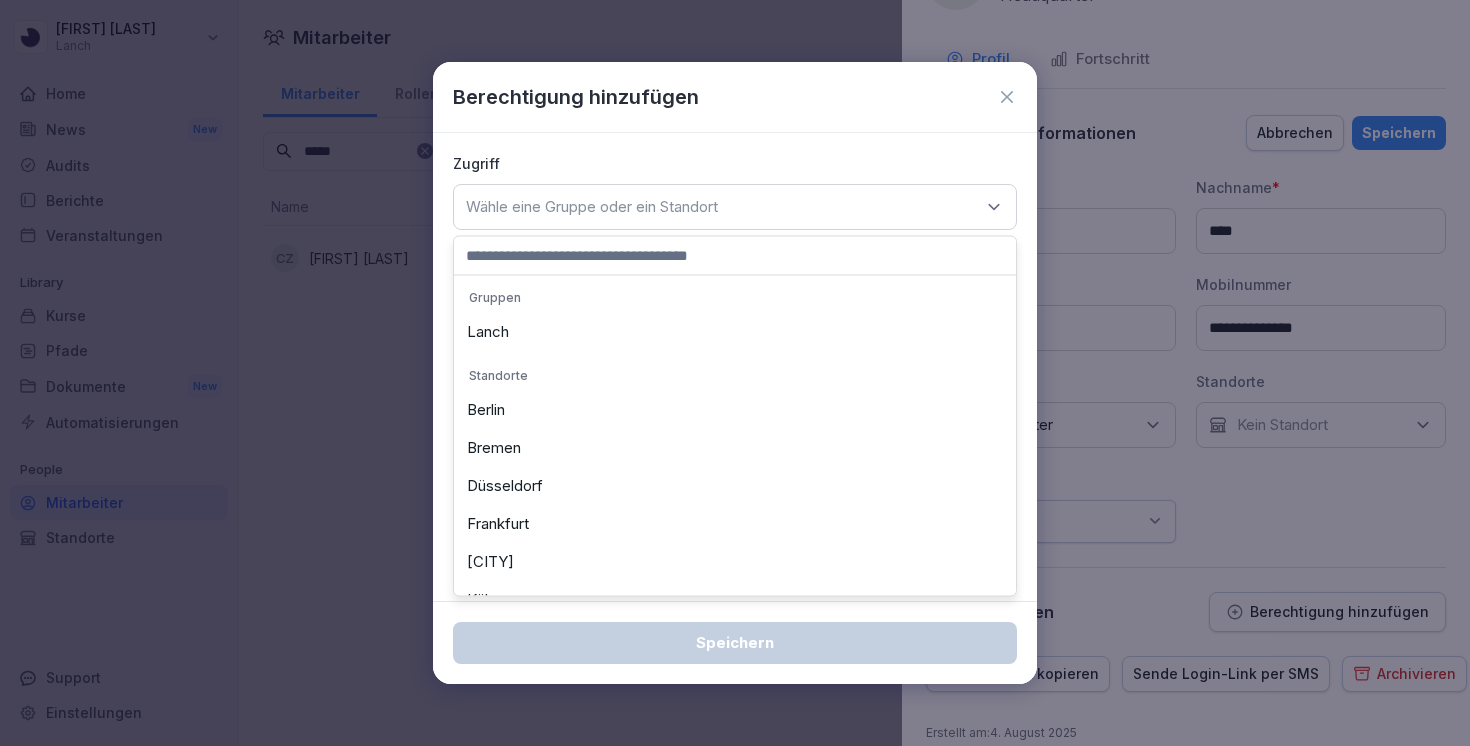click on "Lanch" at bounding box center [735, 332] 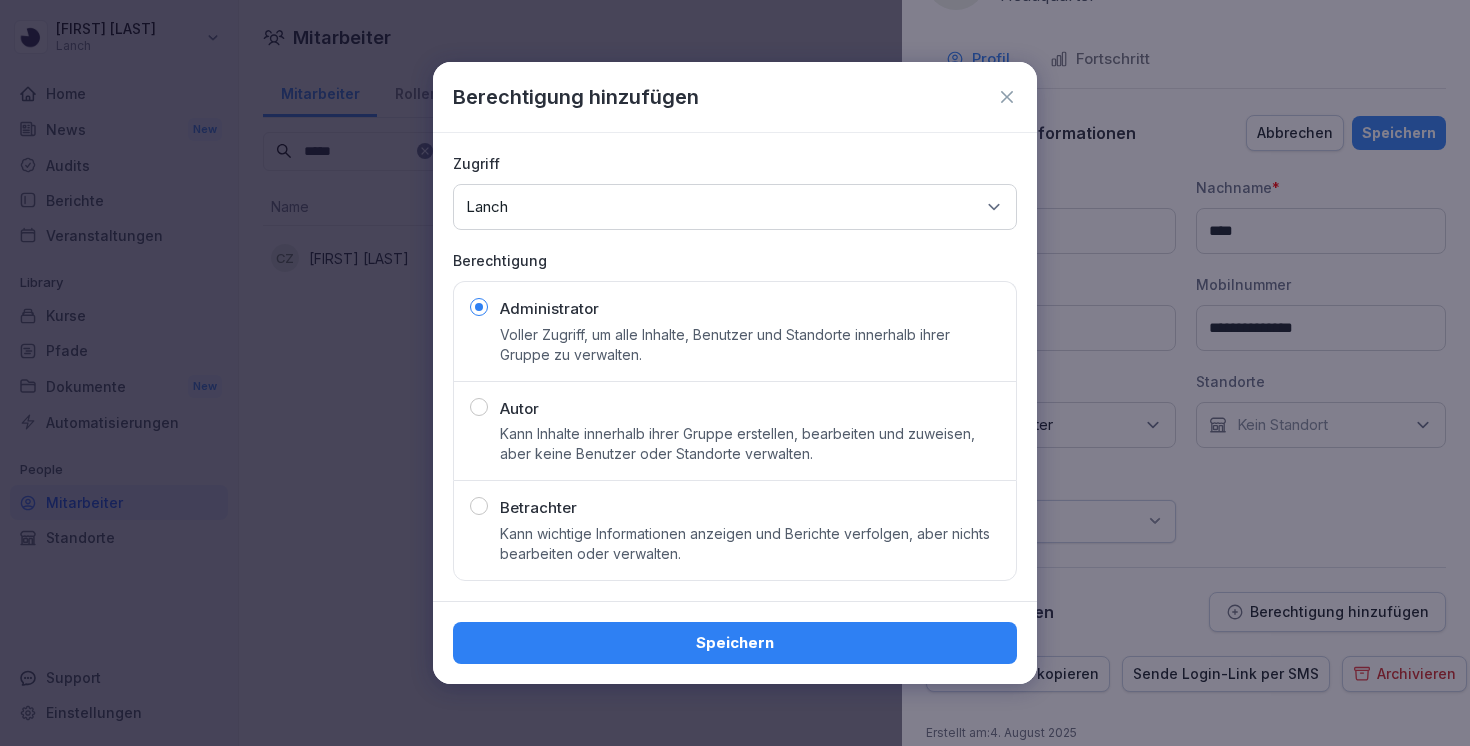 click on "Speichern" at bounding box center (735, 643) 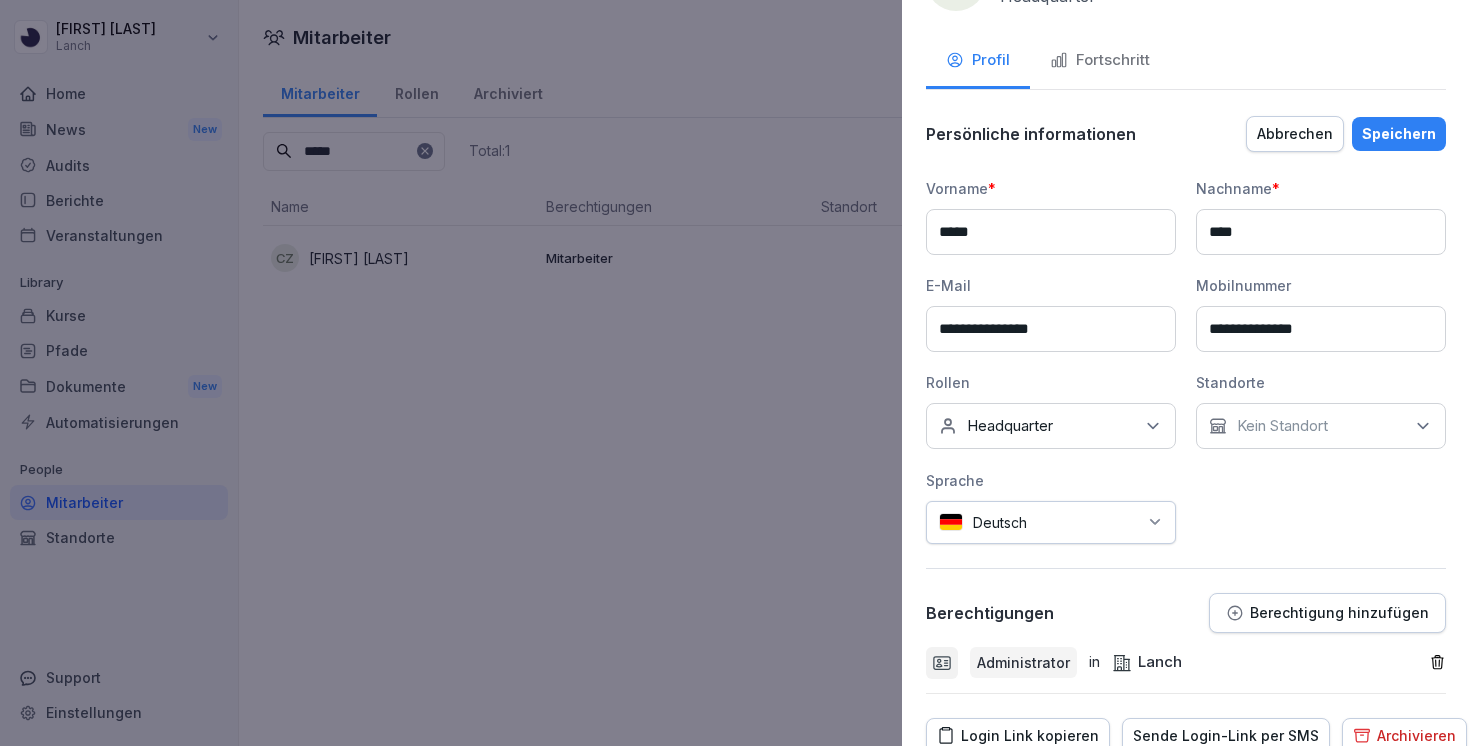scroll, scrollTop: 0, scrollLeft: 0, axis: both 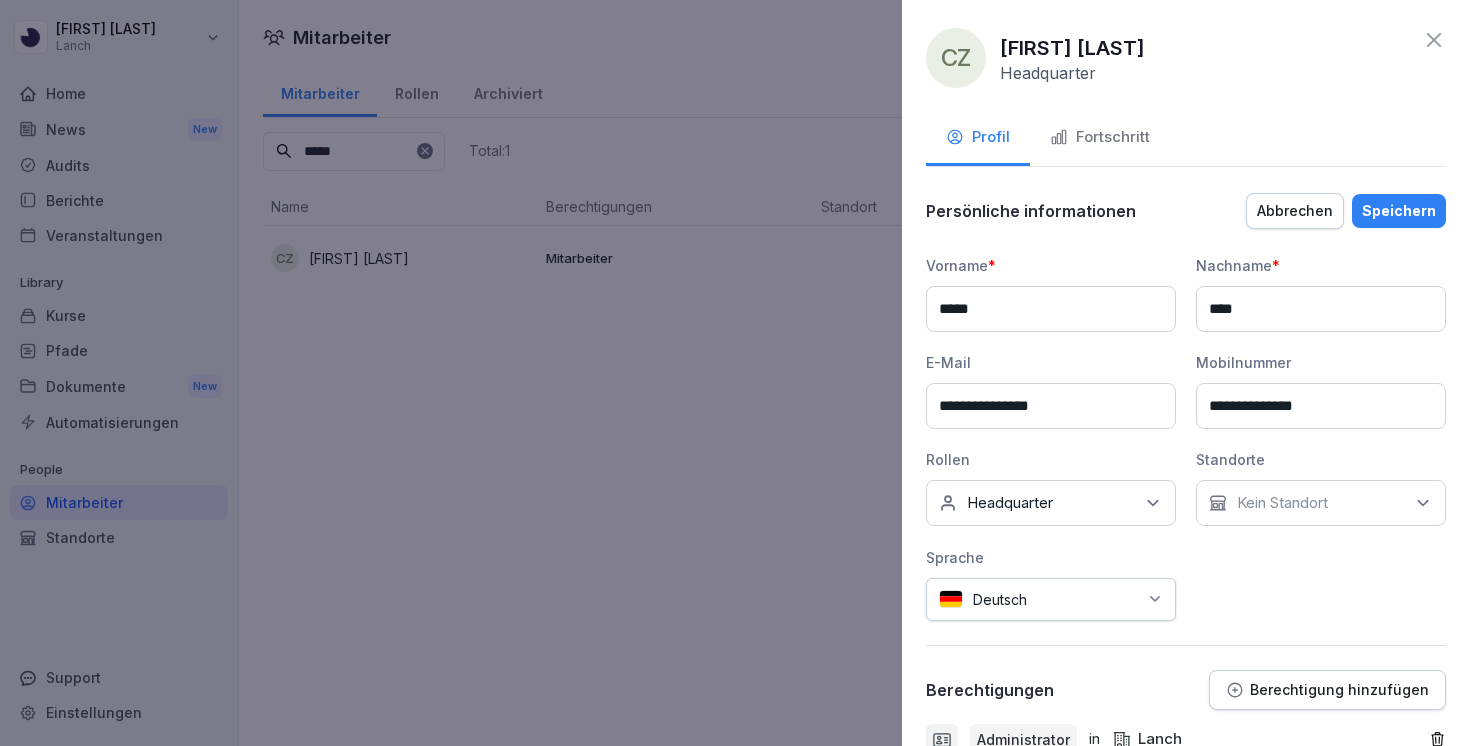 click on "Speichern" at bounding box center [1399, 211] 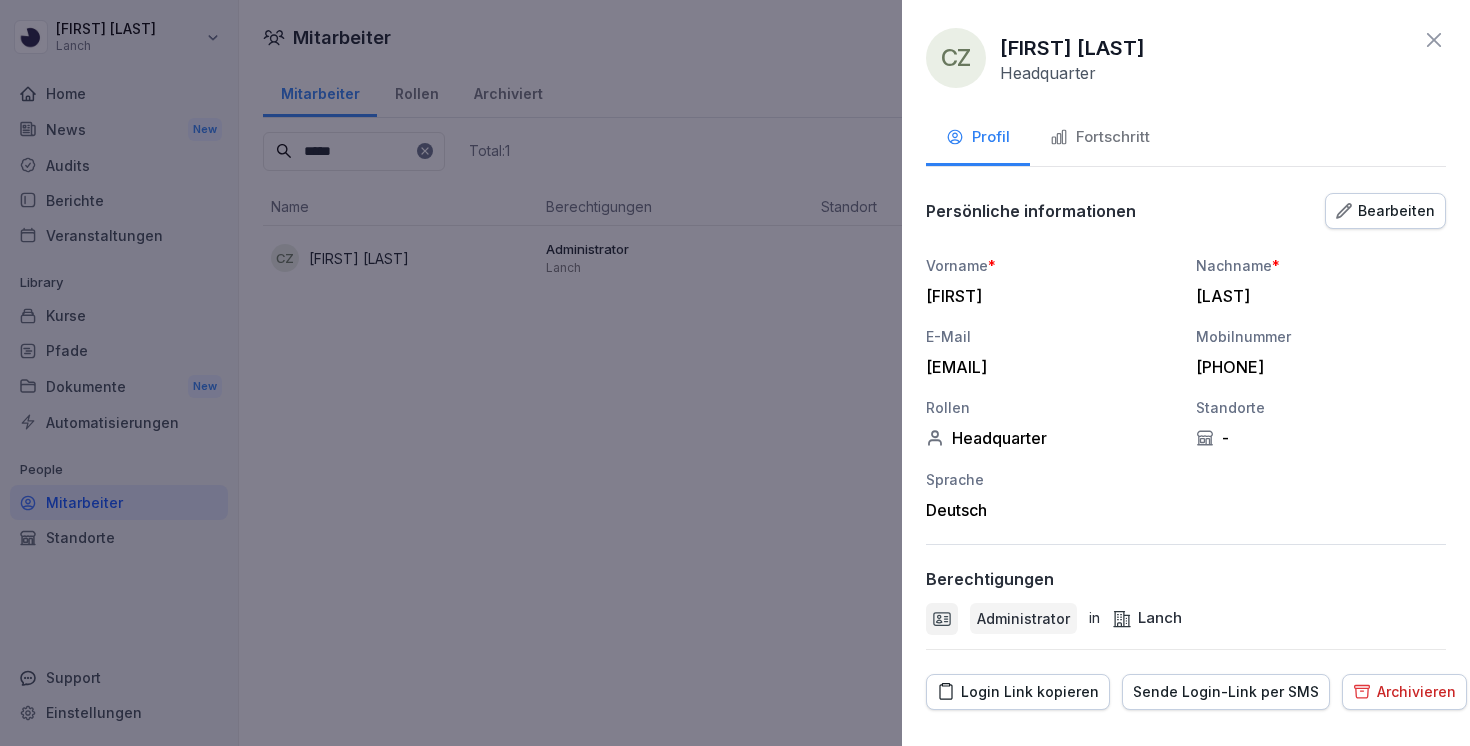 click 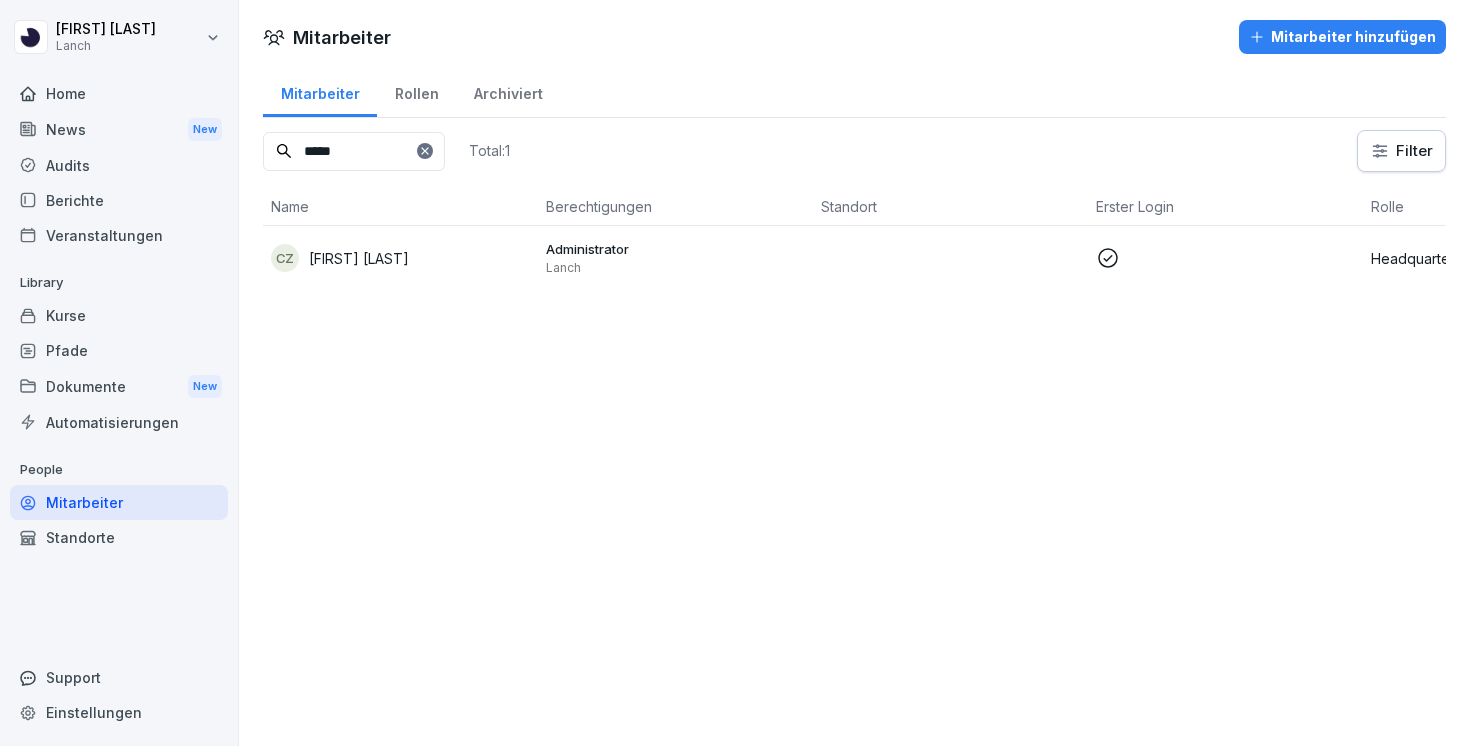 click on "Kurse" at bounding box center (119, 315) 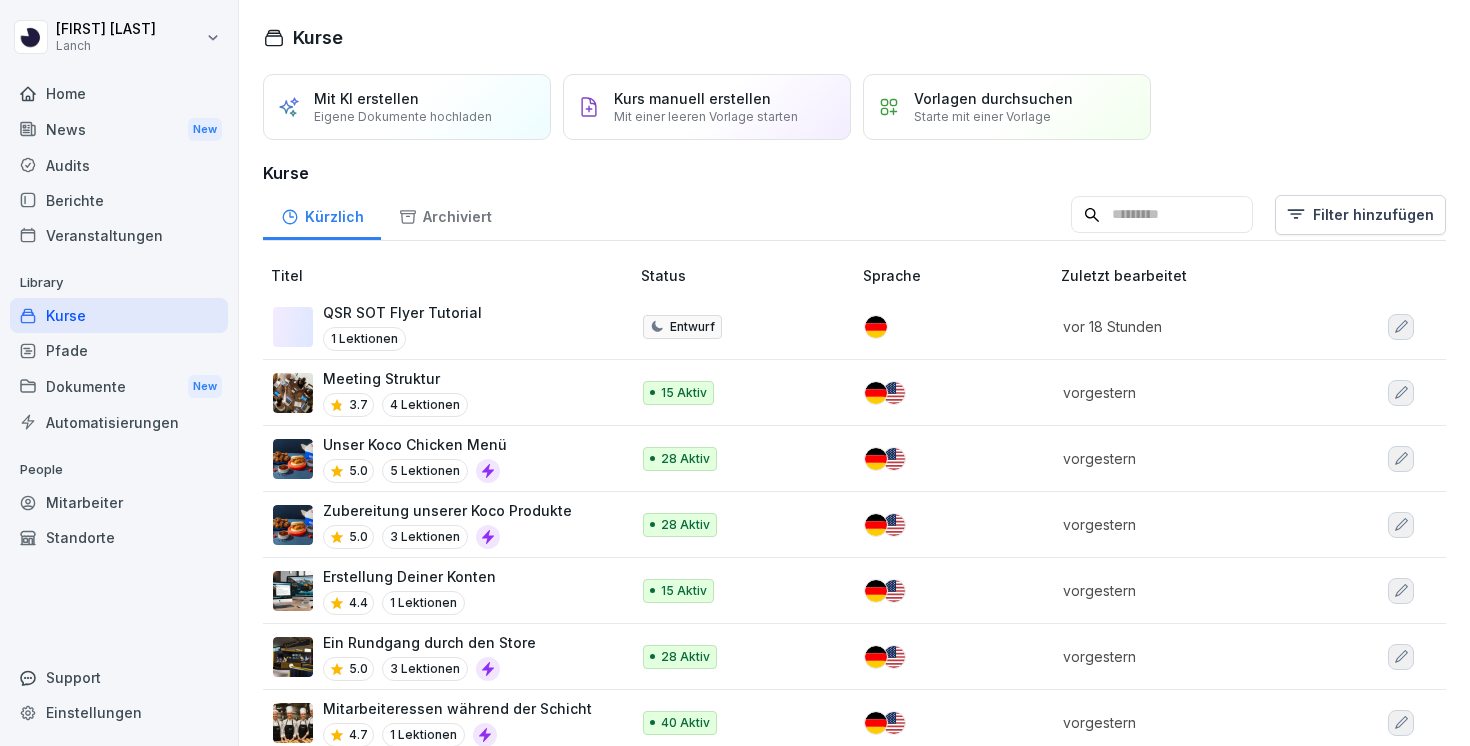 click on "Pfade" at bounding box center [119, 350] 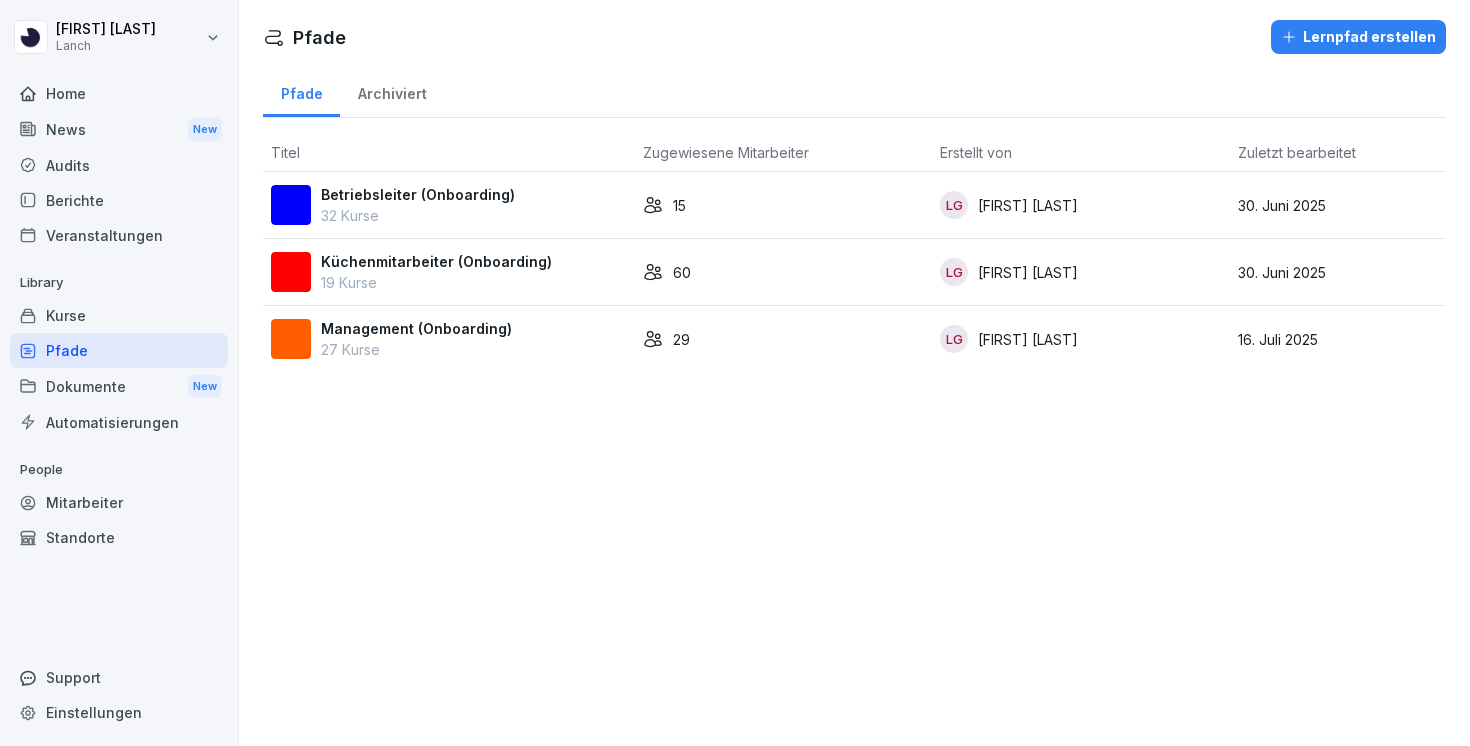 click on "LG Leander Gruss" at bounding box center (1080, 205) 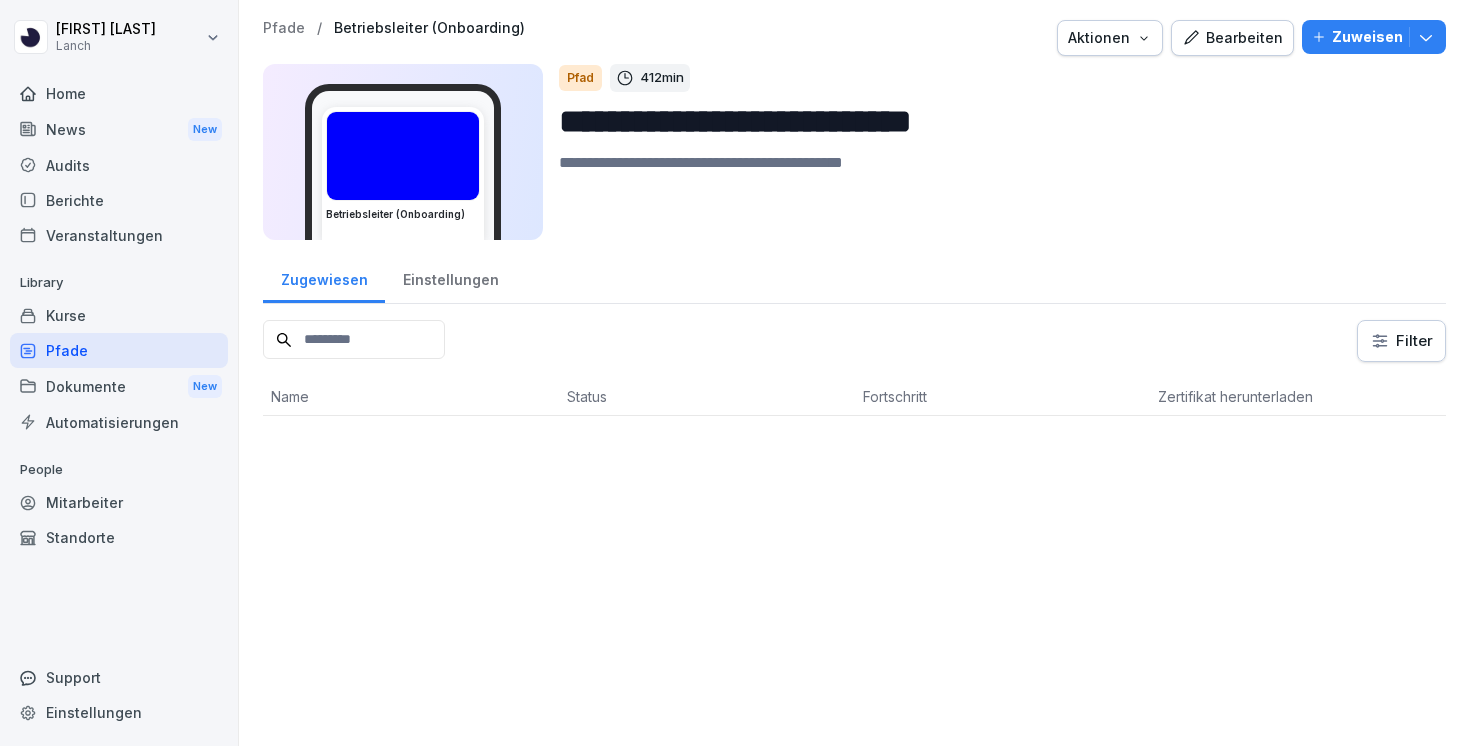 scroll, scrollTop: 0, scrollLeft: 0, axis: both 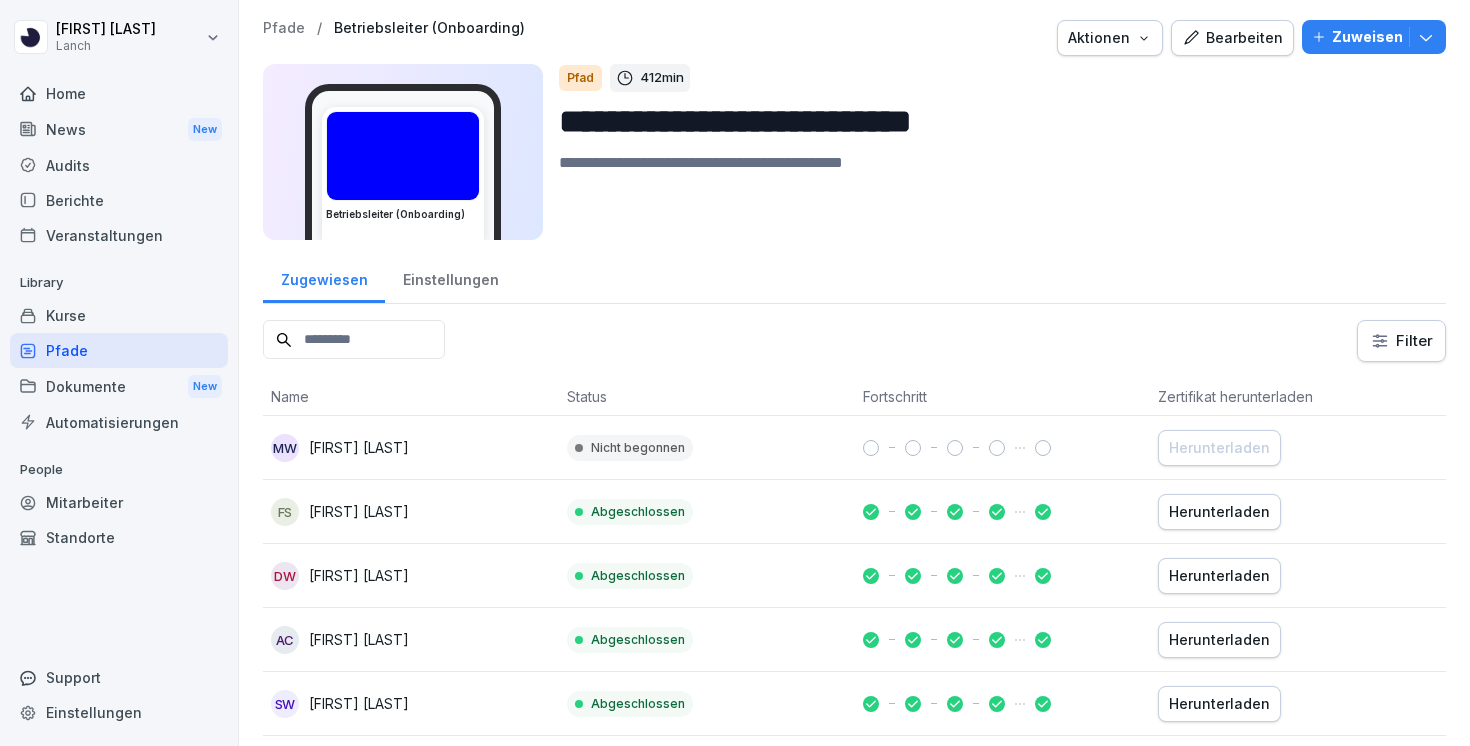 click on "Zuweisen" at bounding box center (1367, 37) 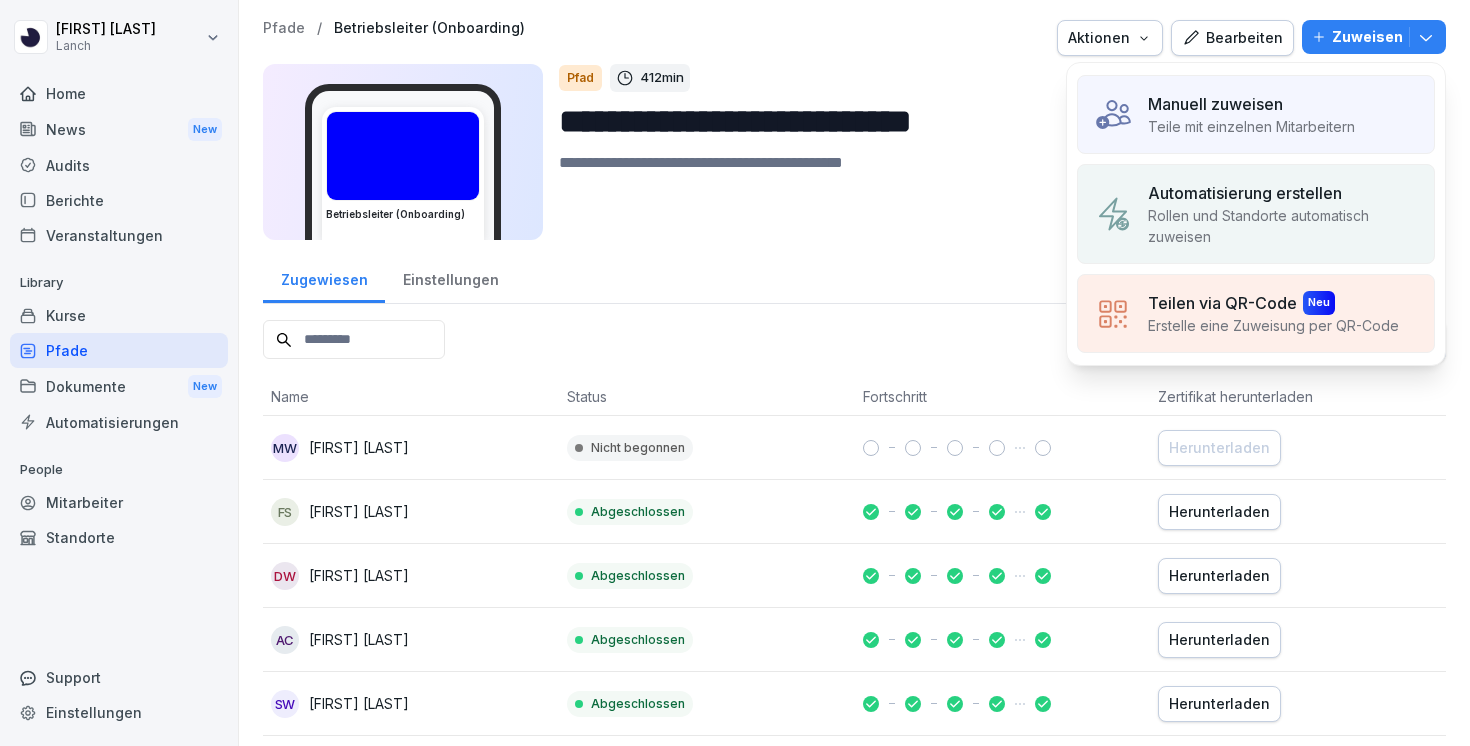 click on "Teile mit einzelnen Mitarbeitern" at bounding box center (1251, 126) 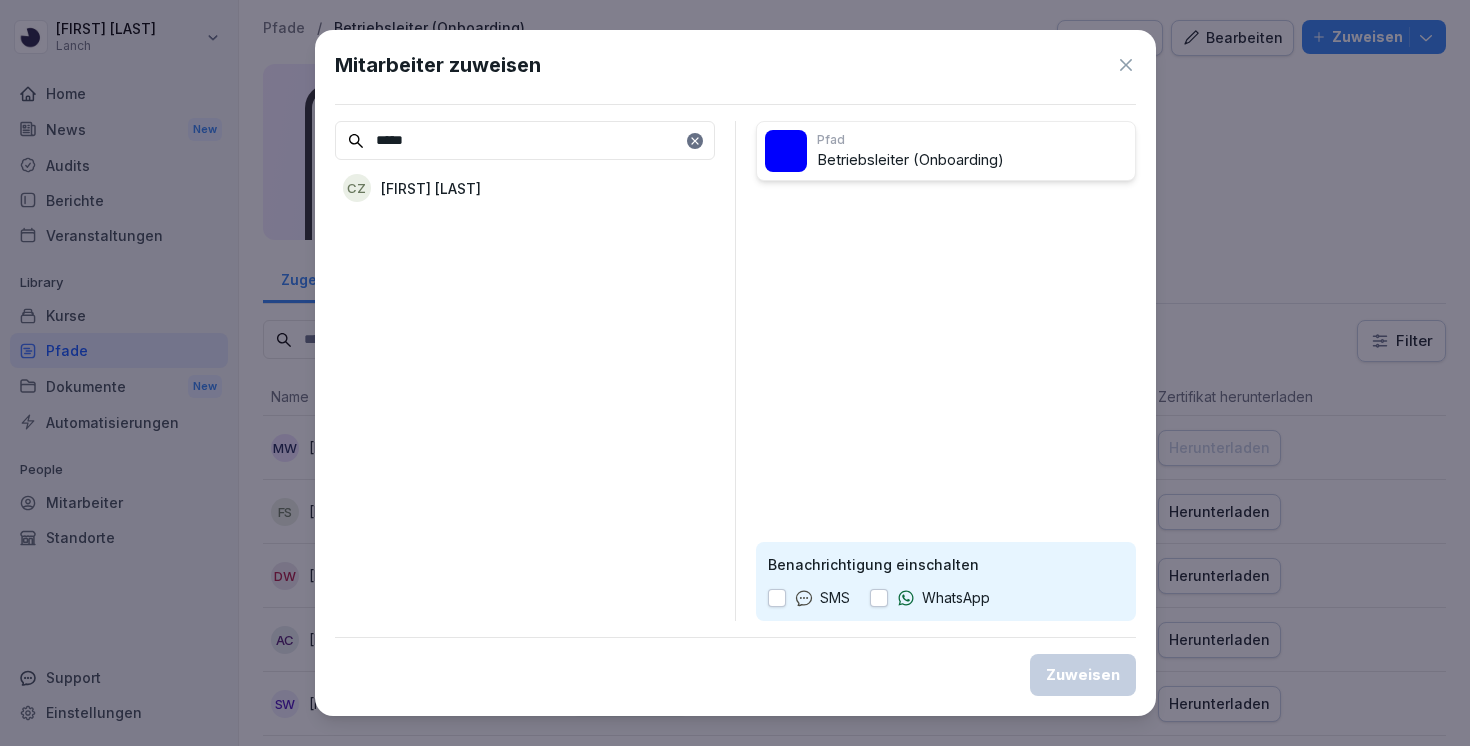 type on "*****" 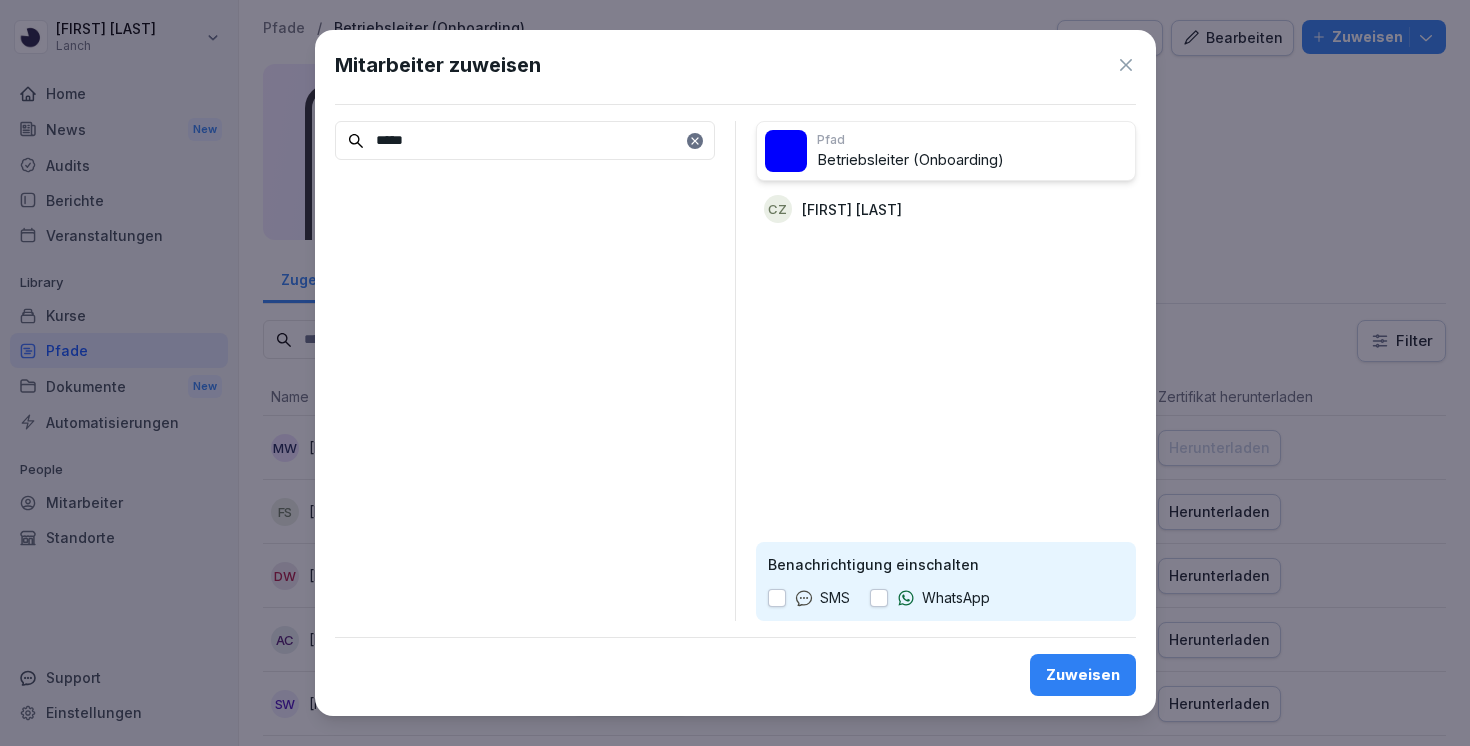 click on "Zuweisen" at bounding box center (1083, 675) 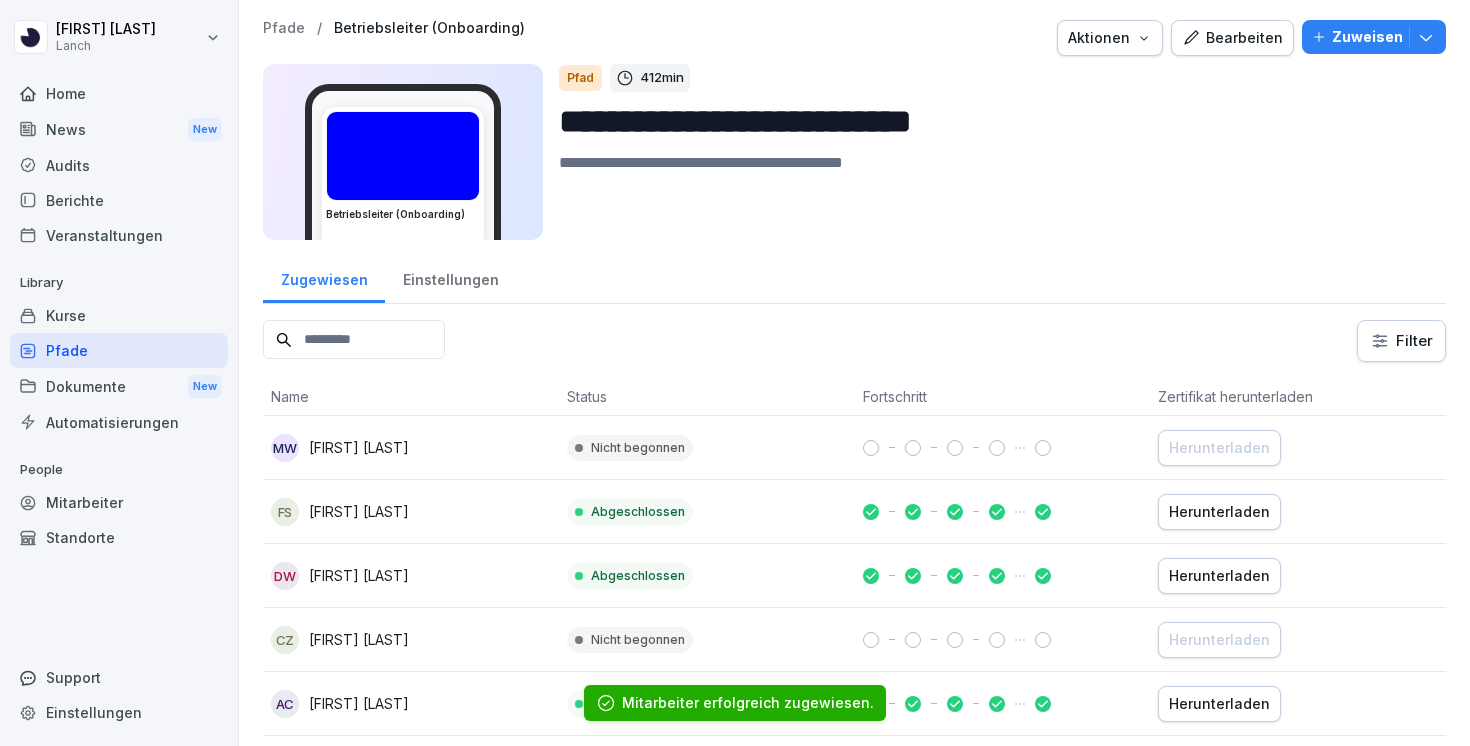 click on "Pfade" at bounding box center (284, 28) 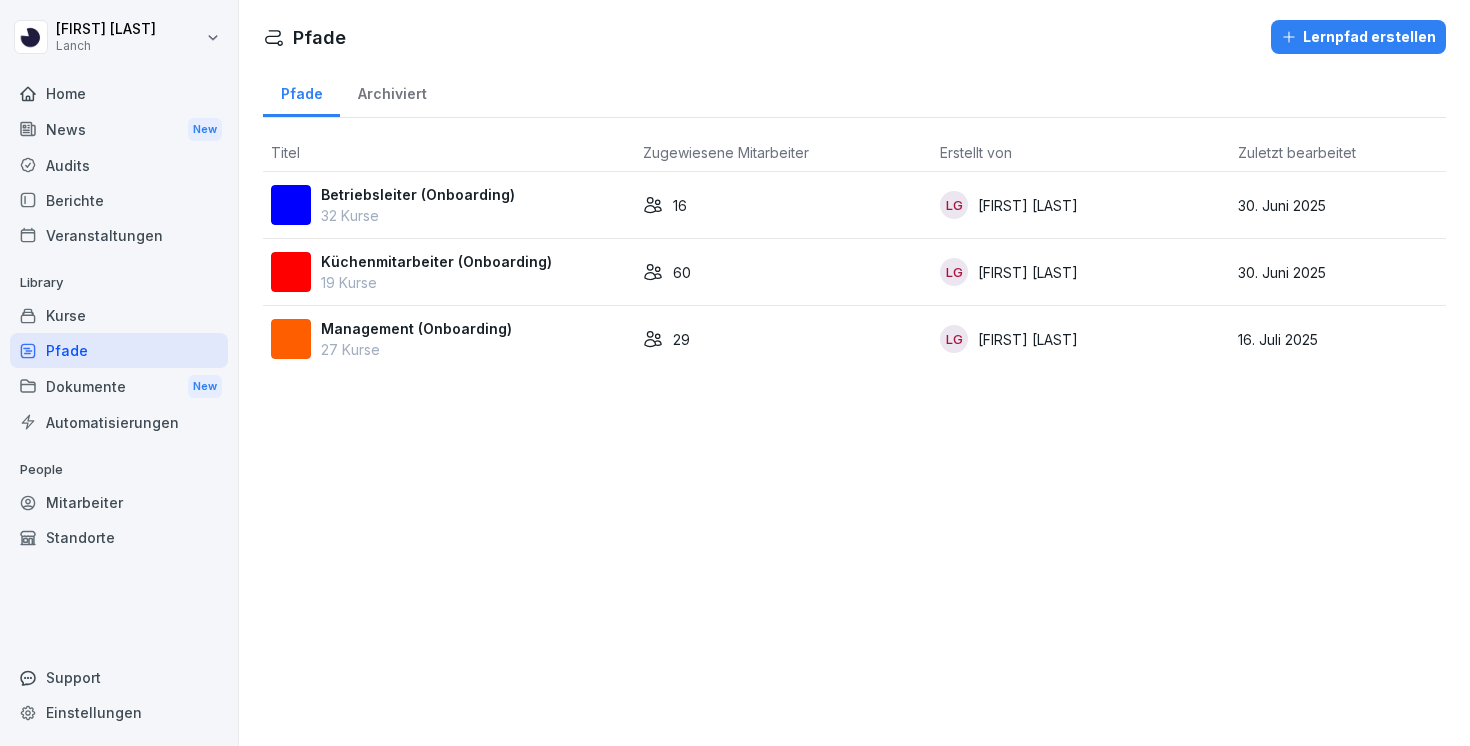 click on "Küchenmitarbeiter (Onboarding)" at bounding box center [436, 261] 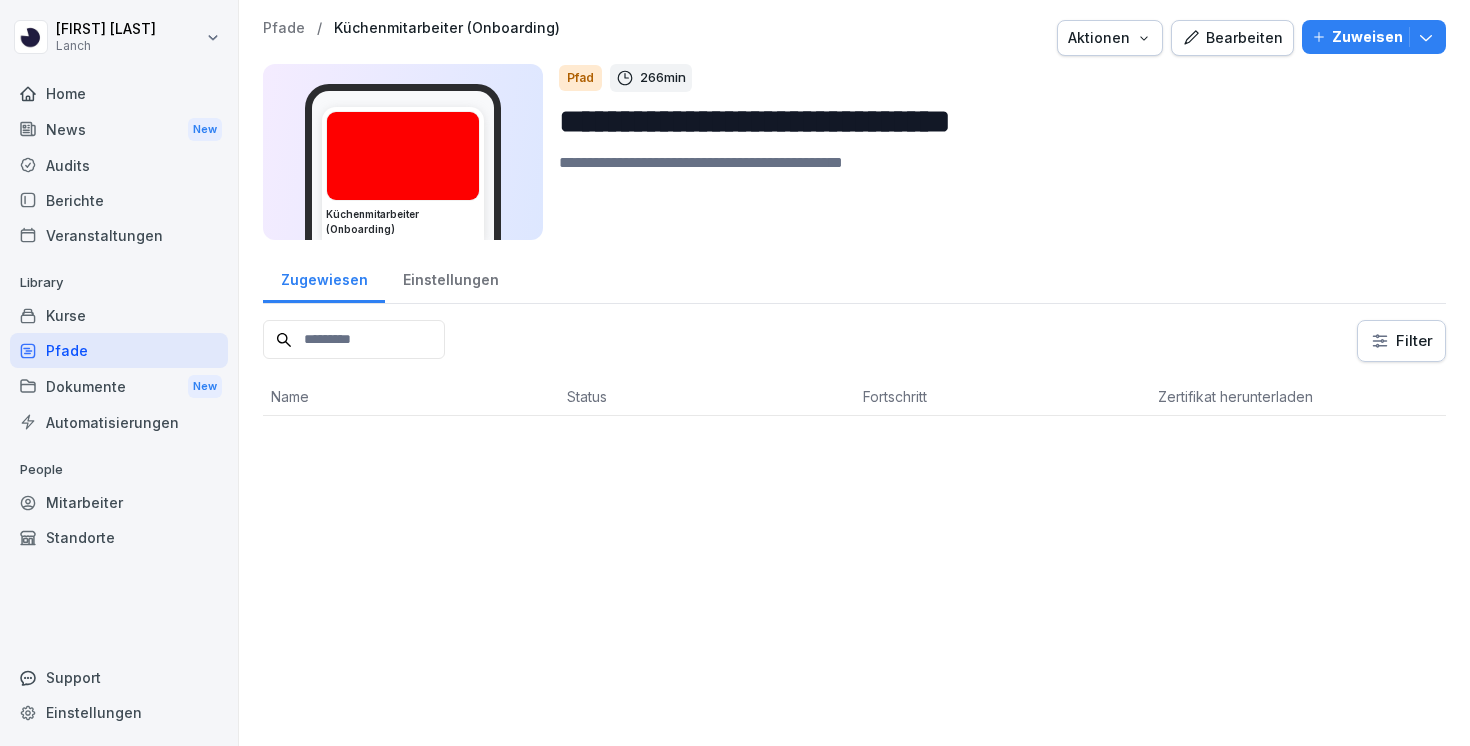 scroll, scrollTop: 0, scrollLeft: 0, axis: both 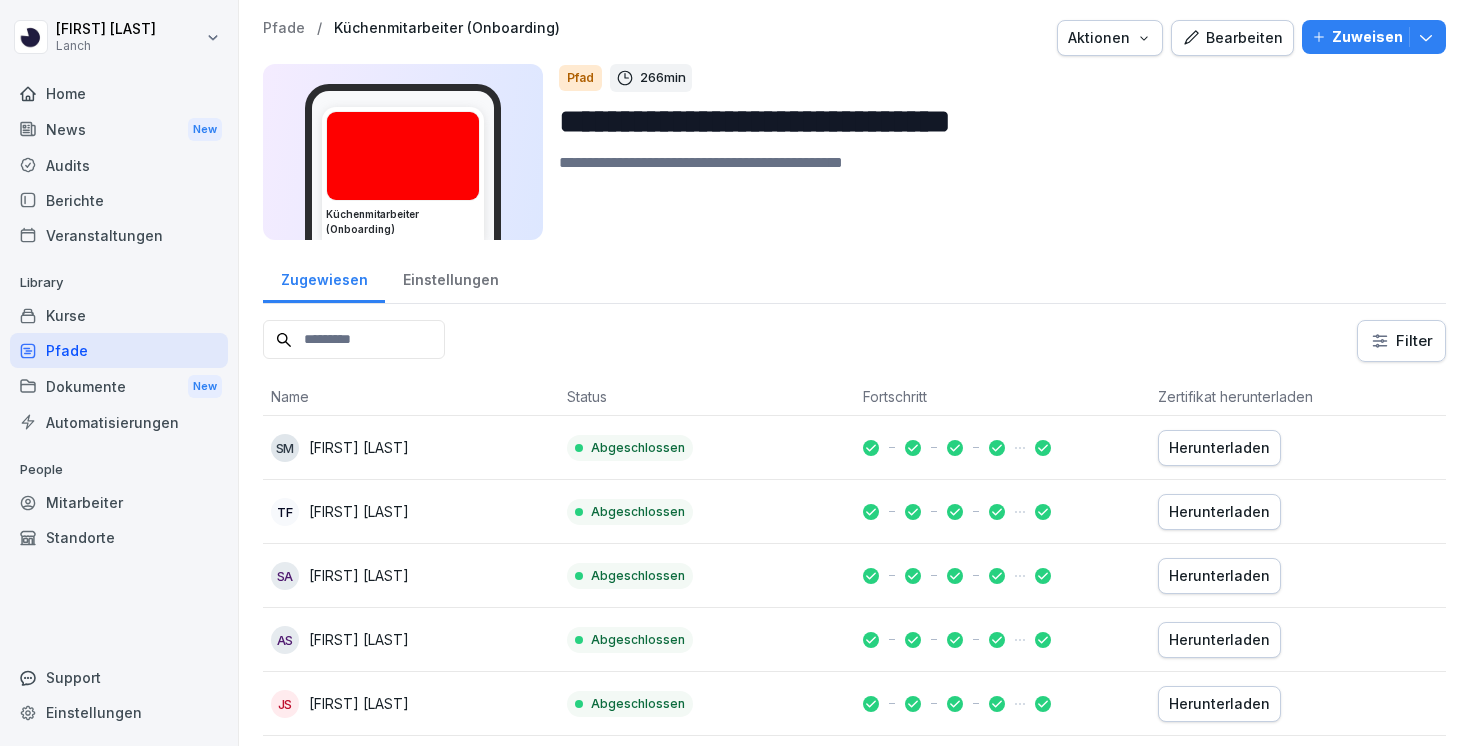 click on "Zuweisen" at bounding box center [1367, 37] 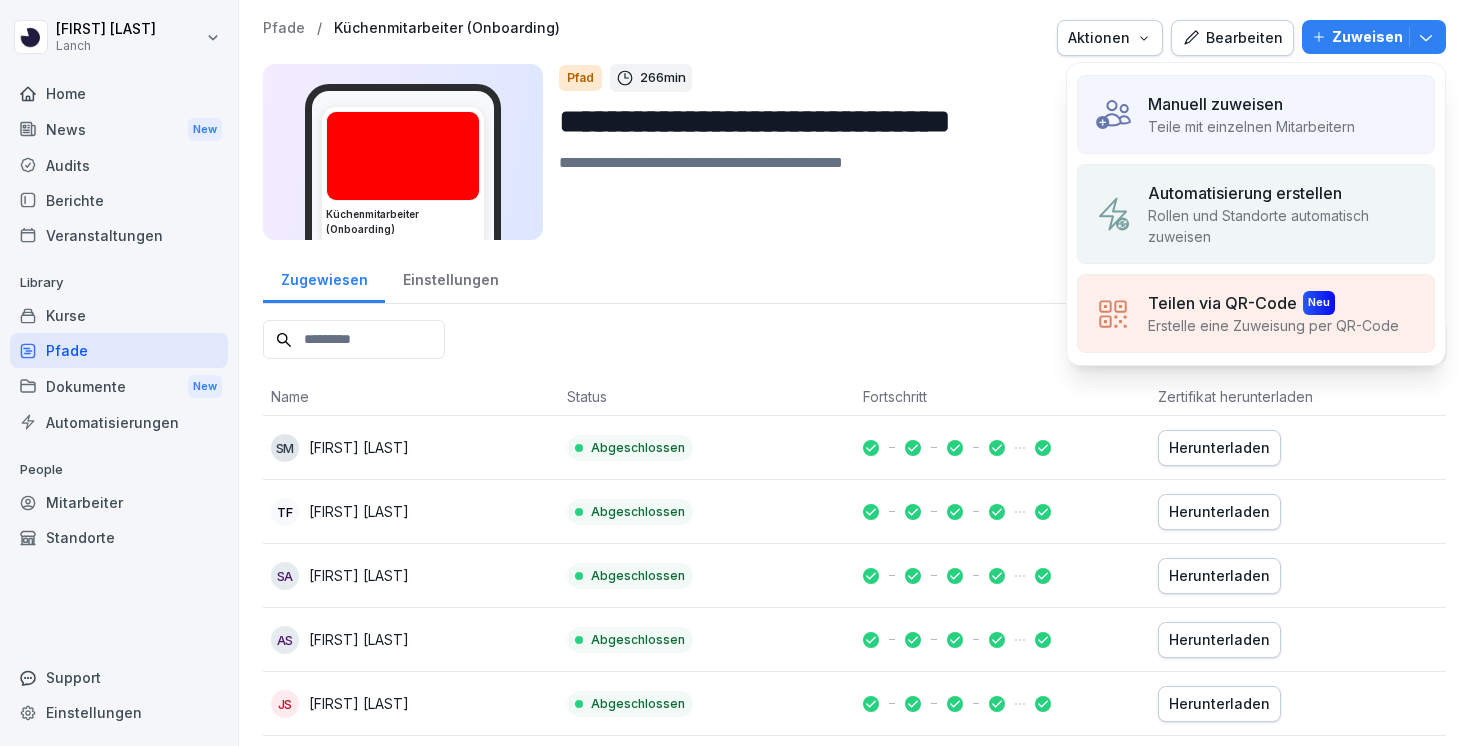 click on "Teile mit einzelnen Mitarbeitern" at bounding box center (1251, 126) 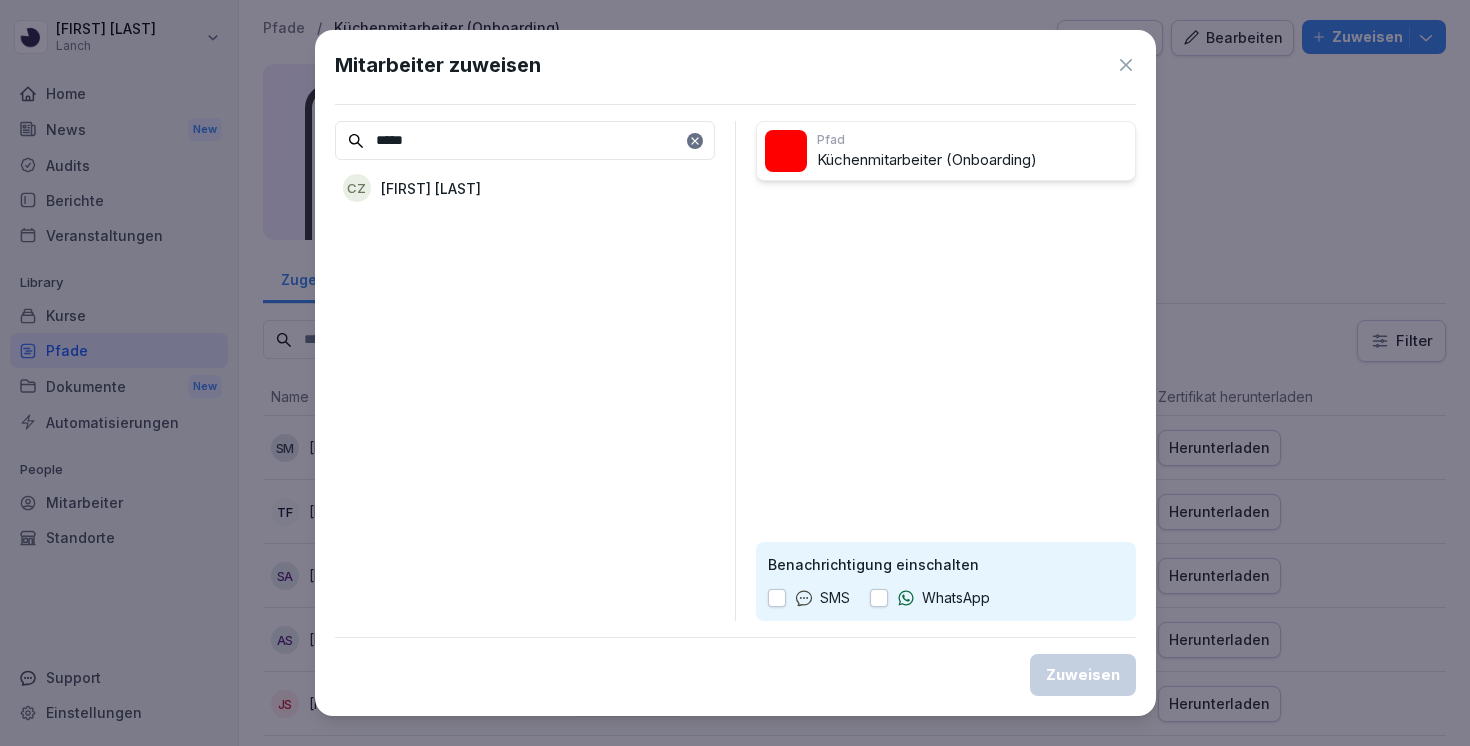 type on "*****" 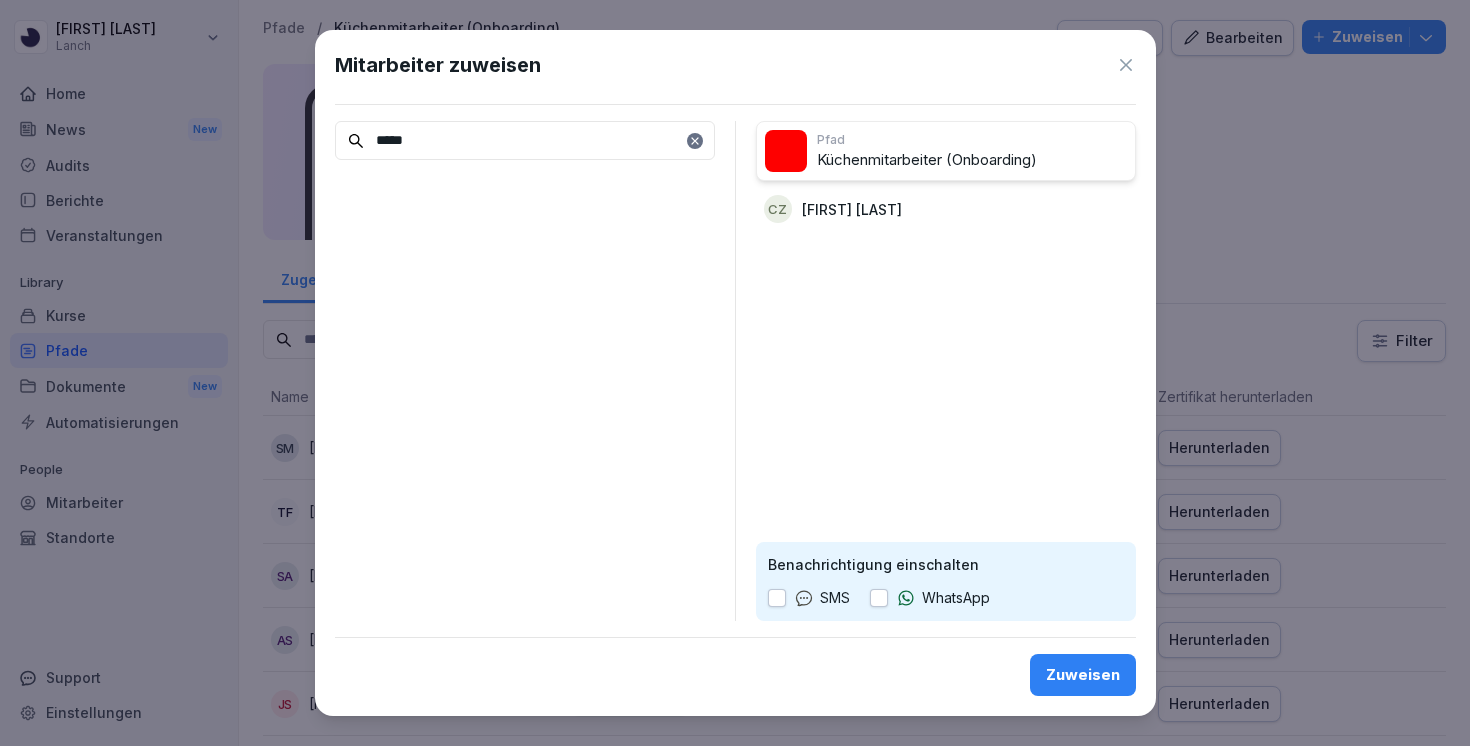 click on "Zuweisen" at bounding box center [1083, 675] 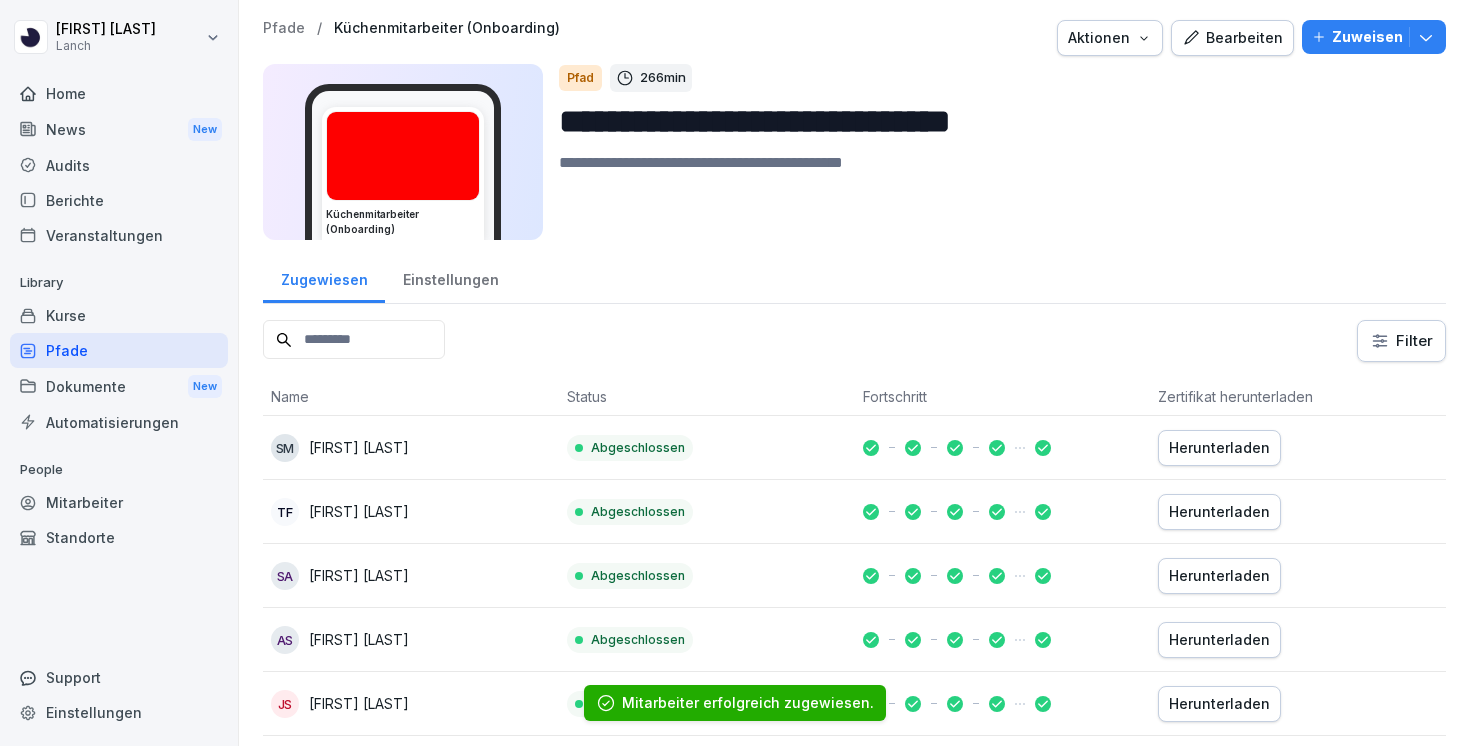 click on "Pfade" at bounding box center [284, 28] 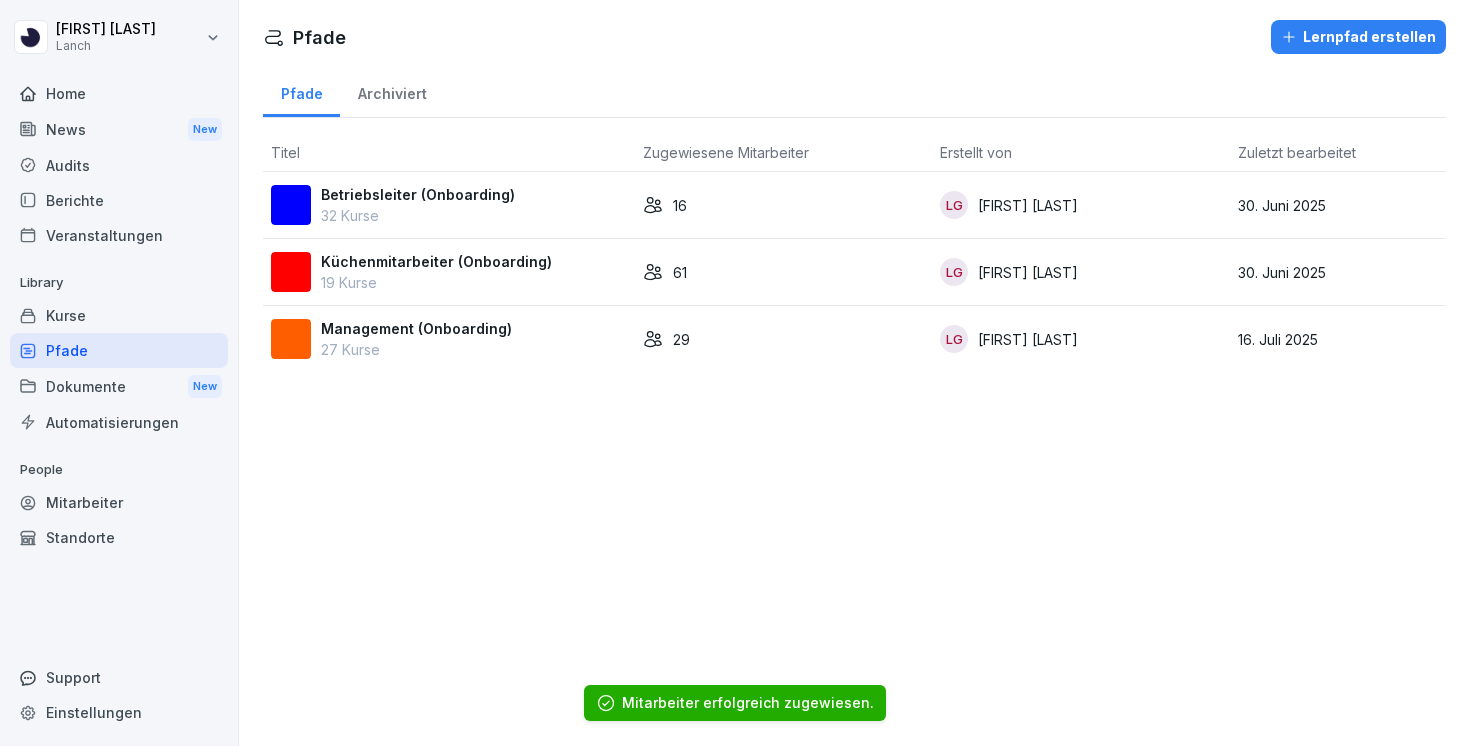 click on "Management (Onboarding)" at bounding box center [416, 328] 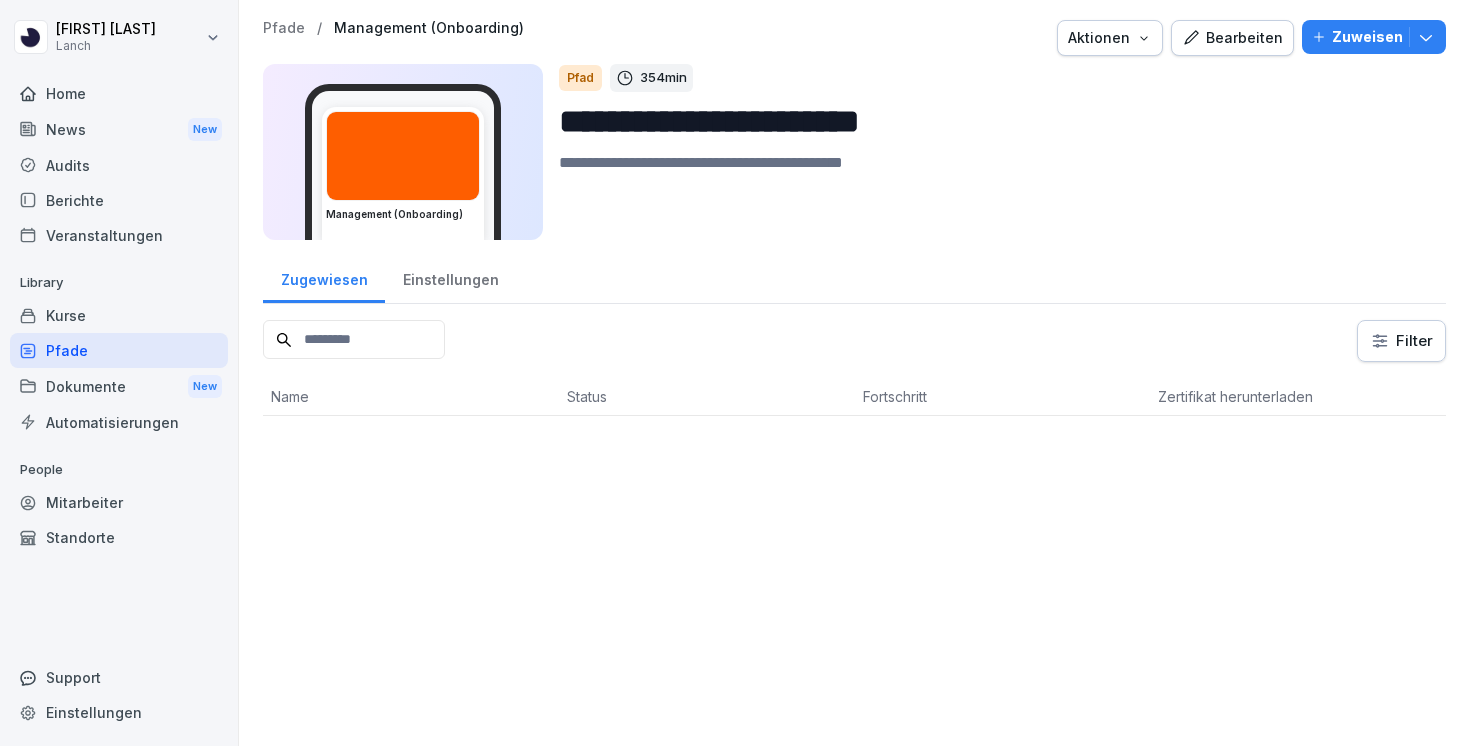 scroll, scrollTop: 0, scrollLeft: 0, axis: both 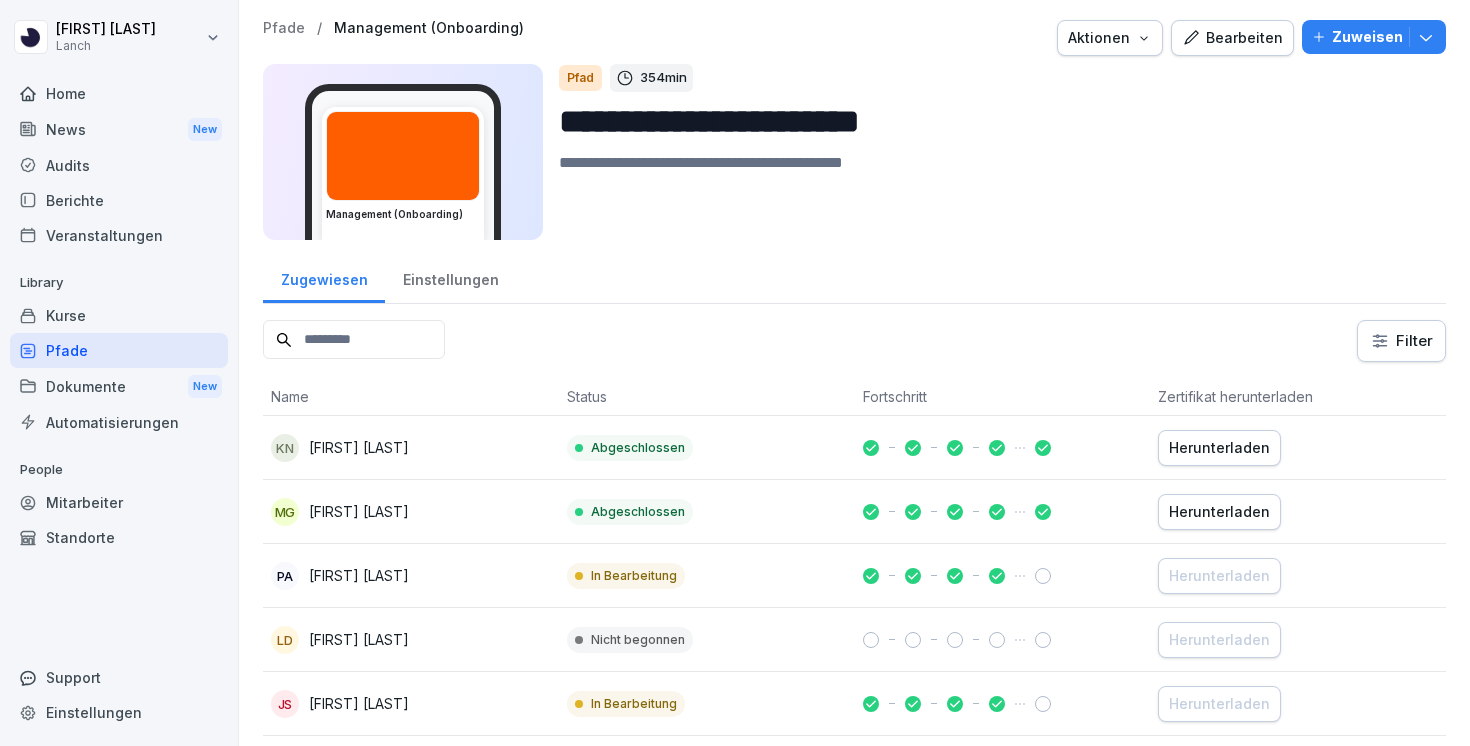 click on "Zuweisen" at bounding box center [1374, 37] 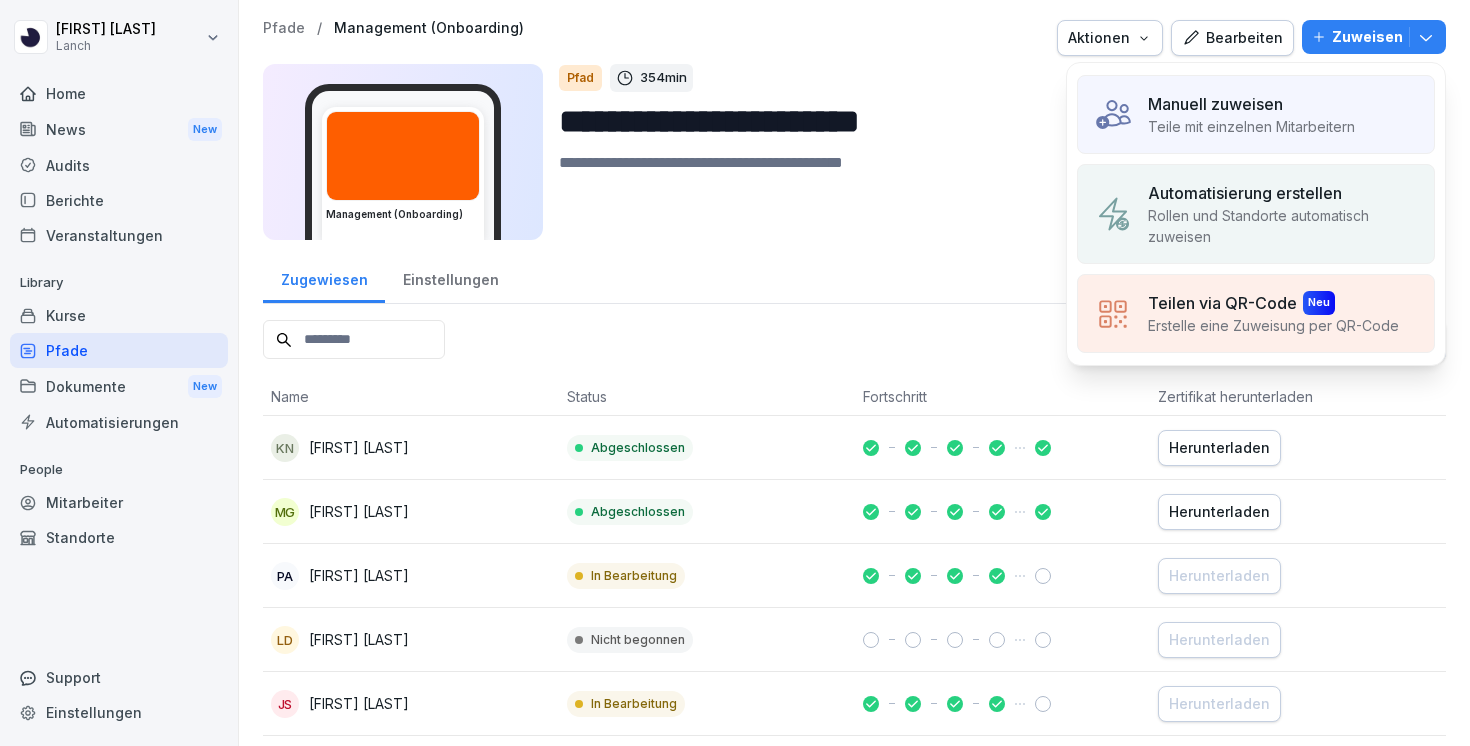 click on "Manuell zuweisen Teile mit einzelnen Mitarbeitern" at bounding box center [1256, 114] 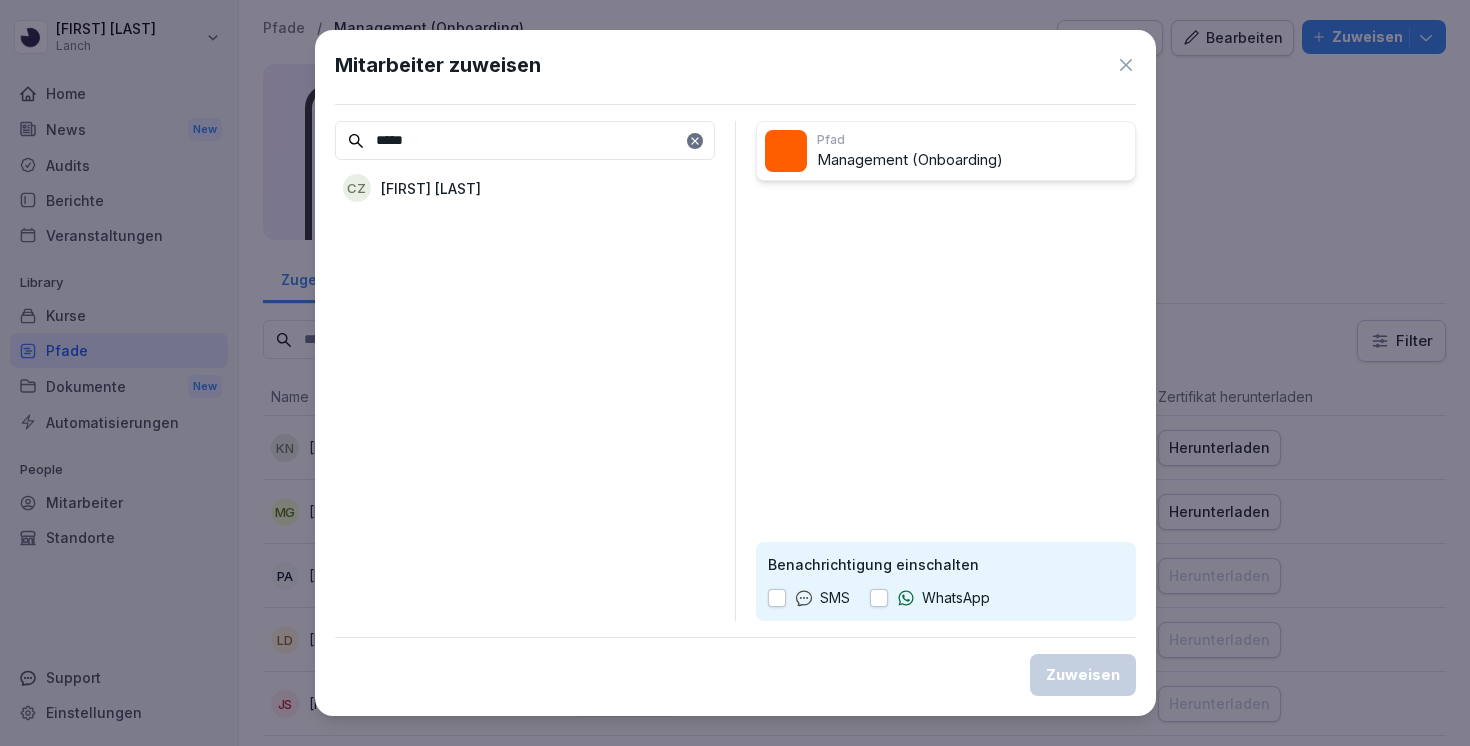 type on "*****" 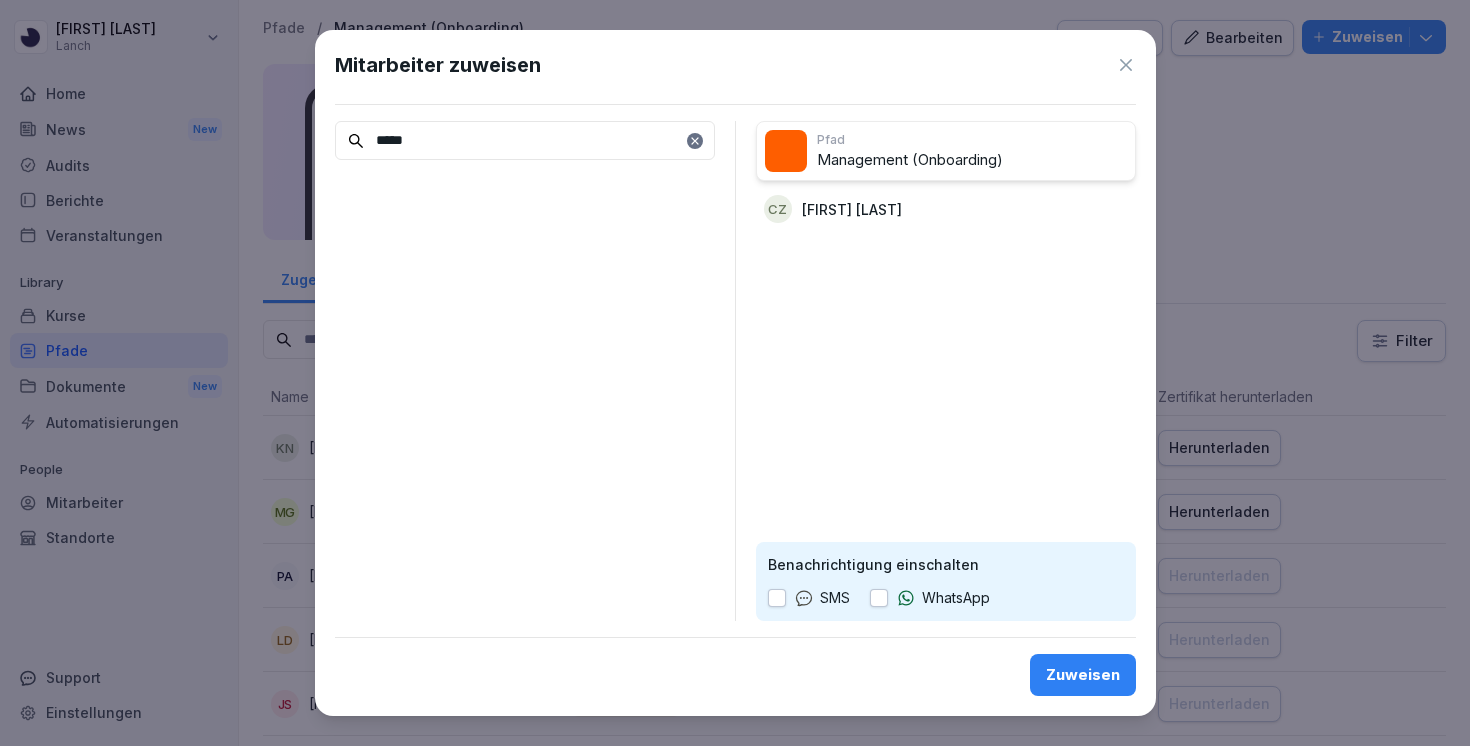 click on "Zuweisen" at bounding box center (1083, 675) 